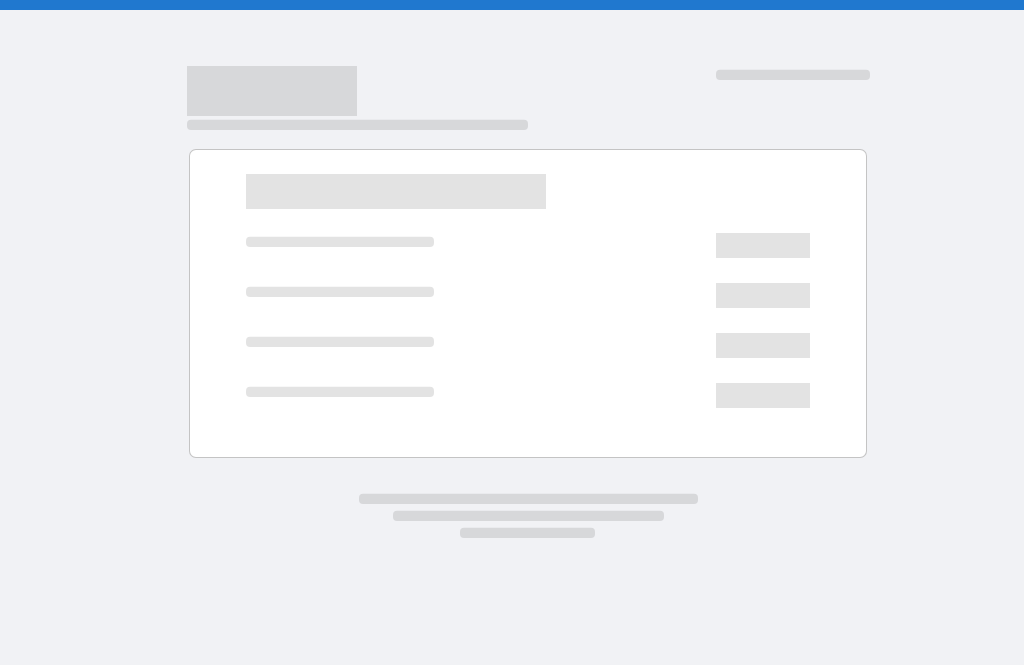 scroll, scrollTop: 0, scrollLeft: 0, axis: both 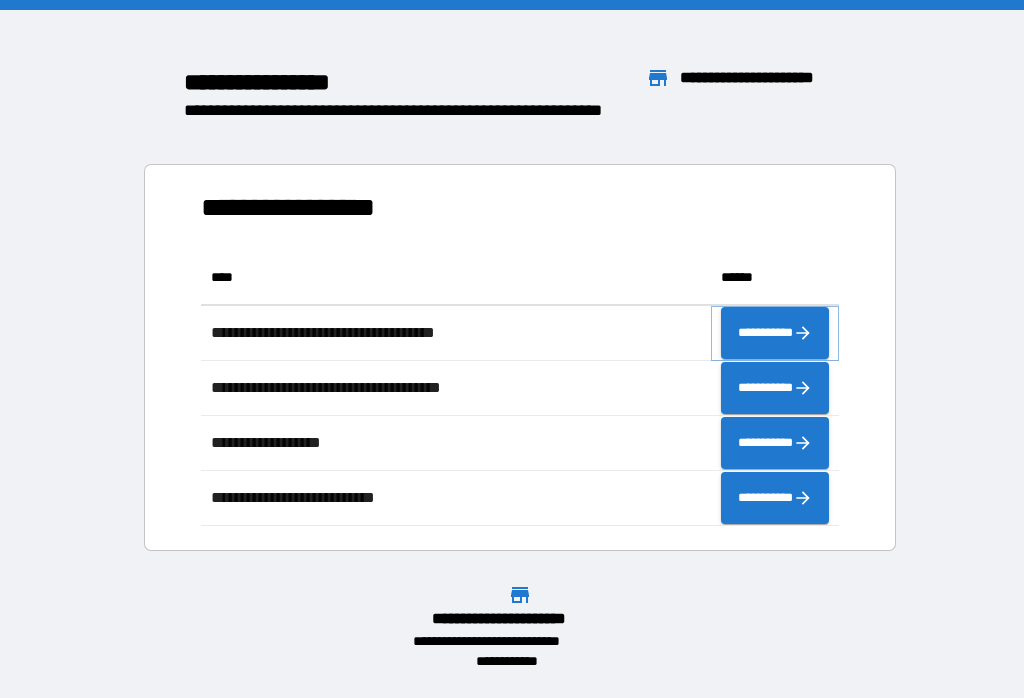 click on "**********" at bounding box center [775, 333] 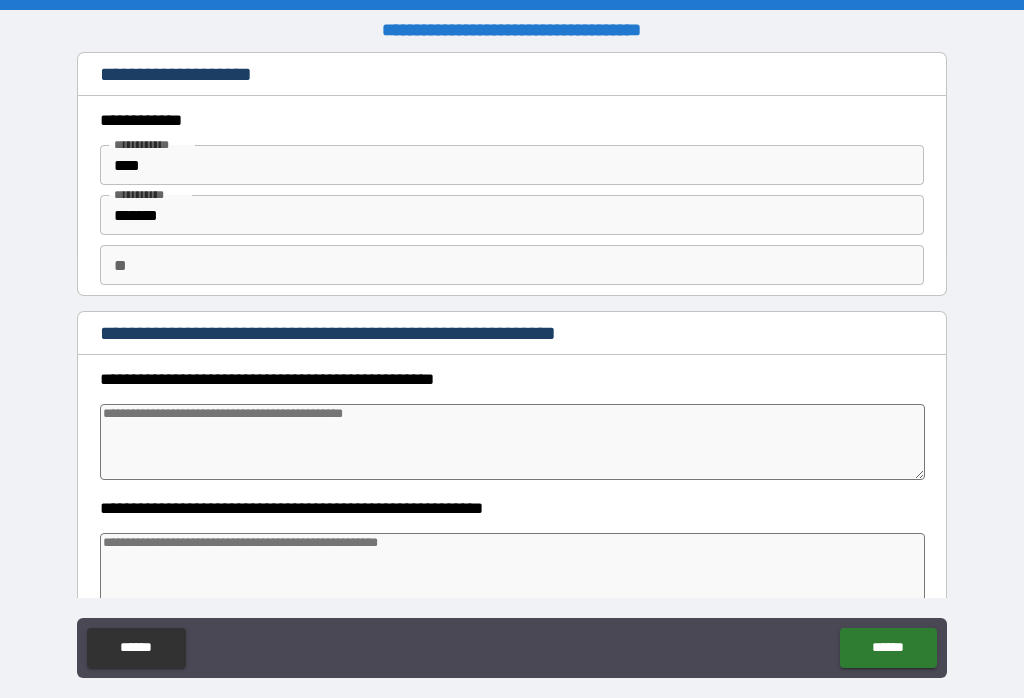 type on "*" 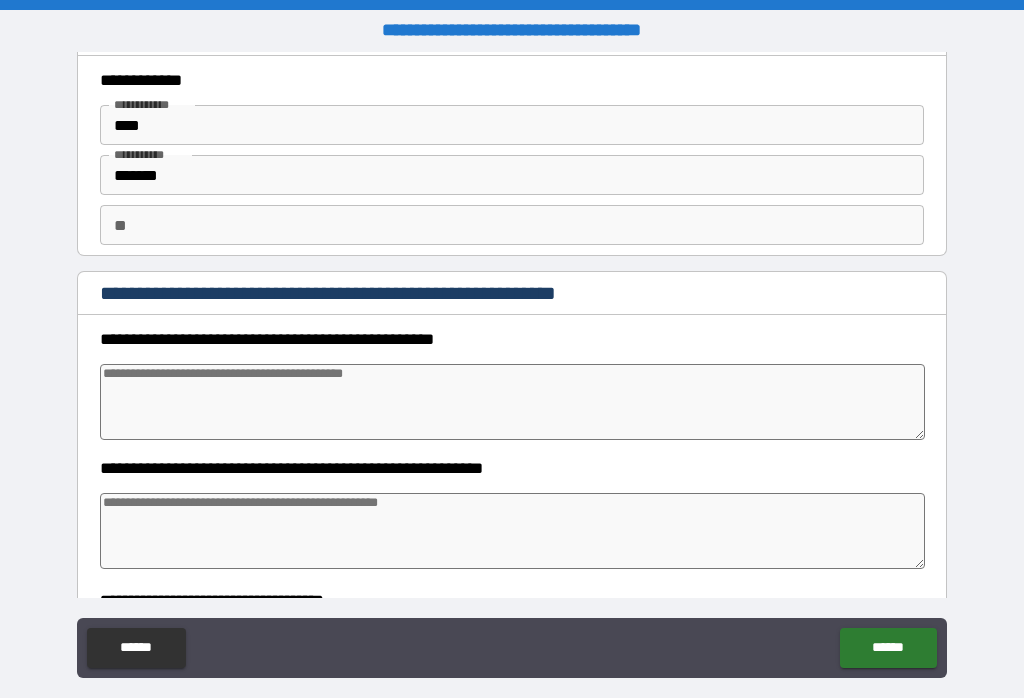 scroll, scrollTop: 57, scrollLeft: 0, axis: vertical 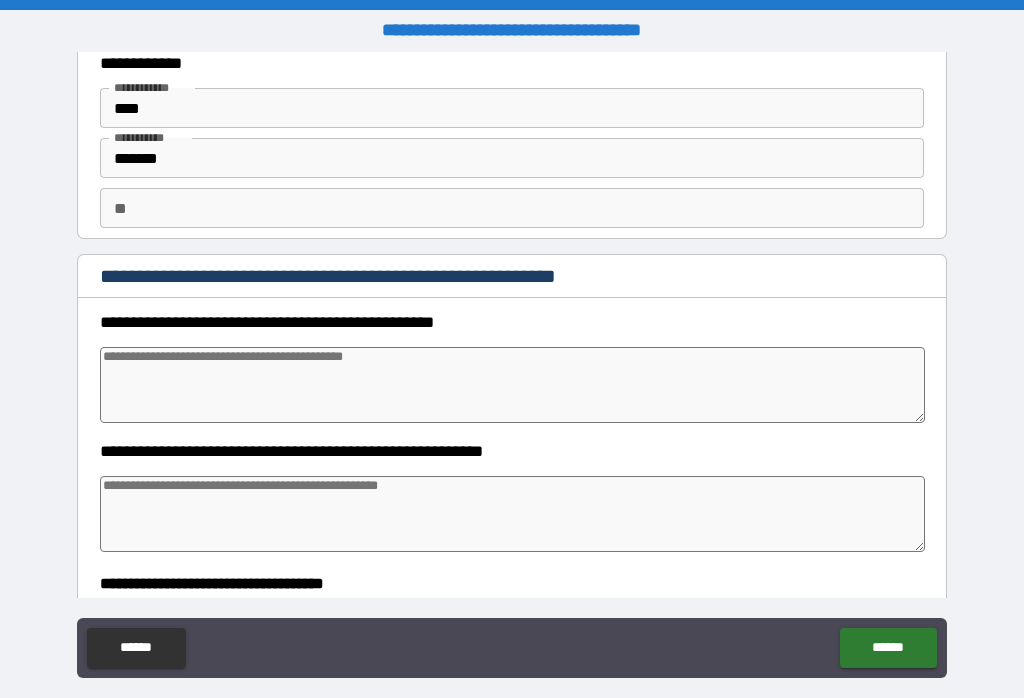 click at bounding box center [513, 385] 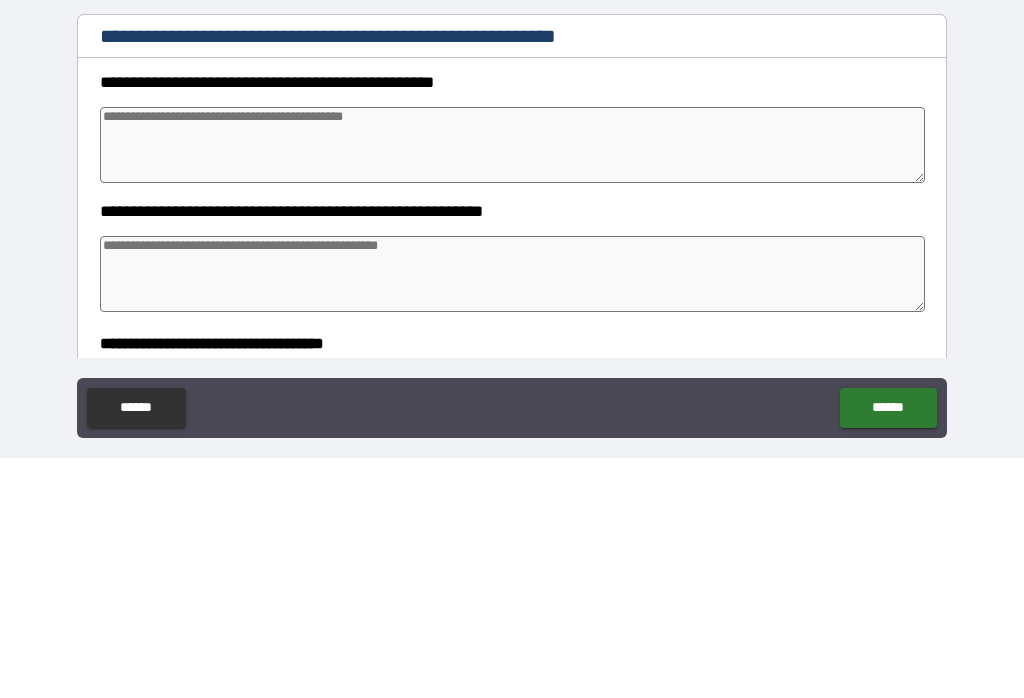 type on "*" 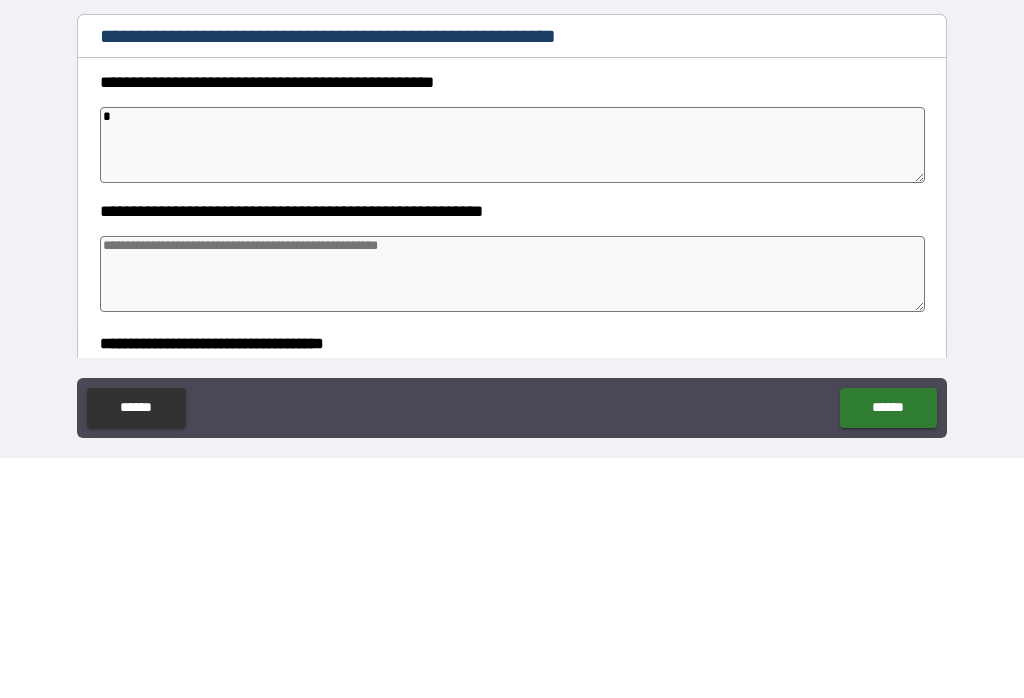 type on "*" 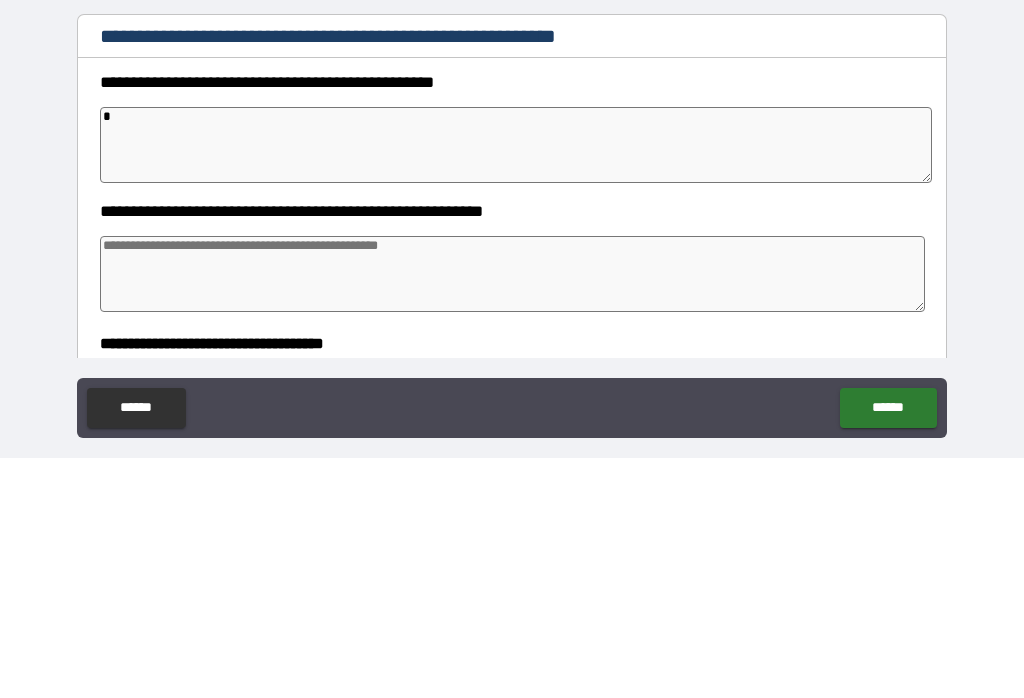 type on "*" 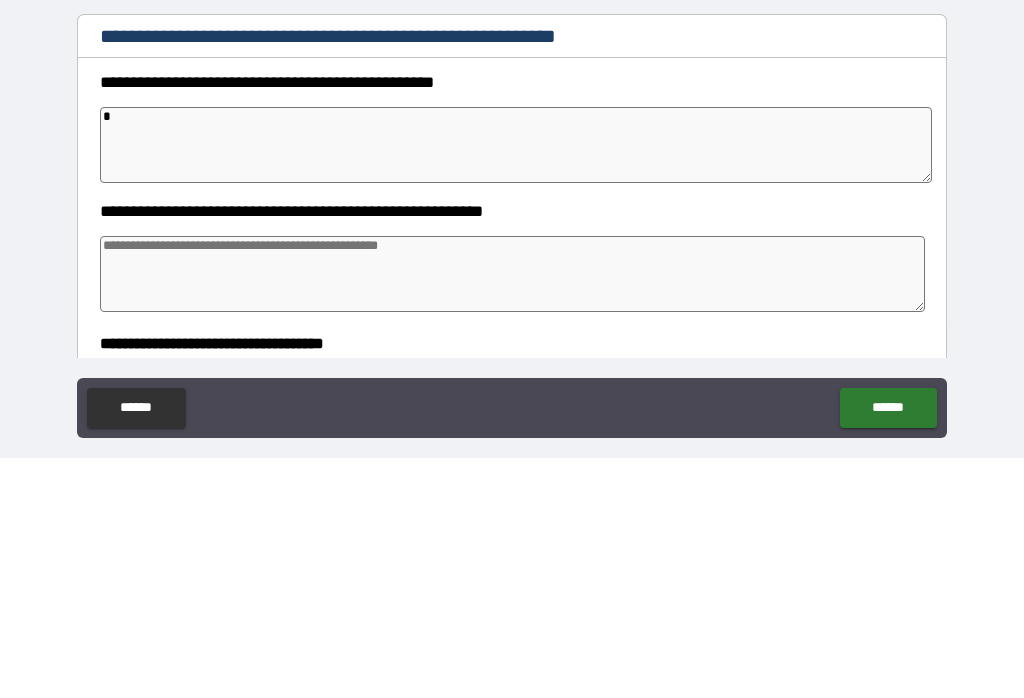 type on "*" 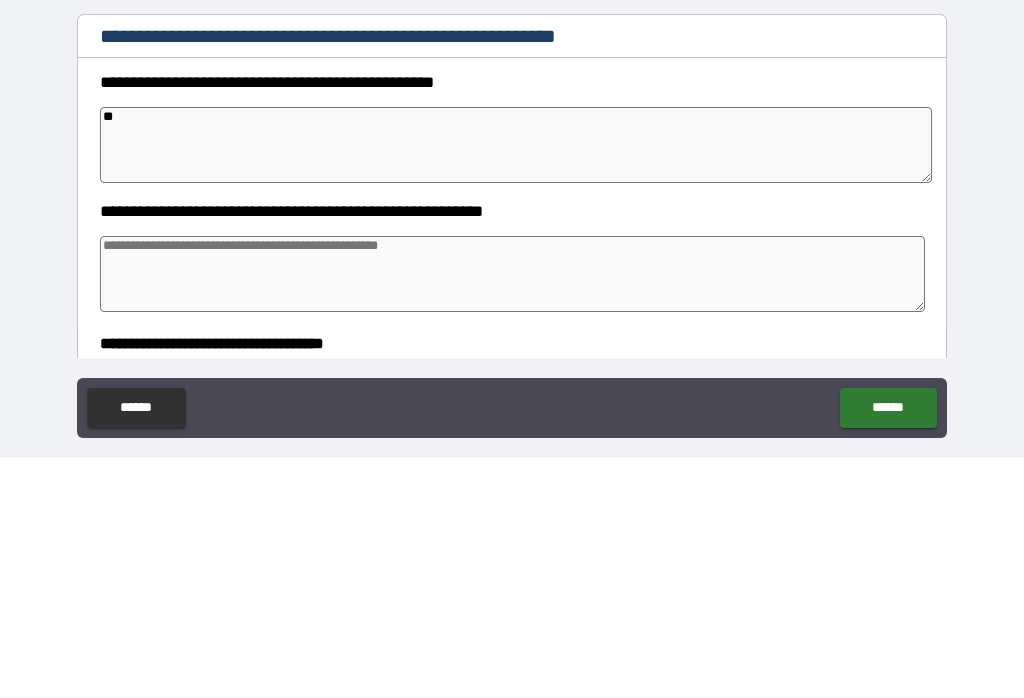 type on "*" 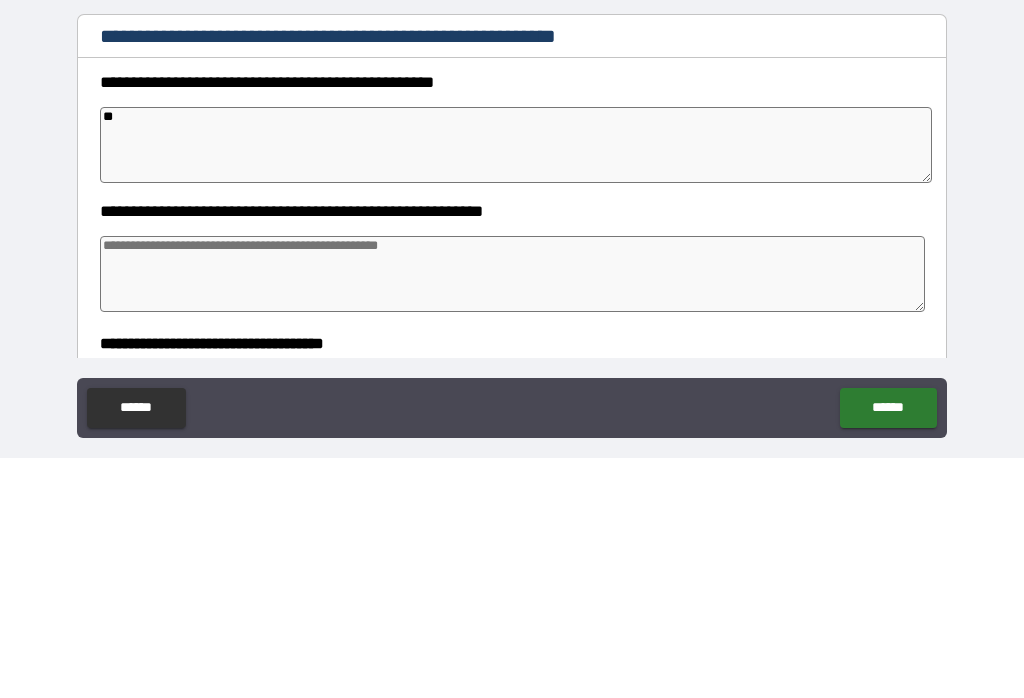 type on "*" 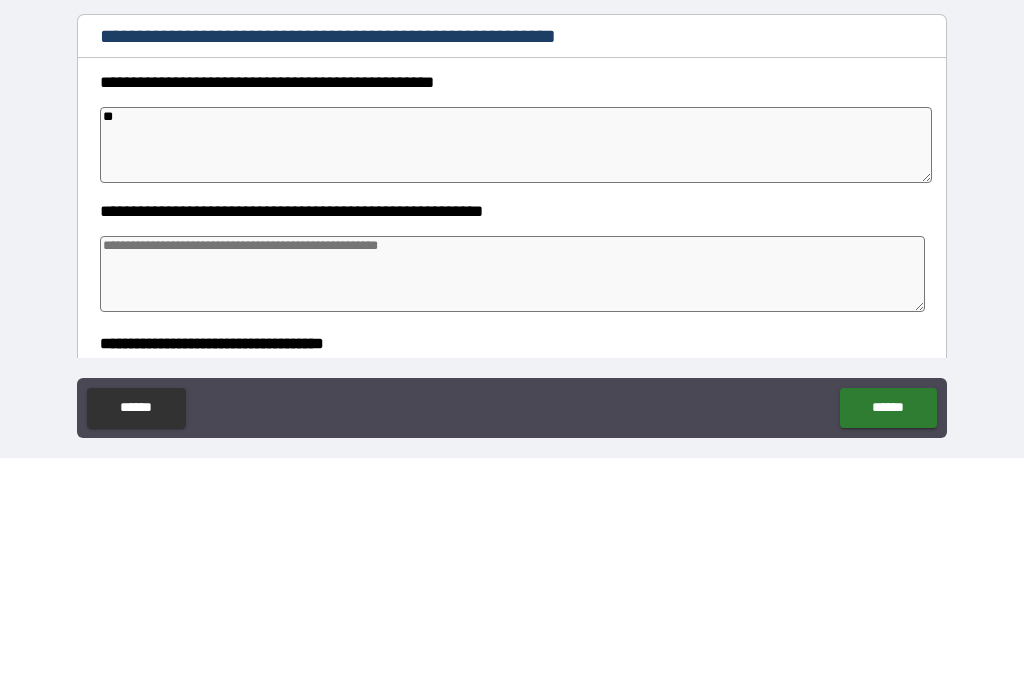 type on "*" 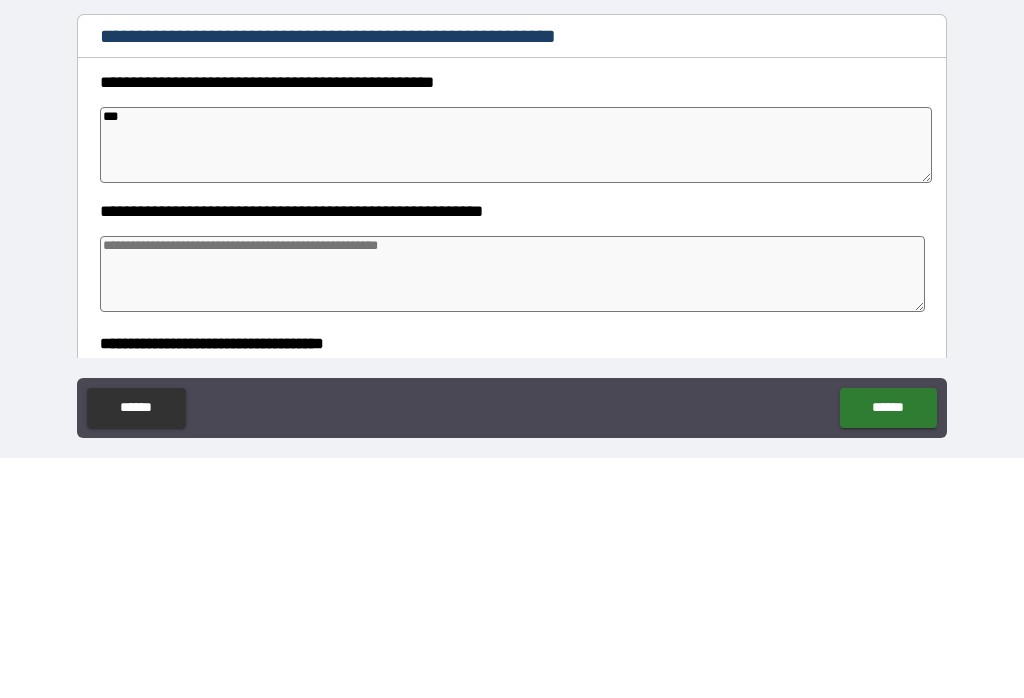 type on "*" 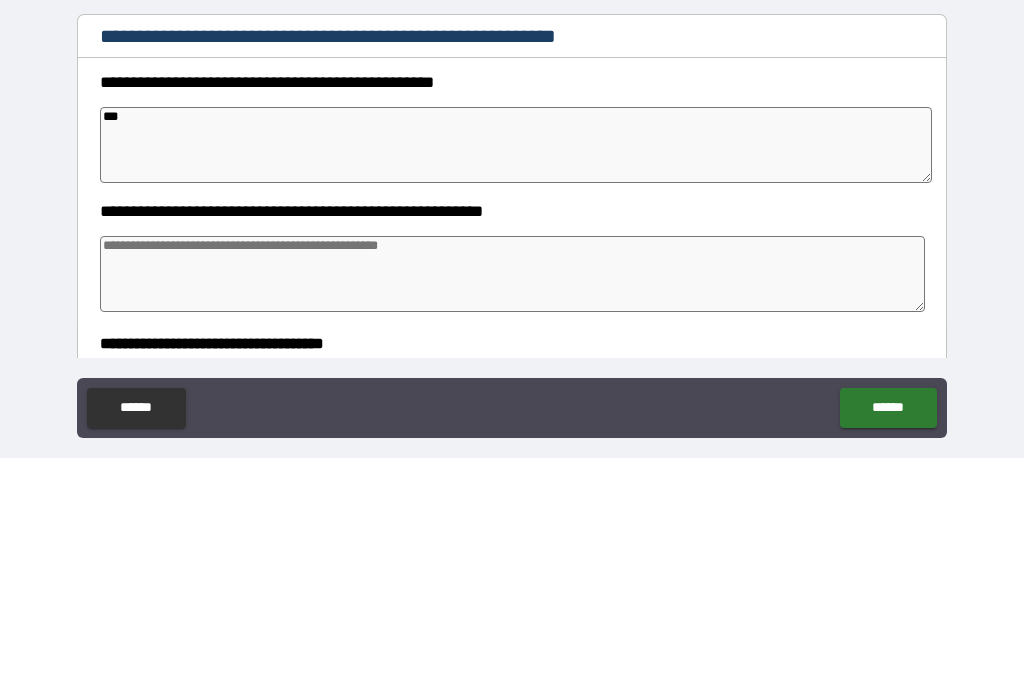type on "*" 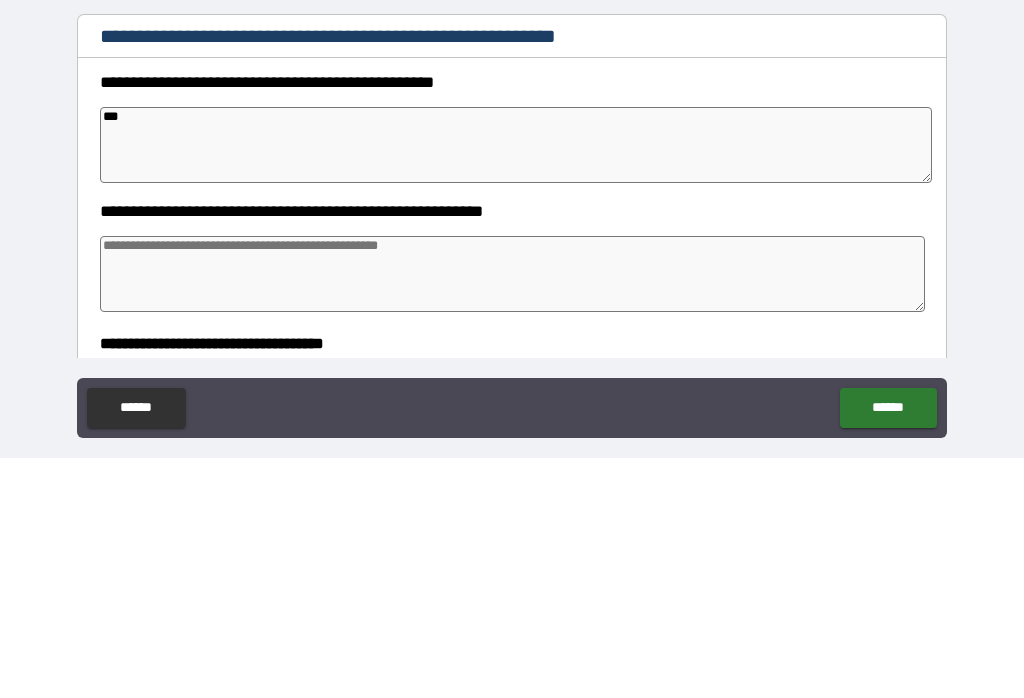 type on "*" 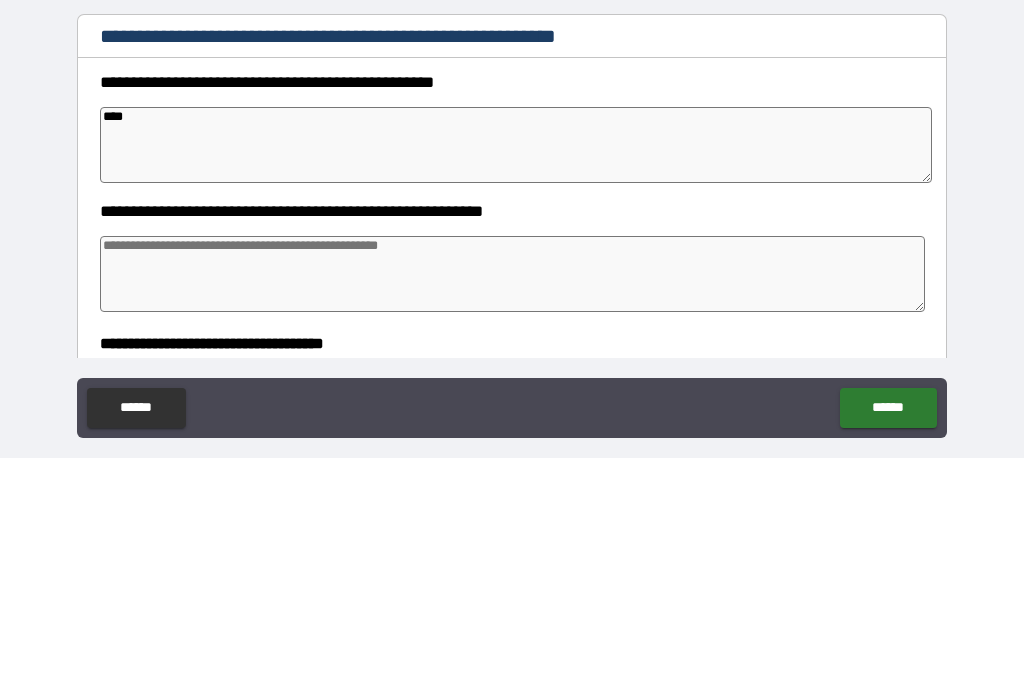 type on "*" 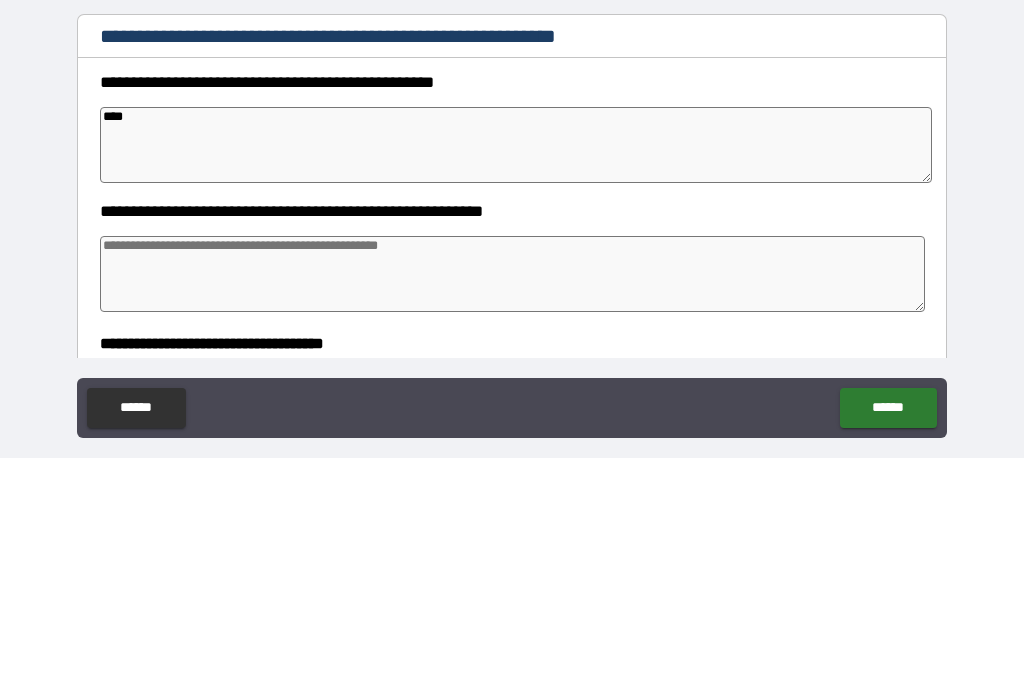 type on "*****" 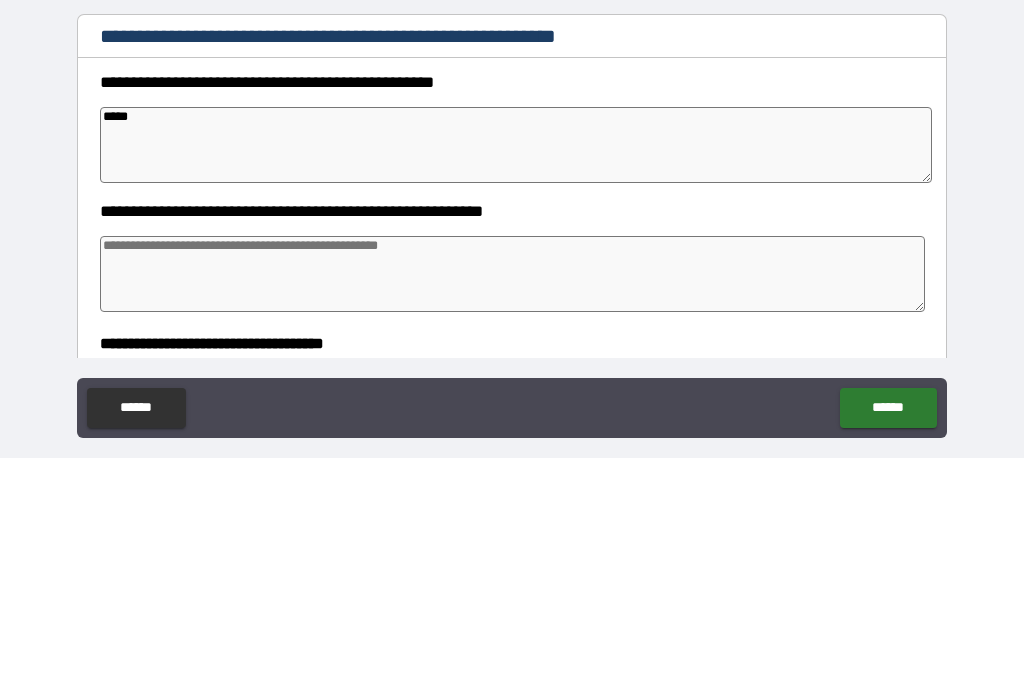 type on "*" 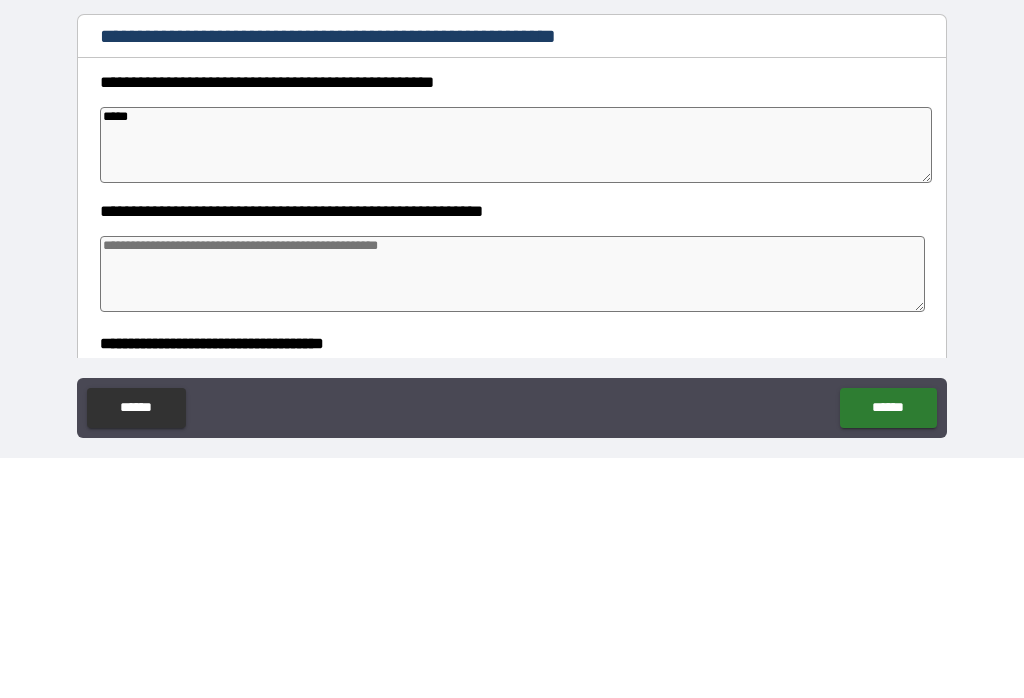 type on "*" 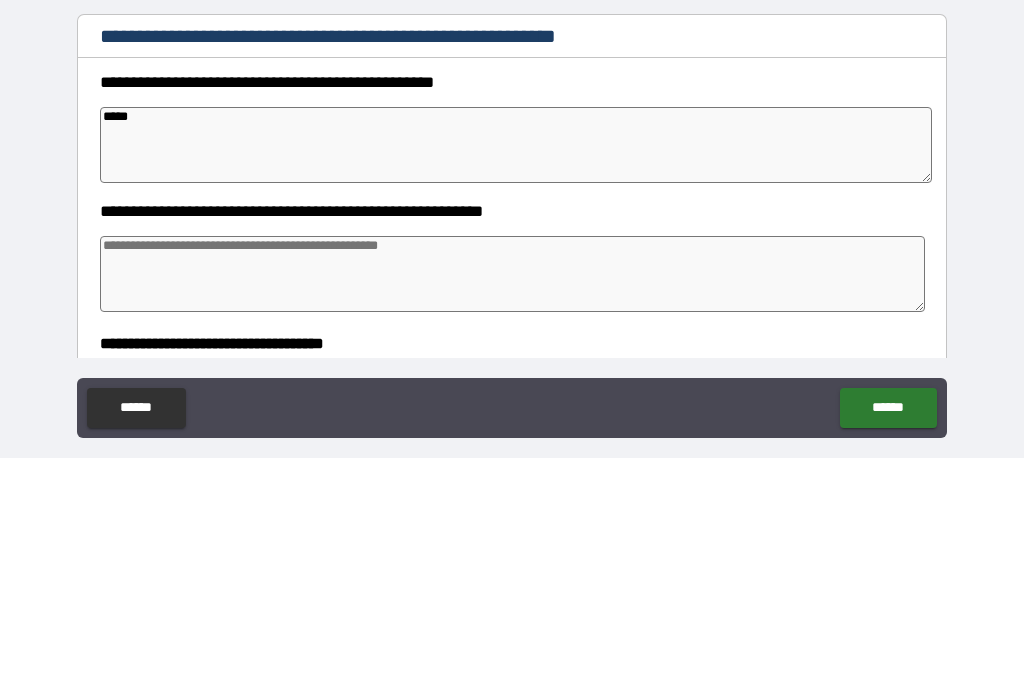 type on "*" 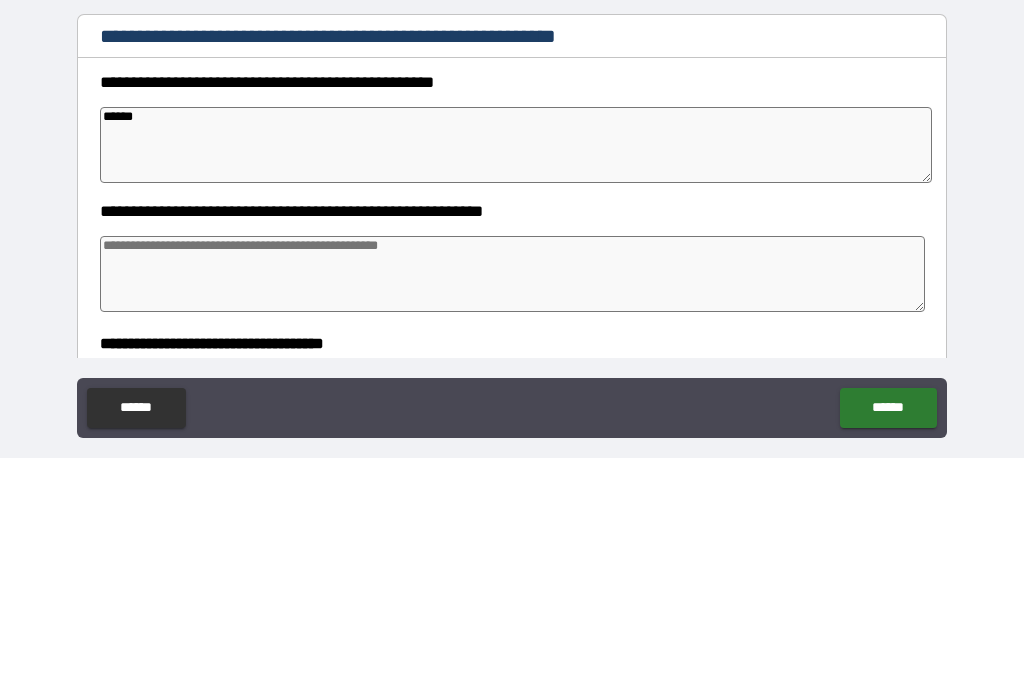 type on "*" 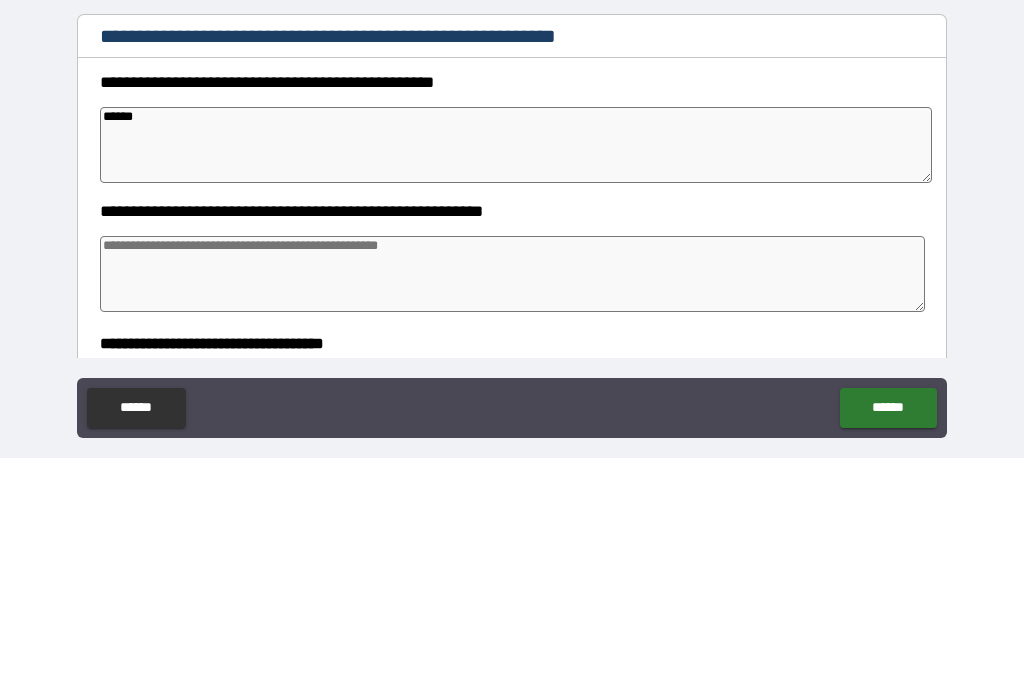 type on "*" 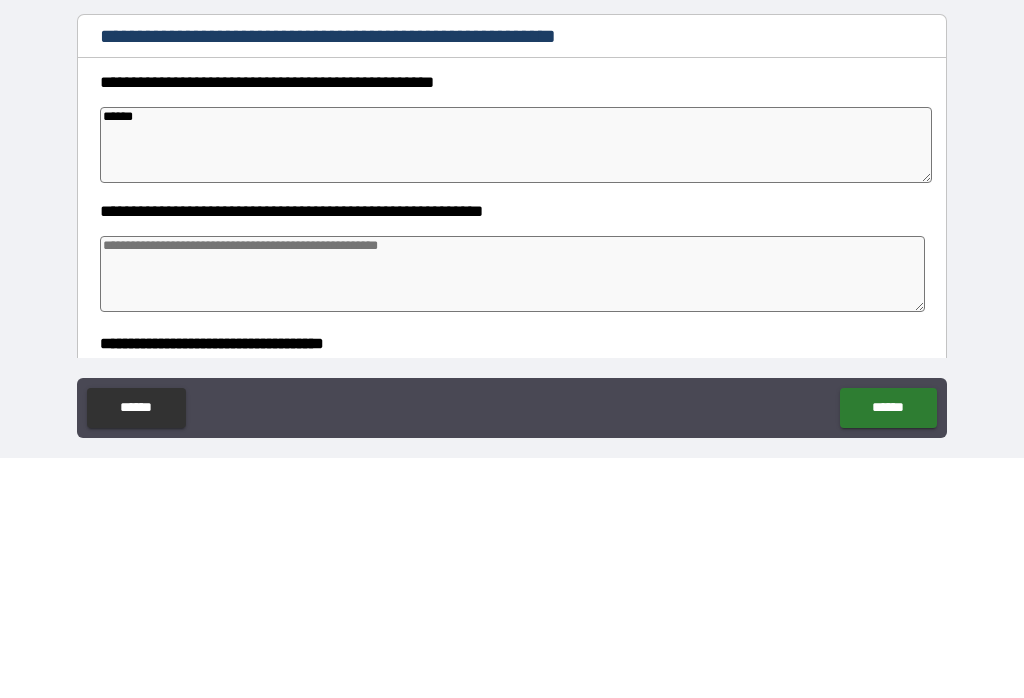 type on "*" 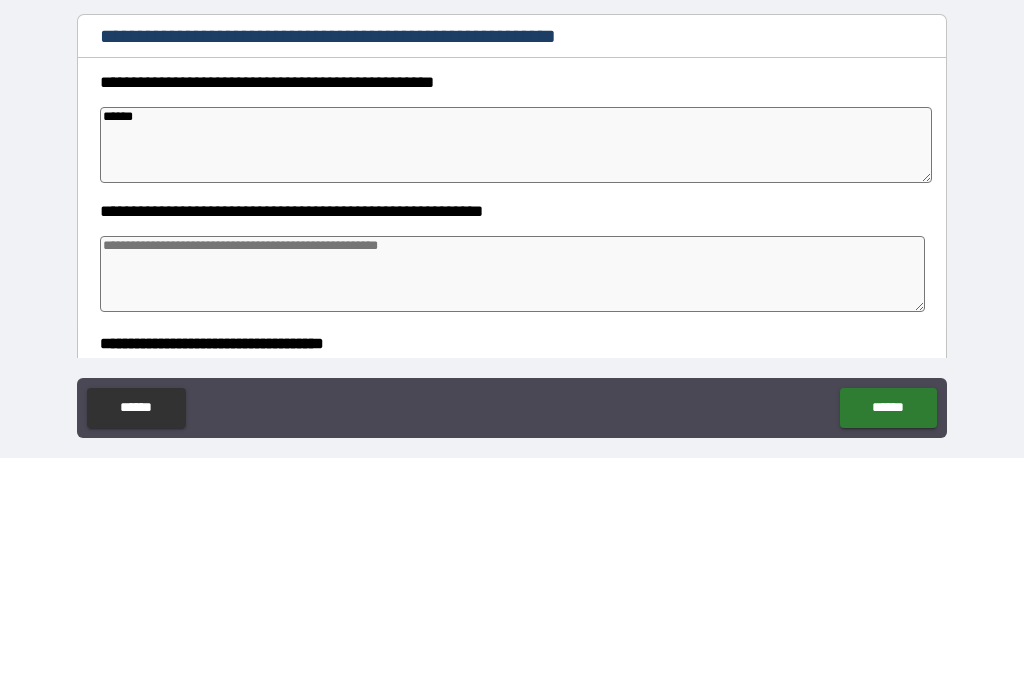 type on "*******" 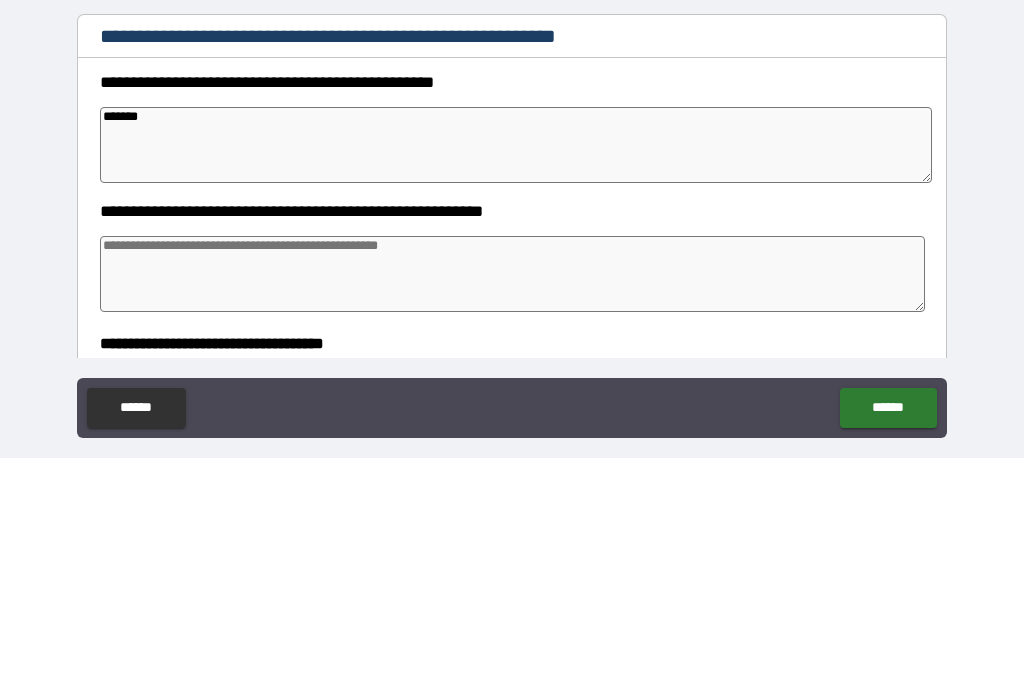 type on "*" 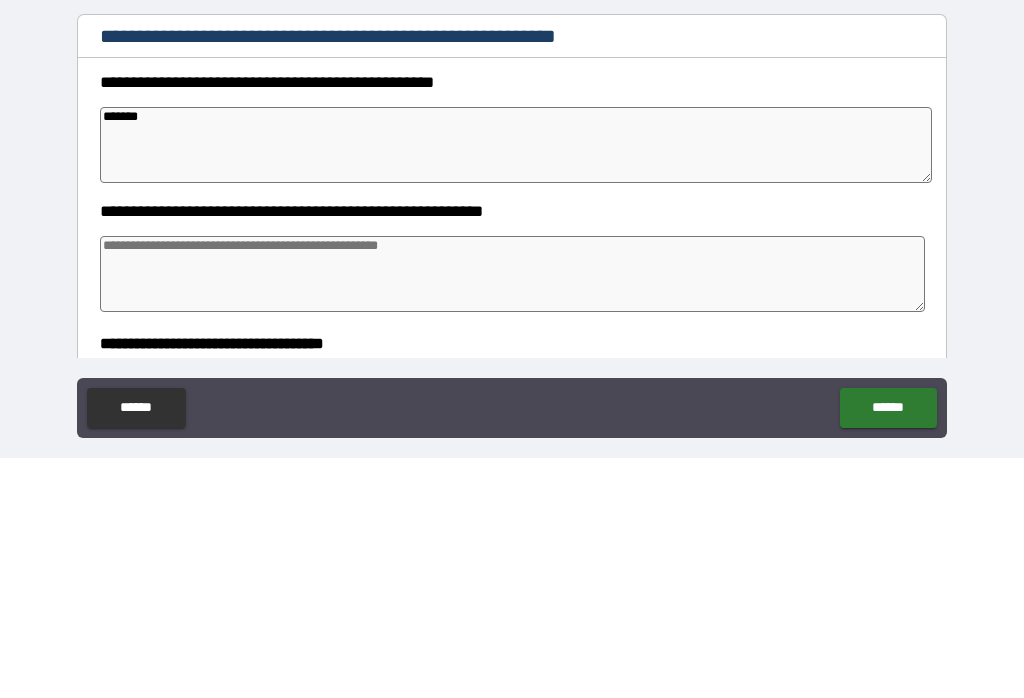 type on "*" 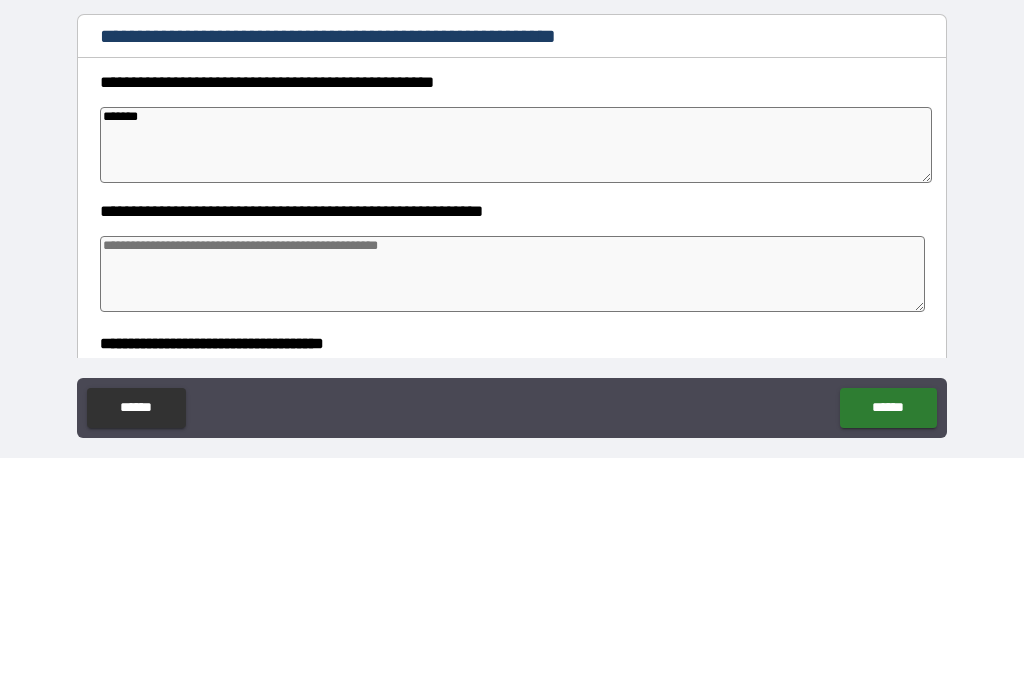 type on "*" 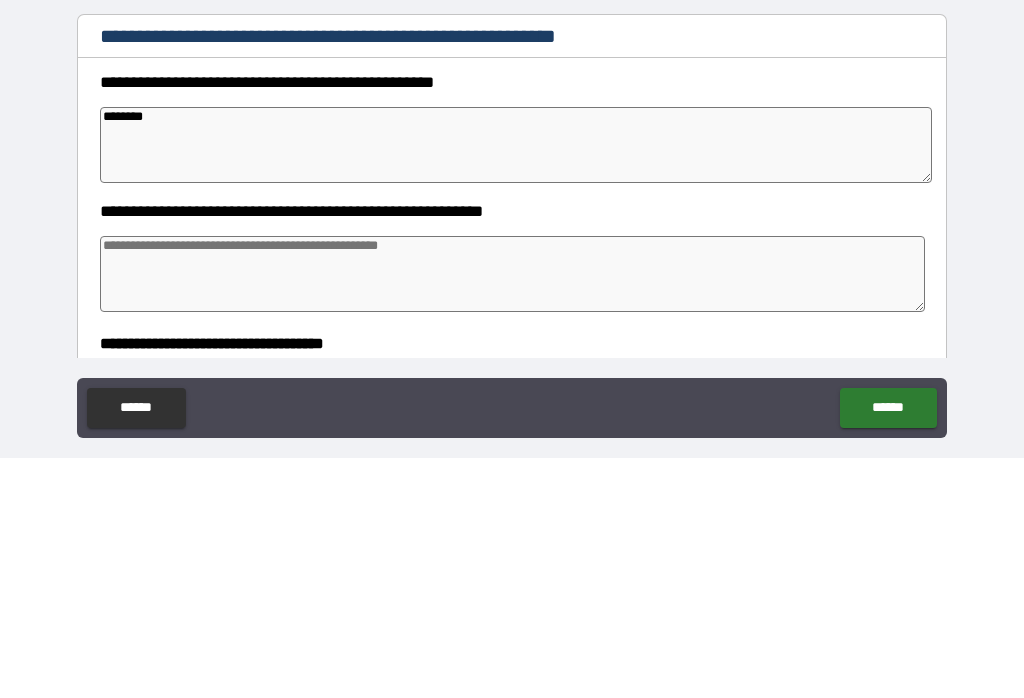 type on "*" 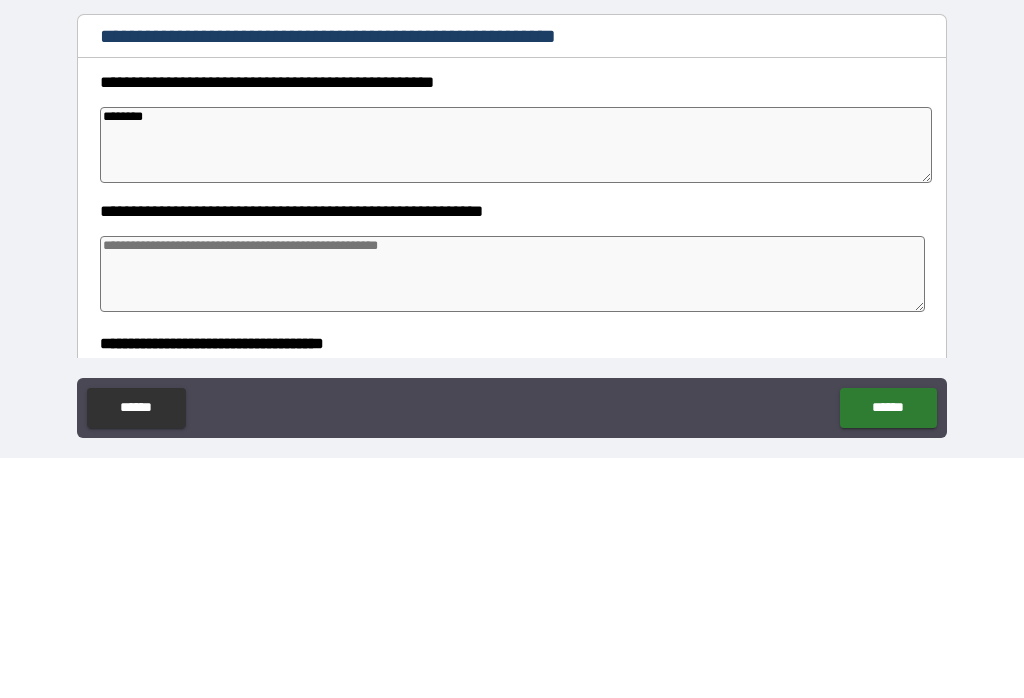 type on "*" 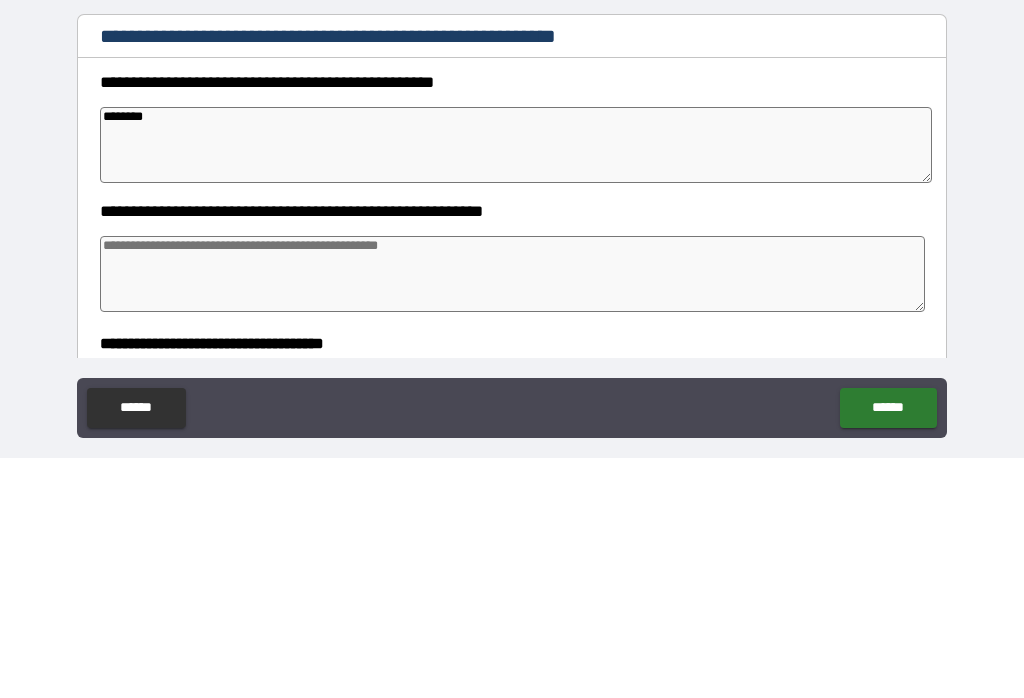 type on "*" 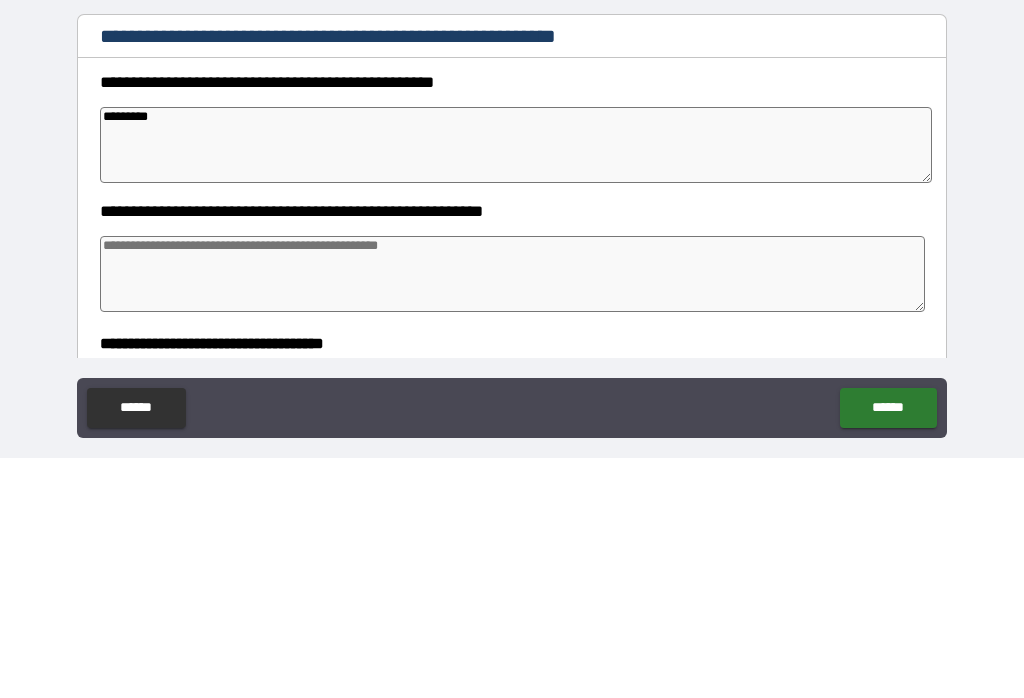 type on "*" 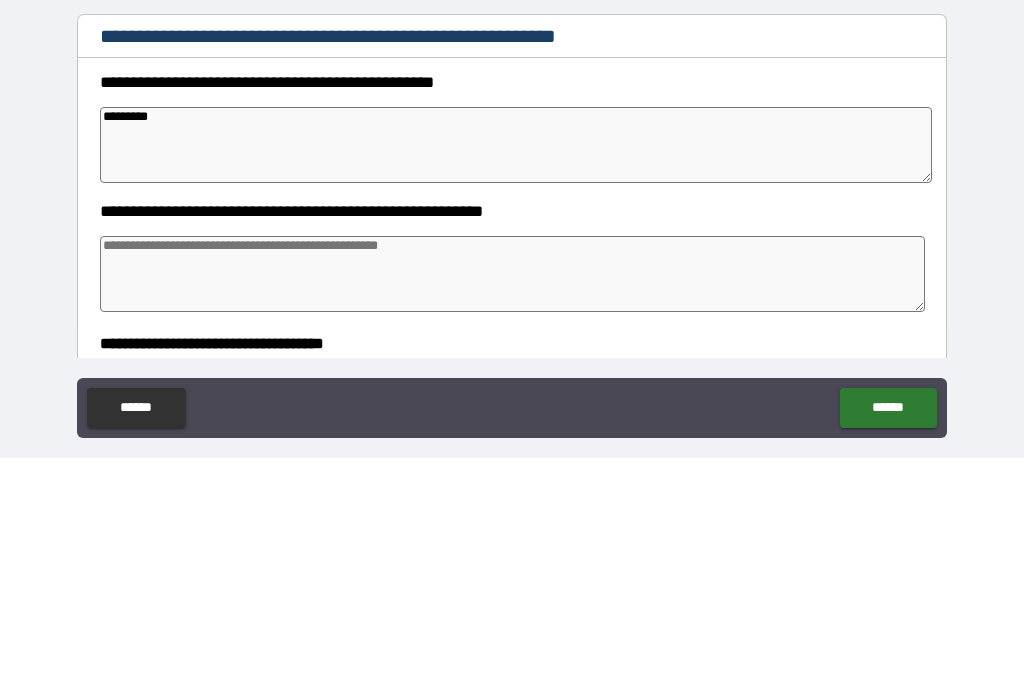 type on "*" 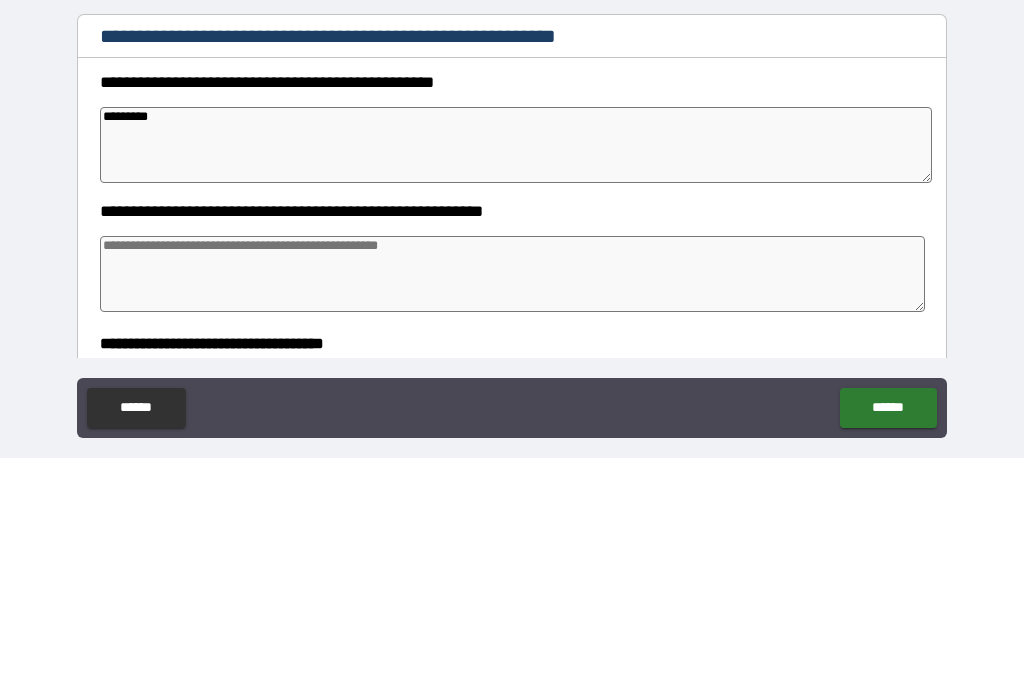 type on "*" 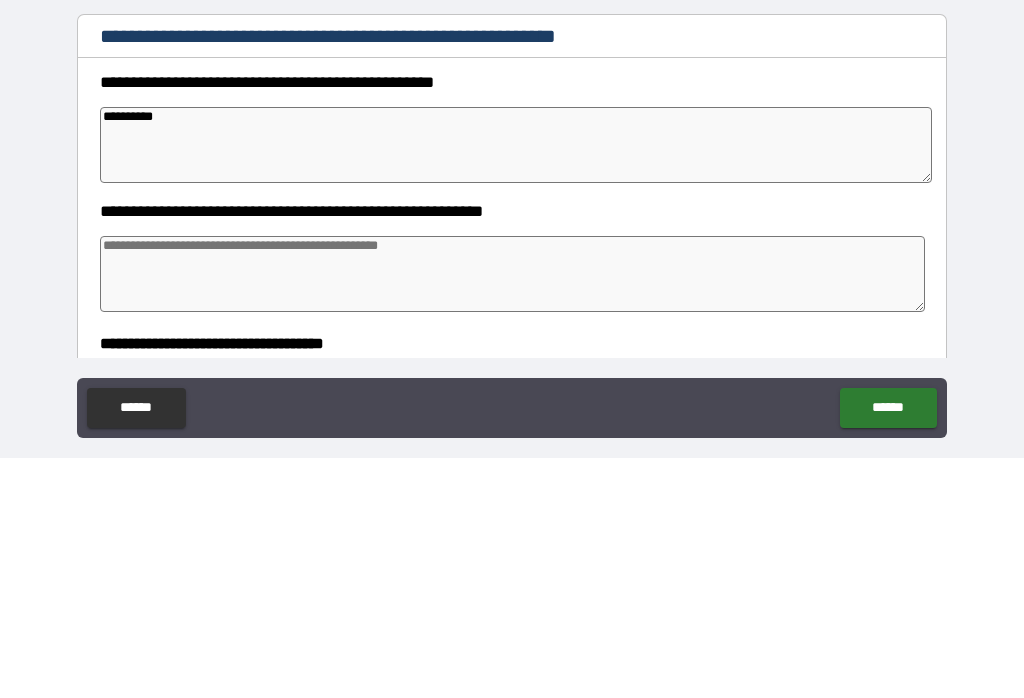 type on "*" 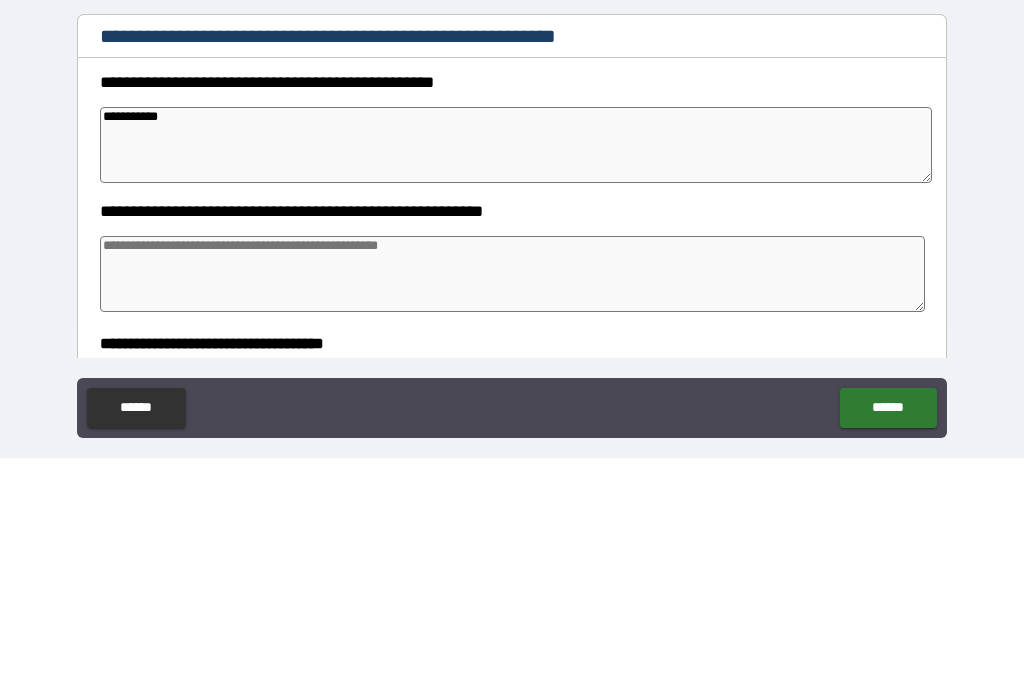 type on "*" 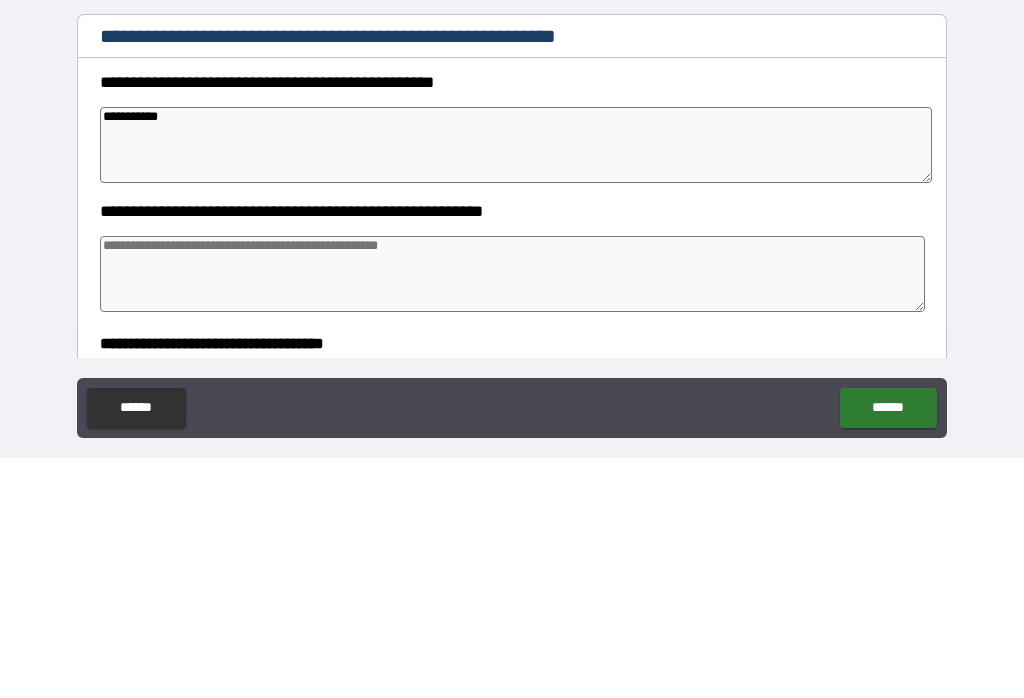 type on "*" 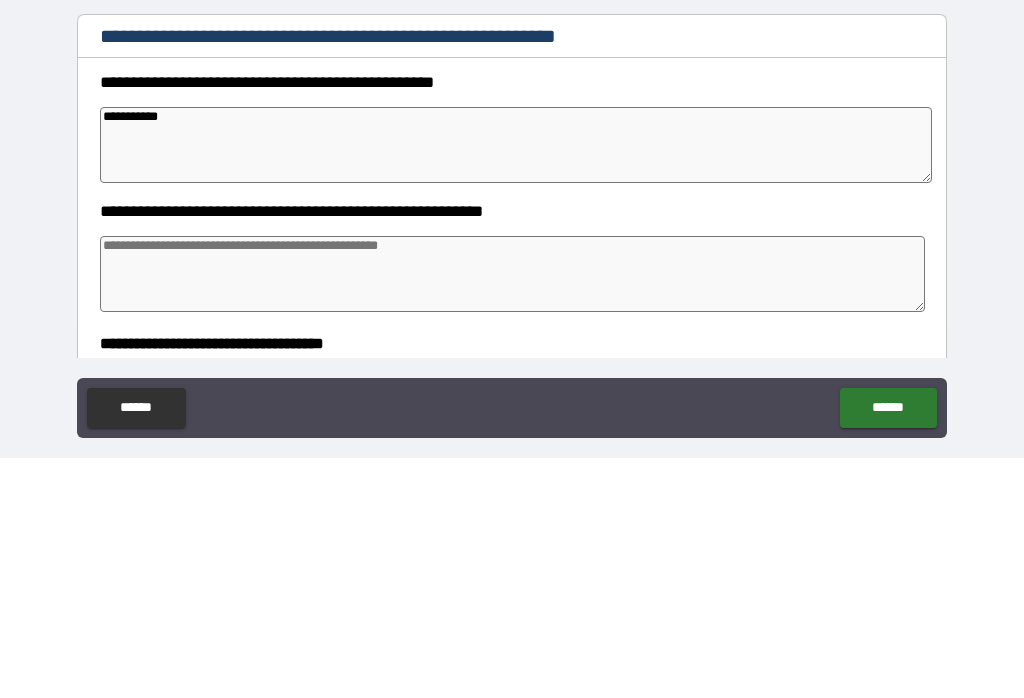 type on "*" 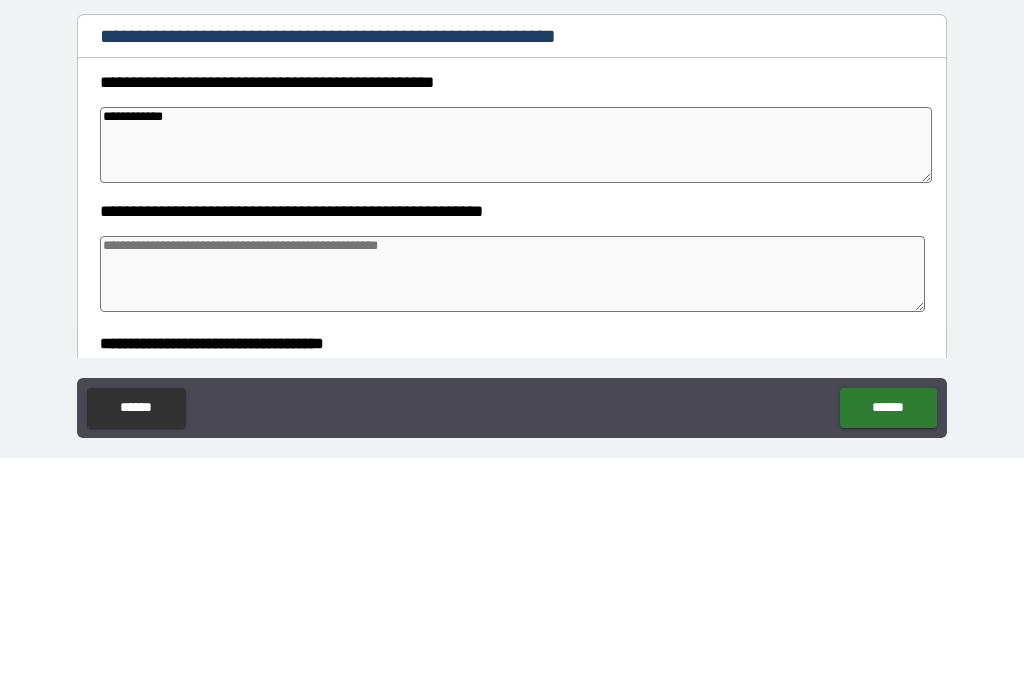 type on "*" 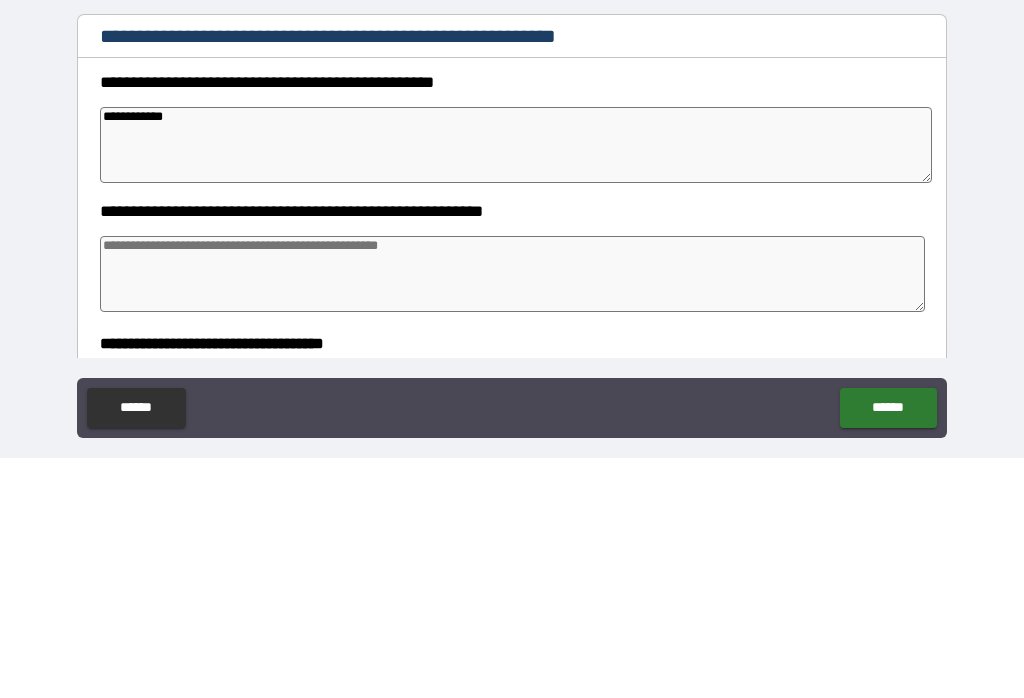 type on "*" 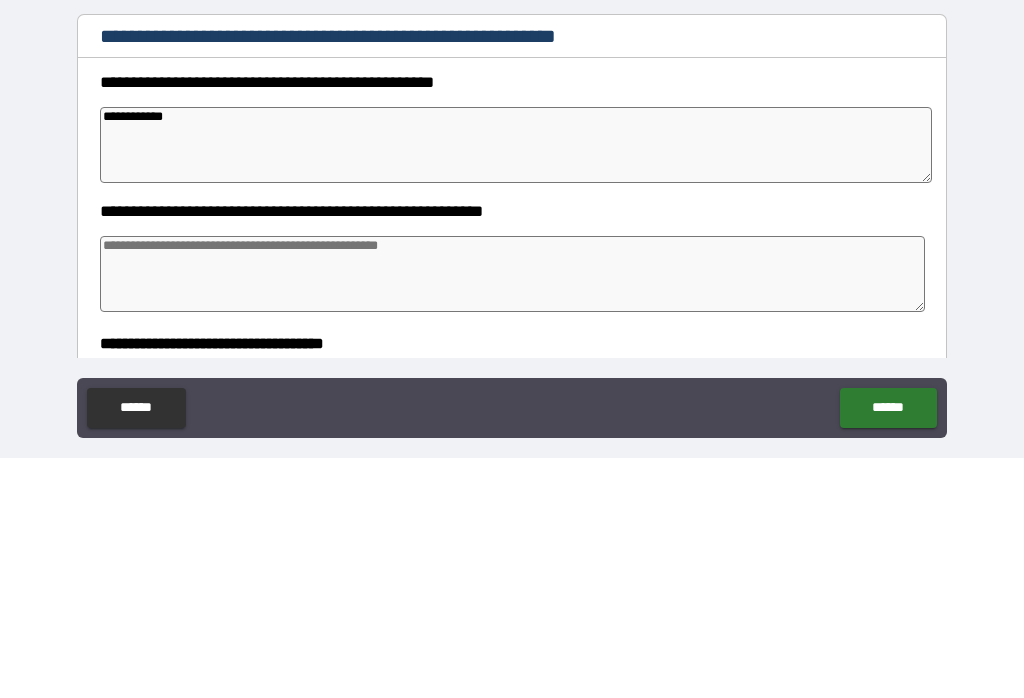 type on "*" 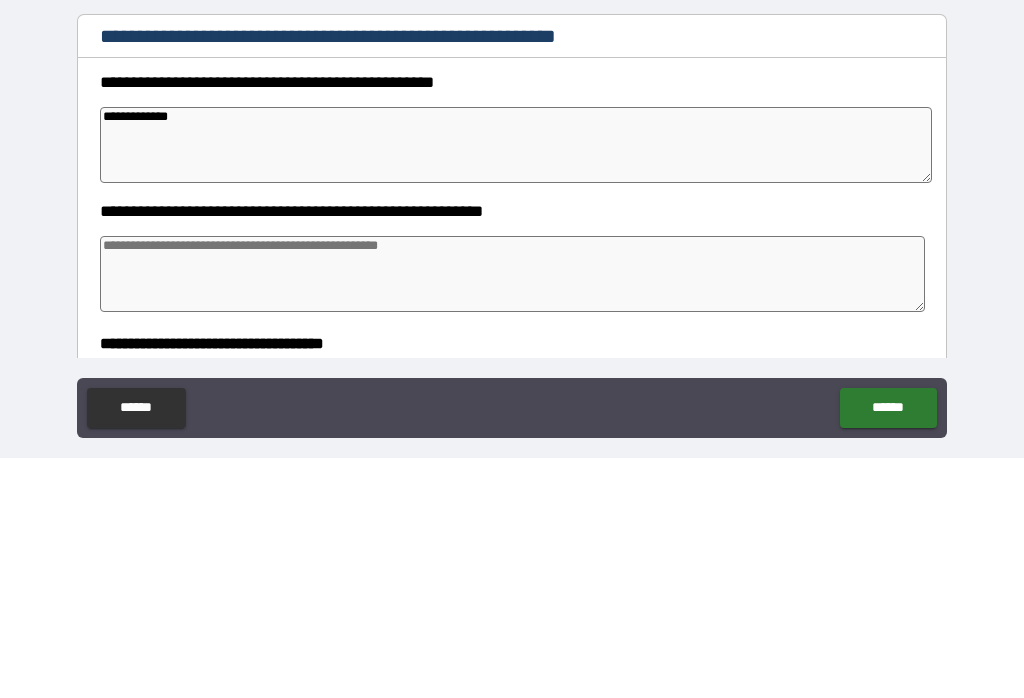 type on "*" 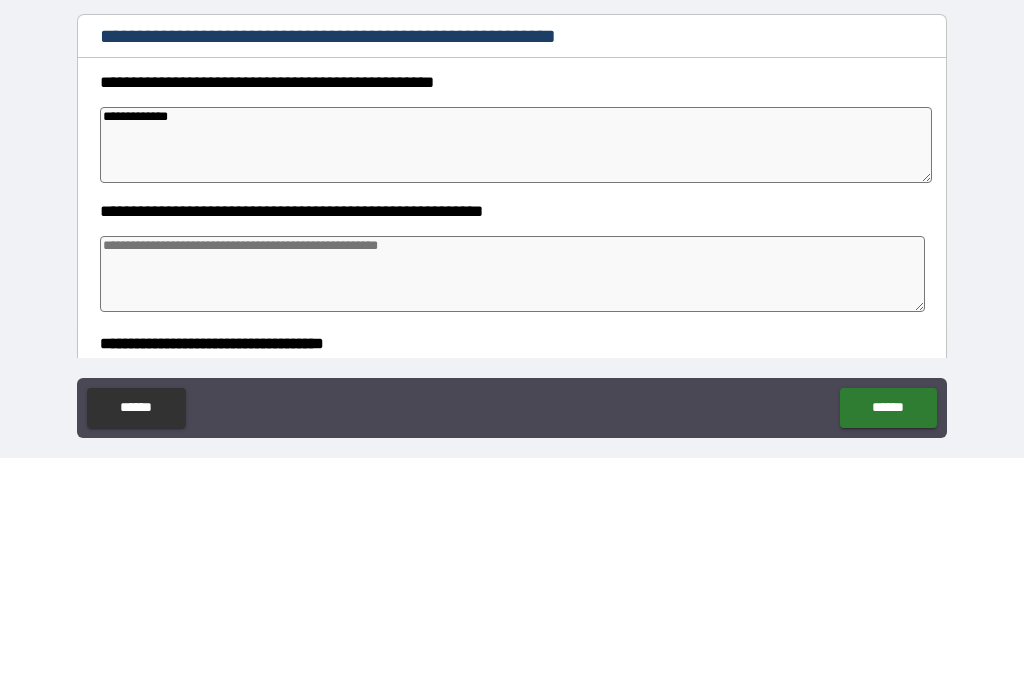 type on "*" 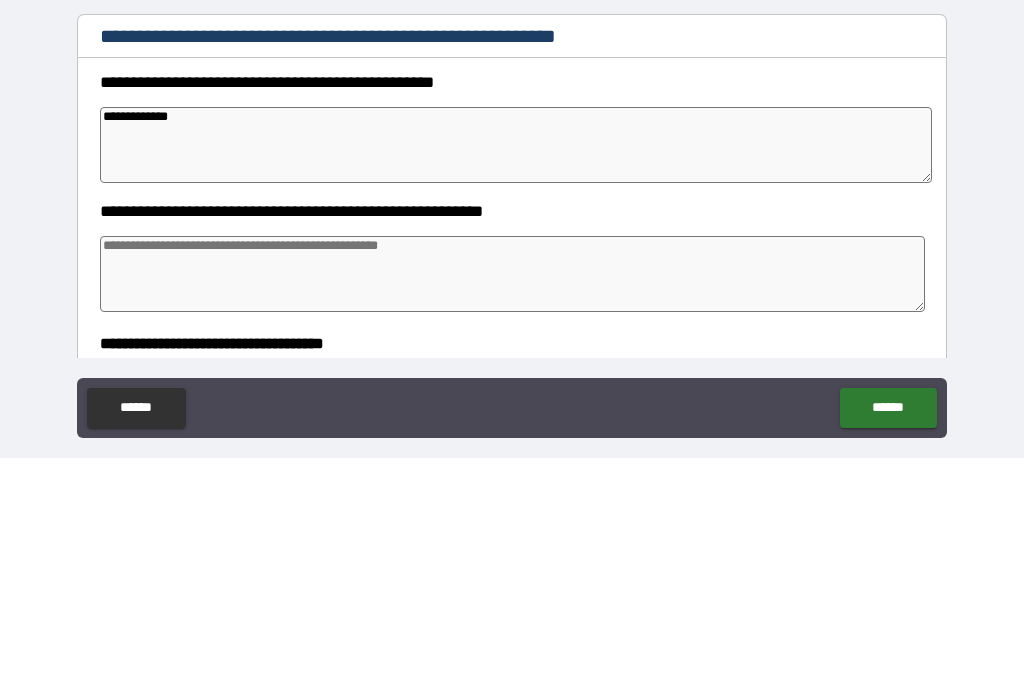 type on "*" 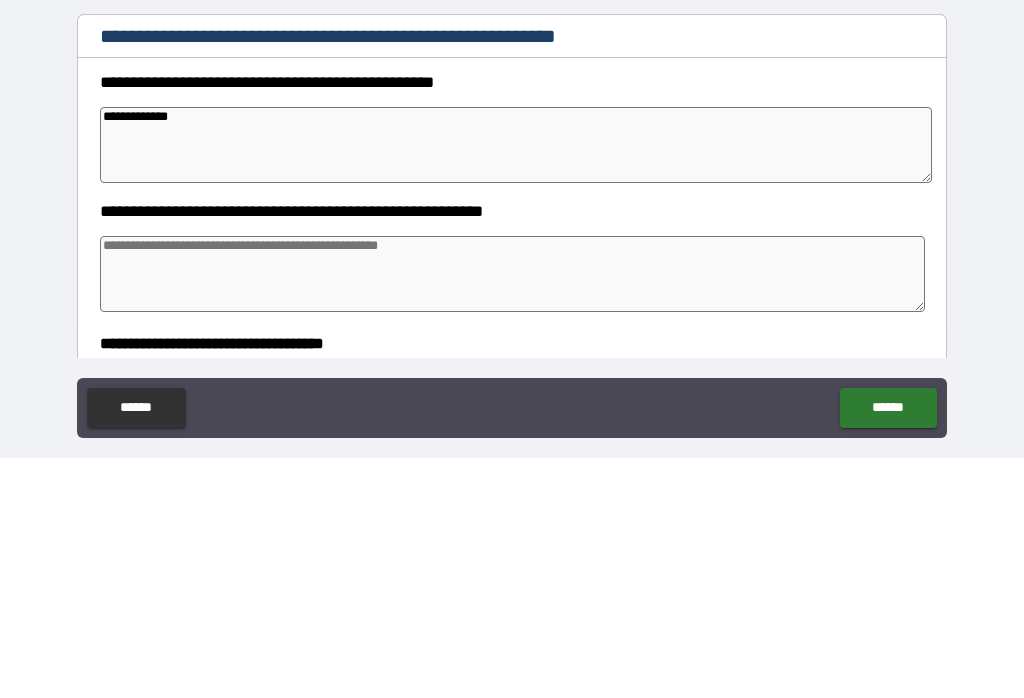 type on "**********" 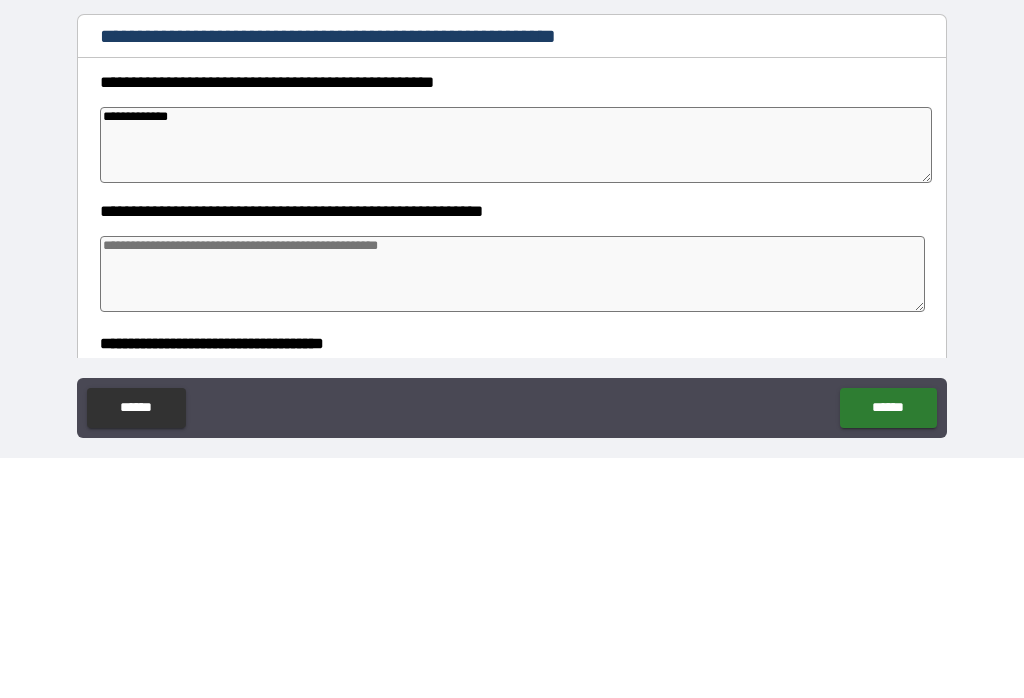 type on "*" 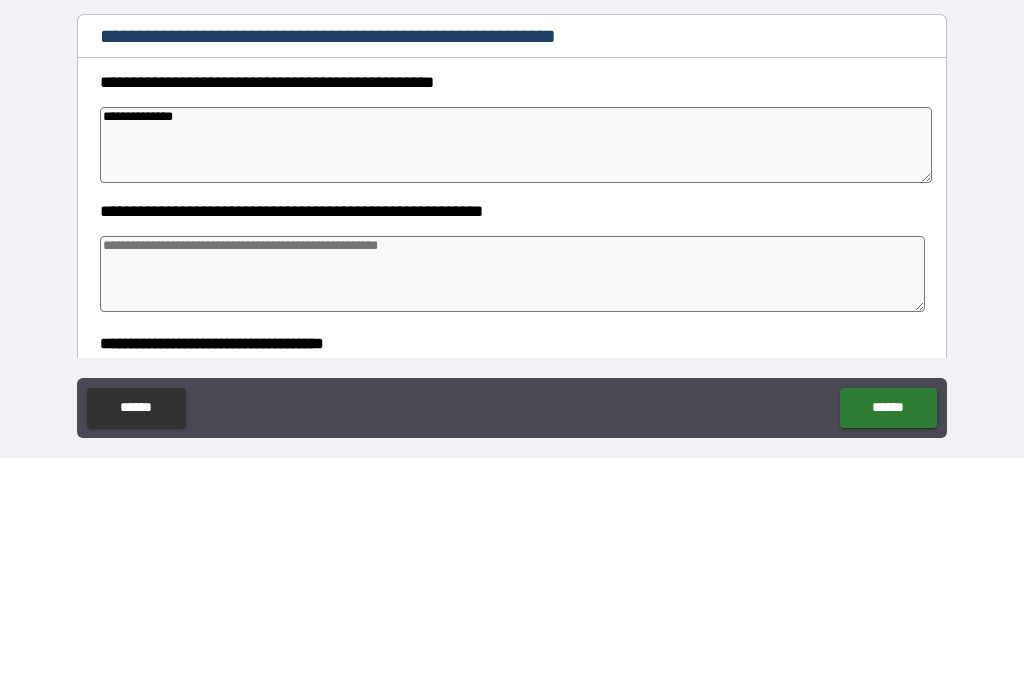 type on "*" 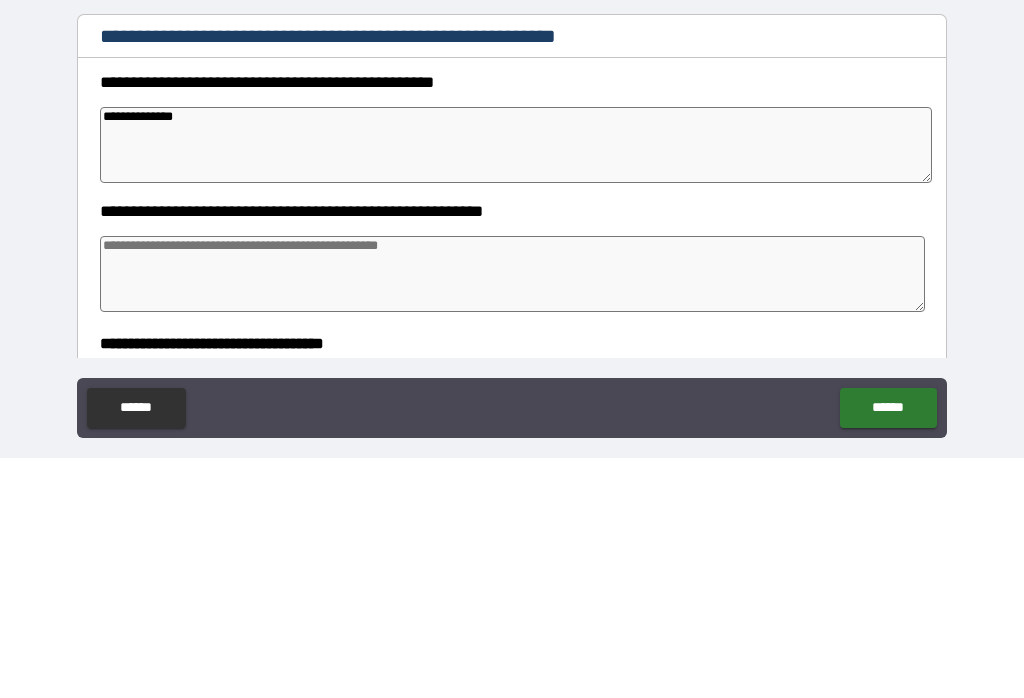type on "**********" 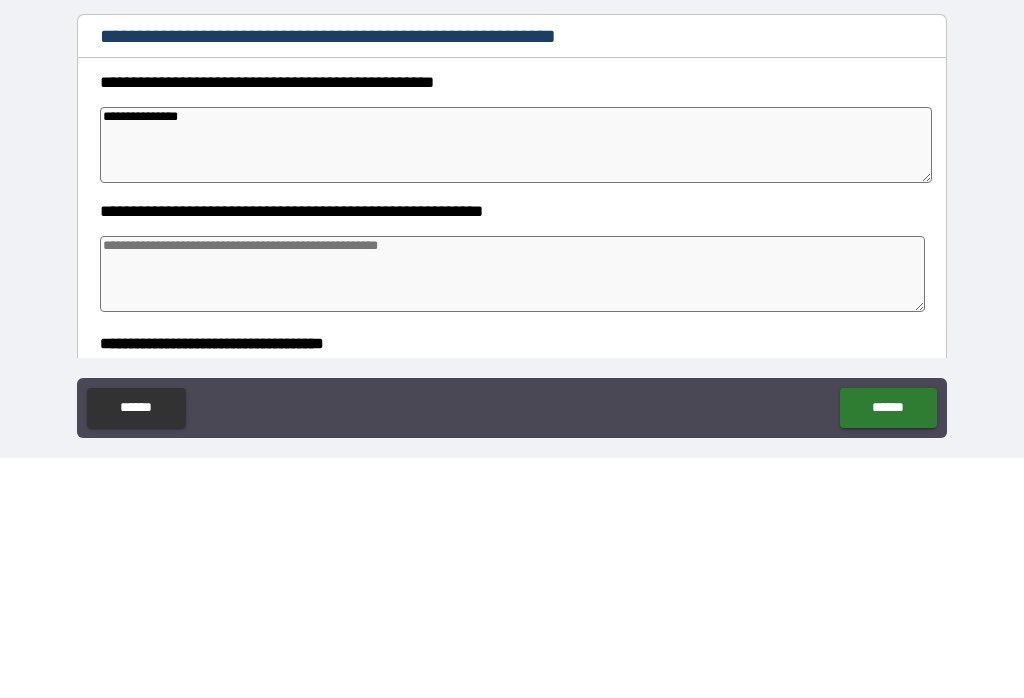 type on "*" 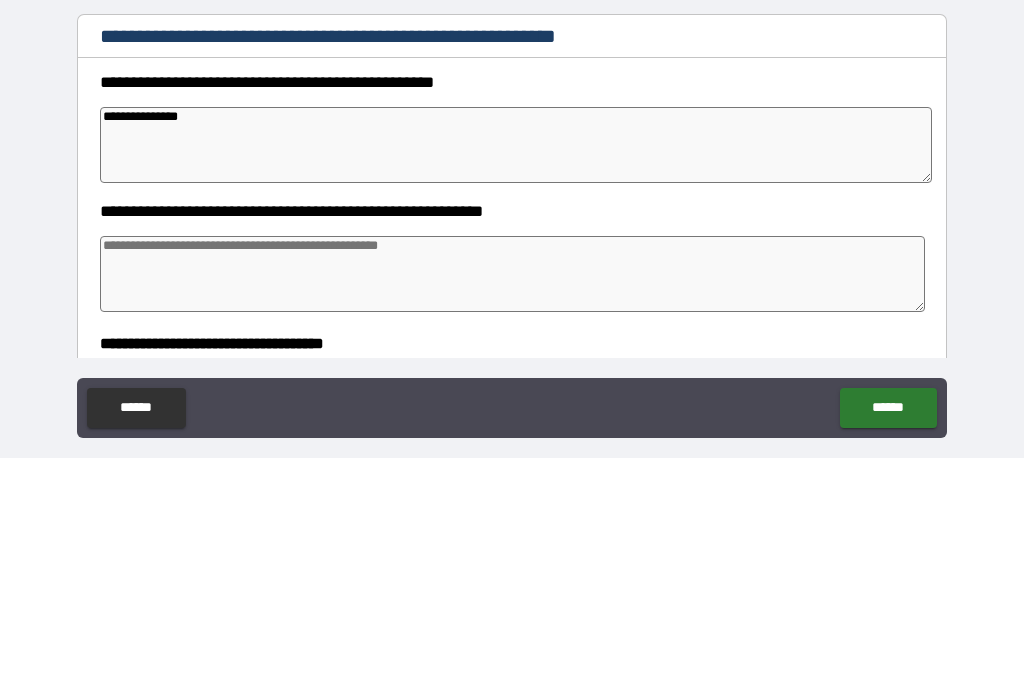 type on "*" 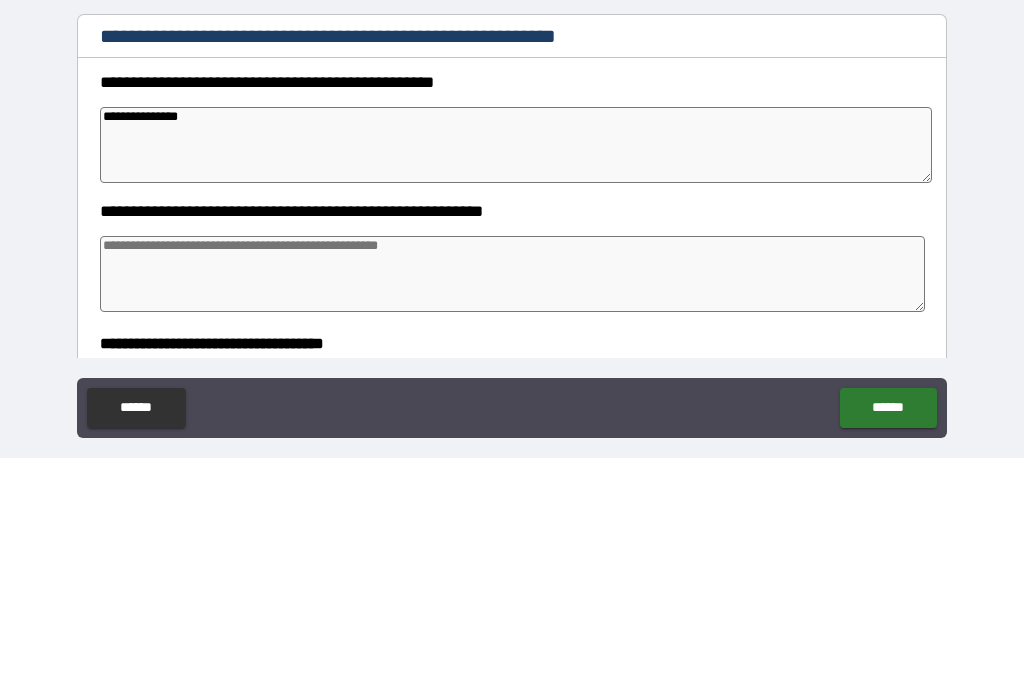 type on "*" 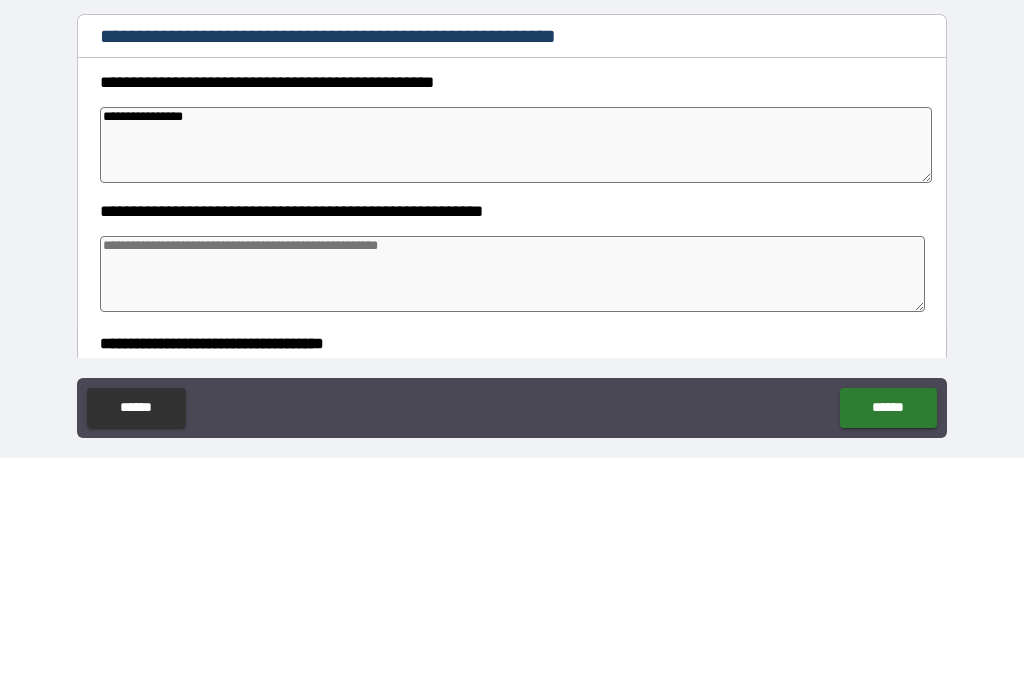 type on "*" 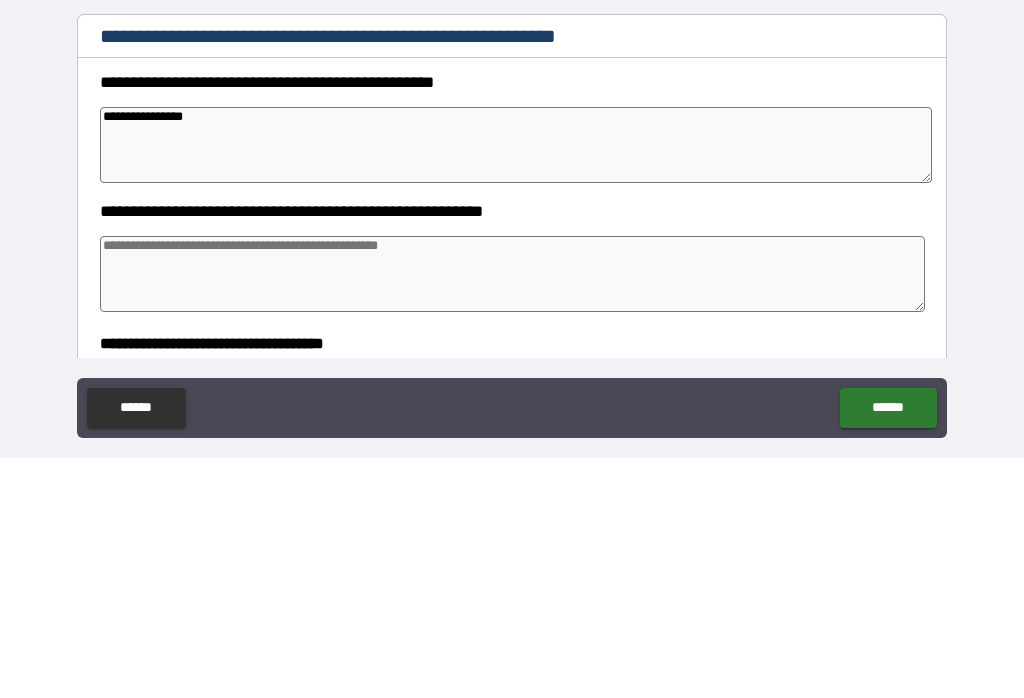 type on "*" 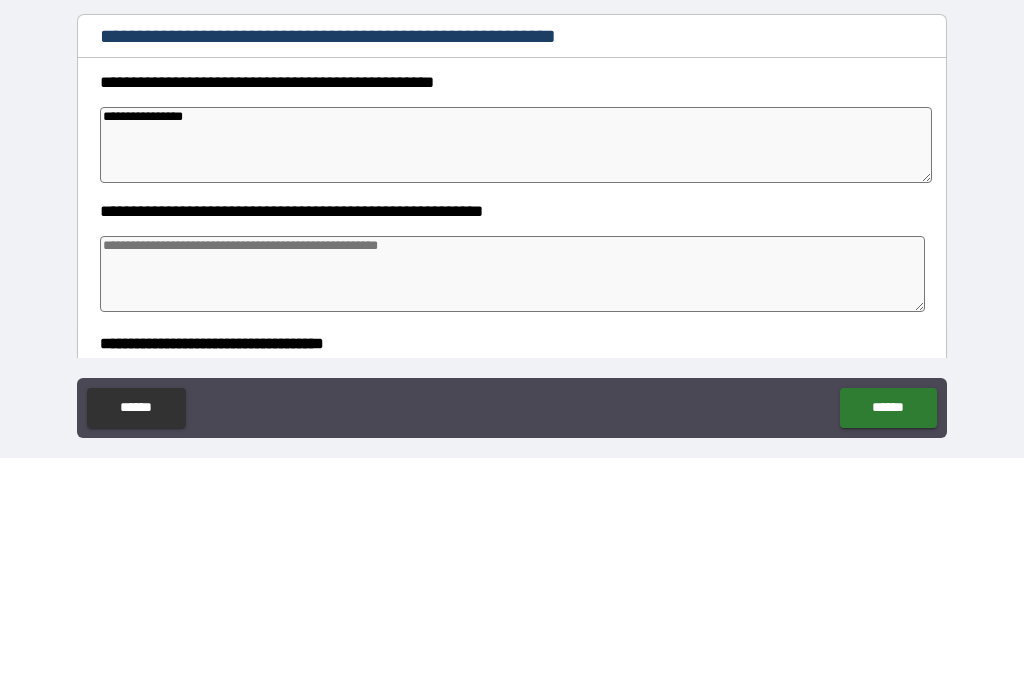 type on "*" 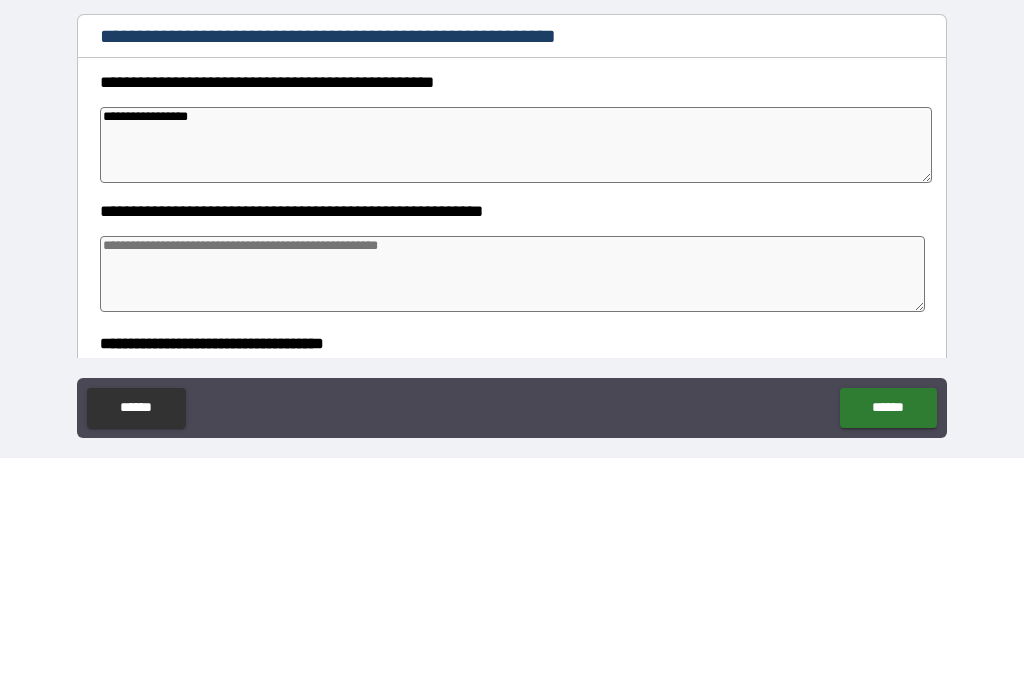 type on "*" 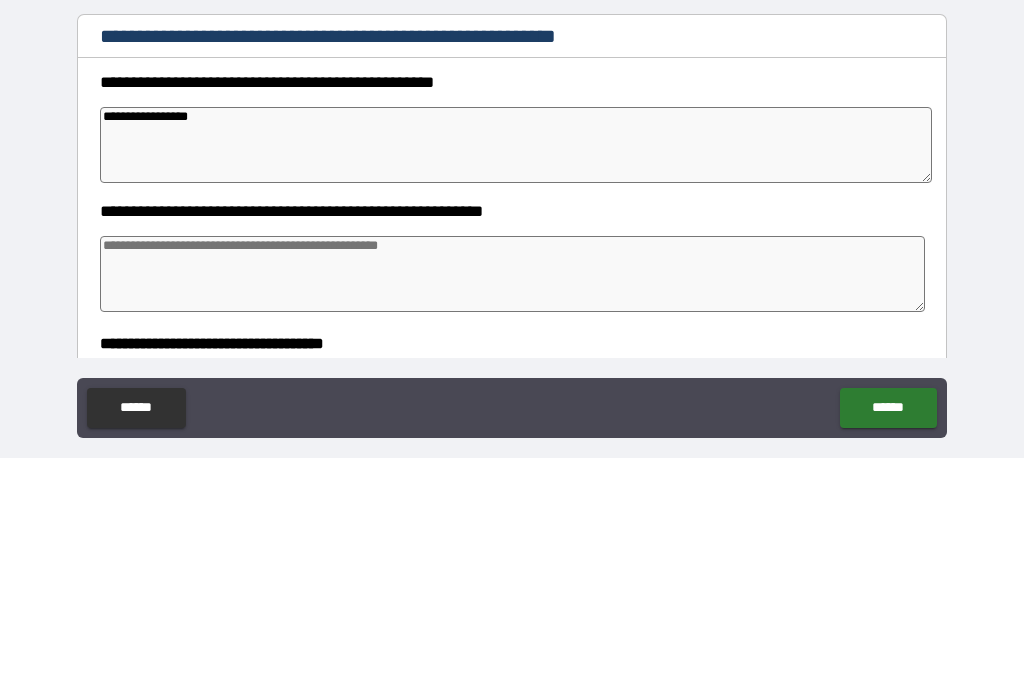 type on "**********" 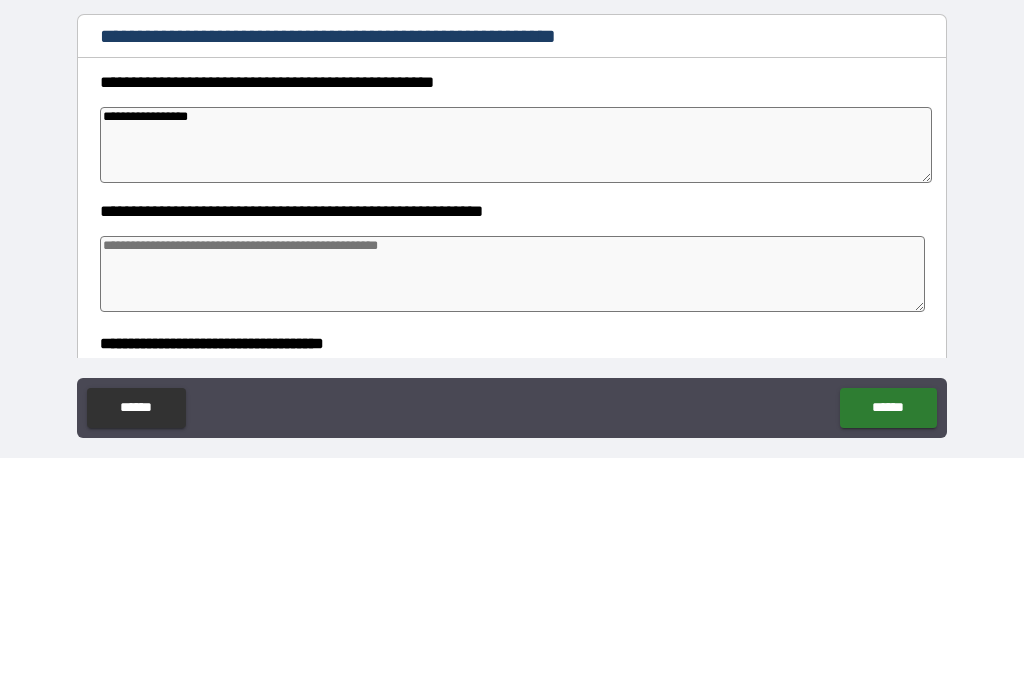 type on "*" 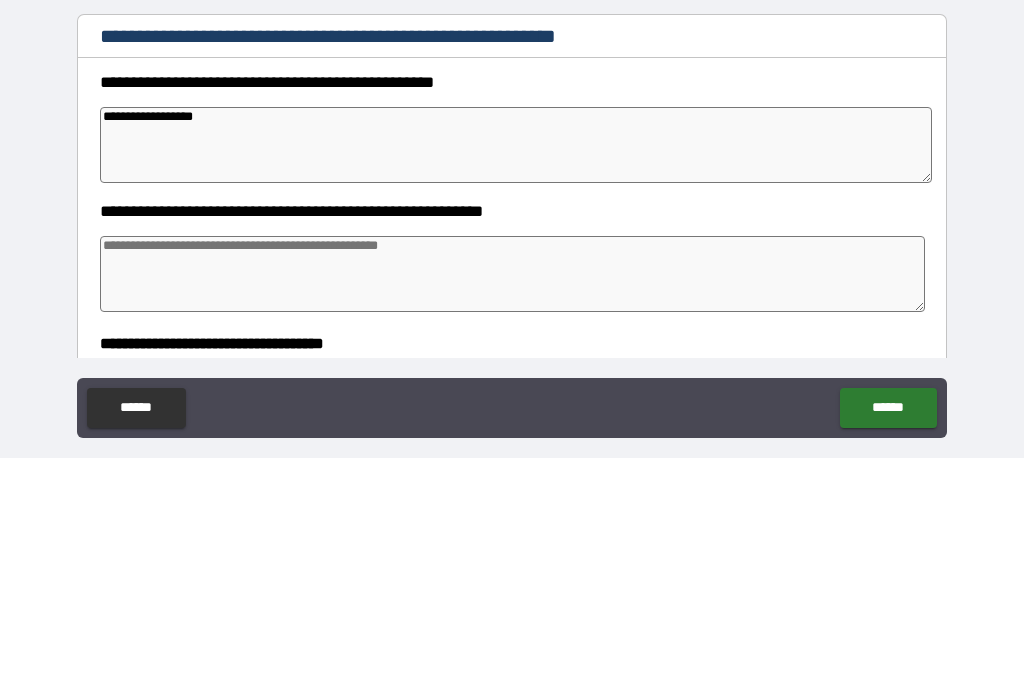 type on "*" 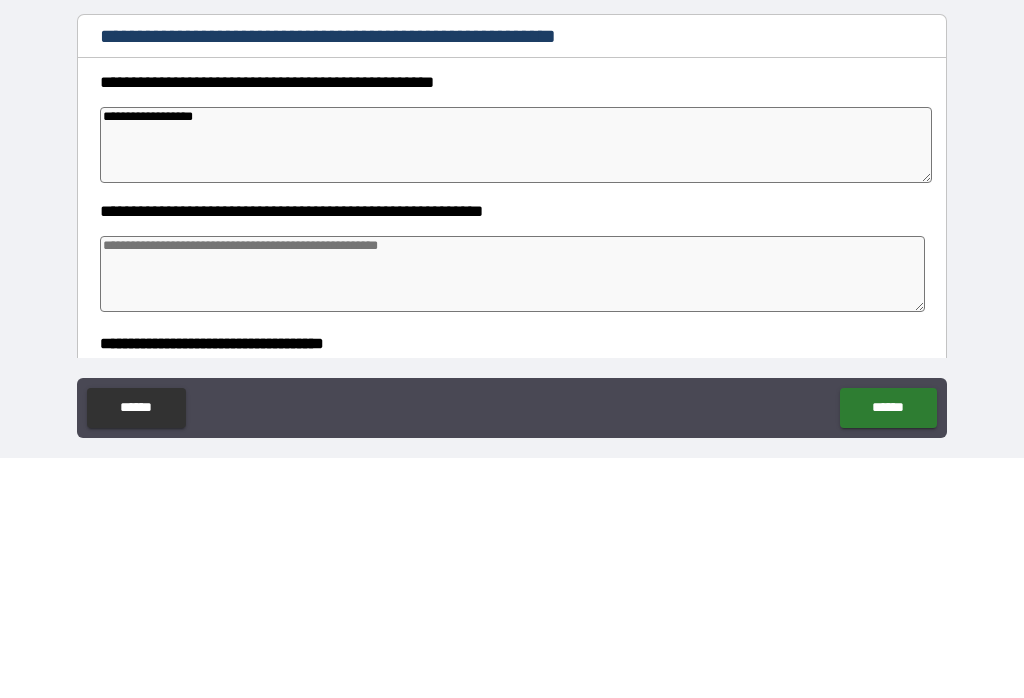type on "**********" 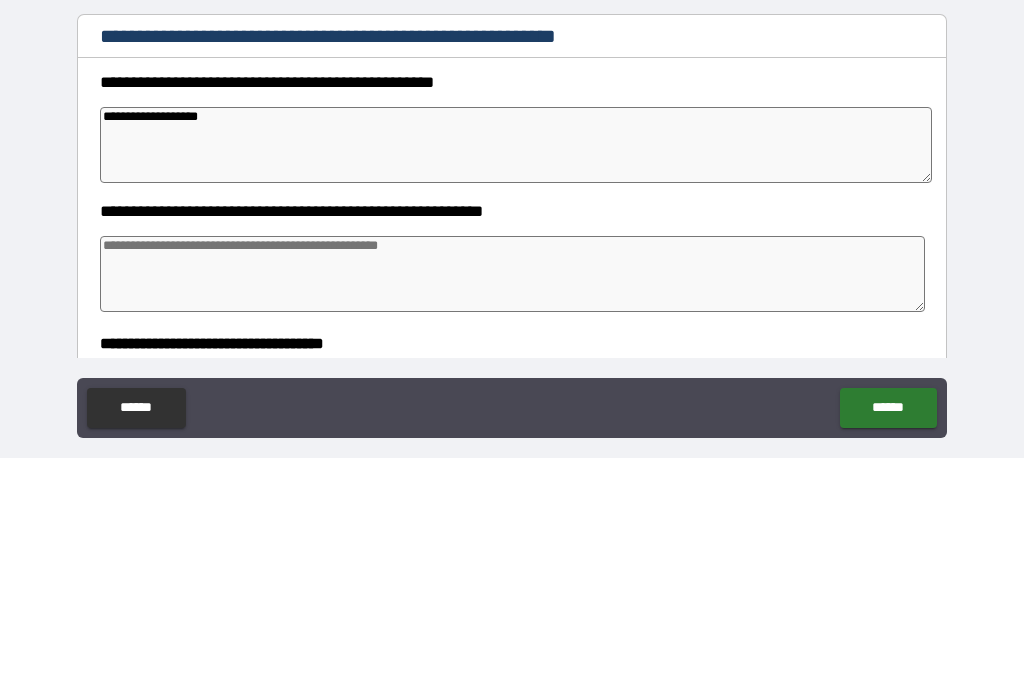 type on "*" 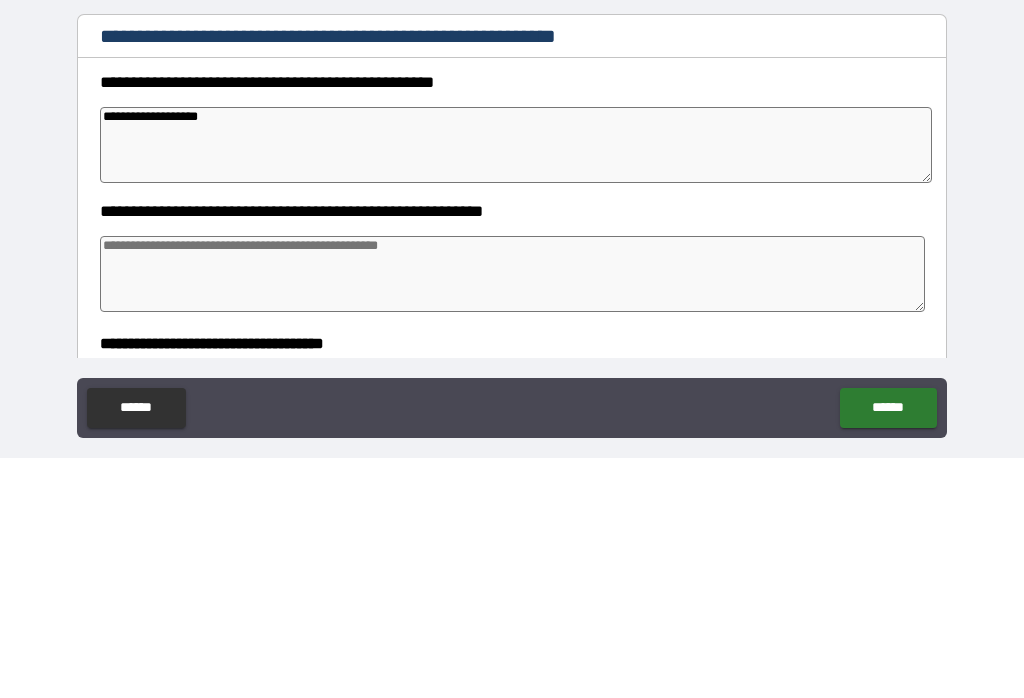 type on "**********" 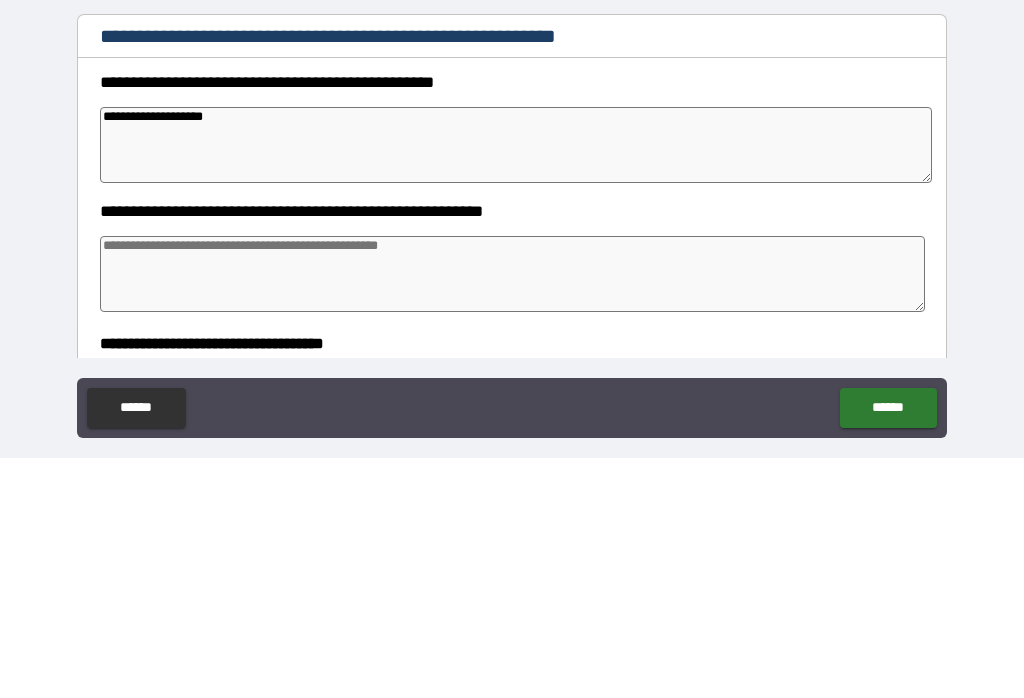 type on "*" 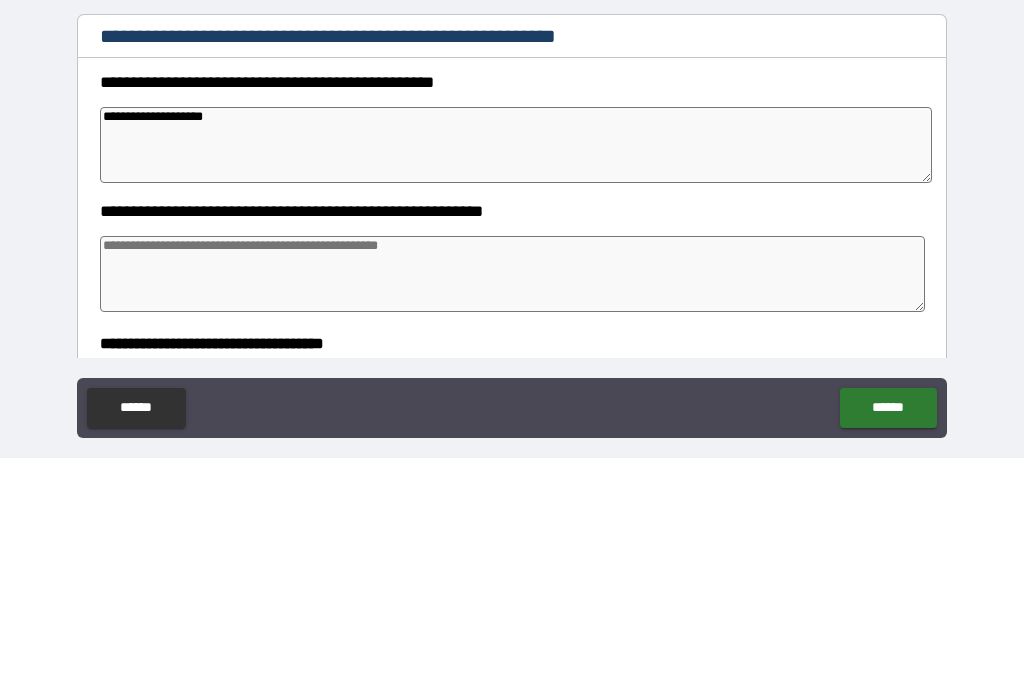 type on "*" 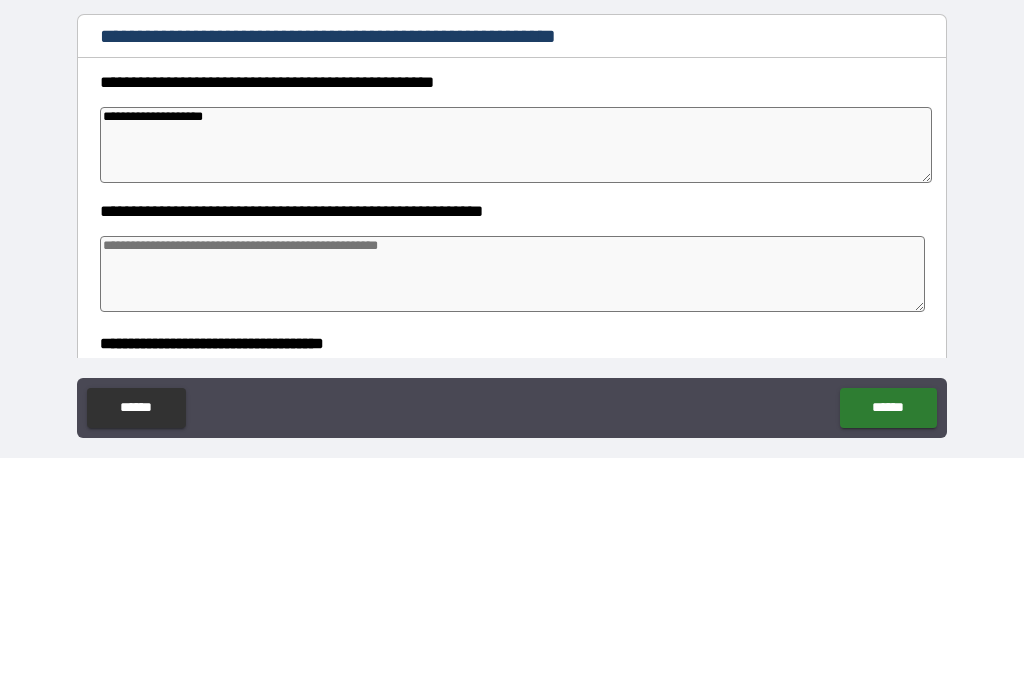 type on "*" 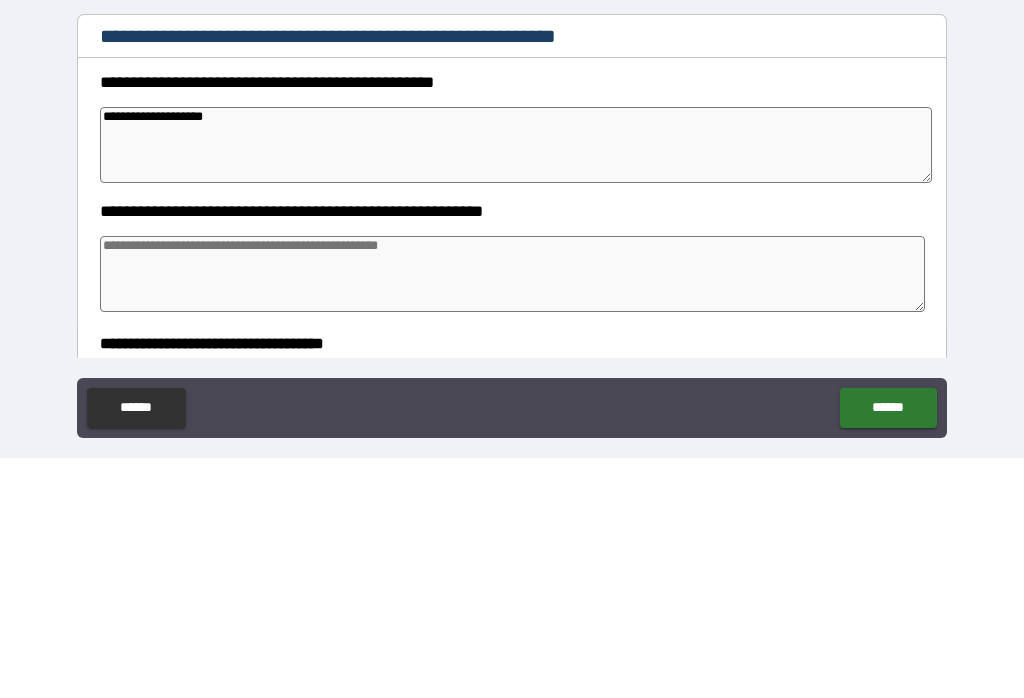 type on "**********" 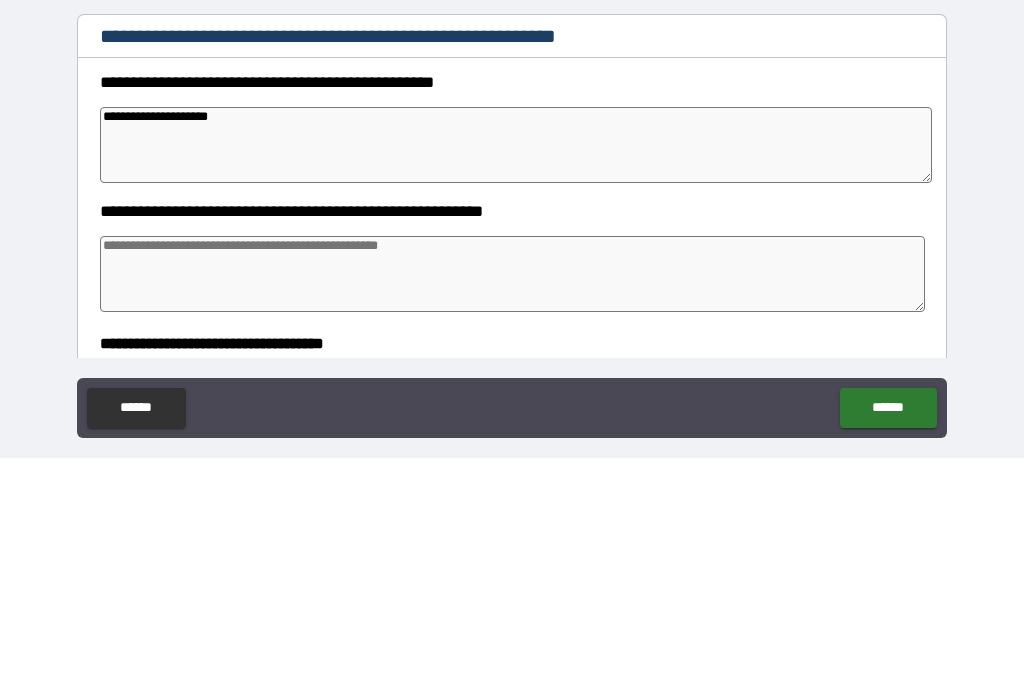 type on "*" 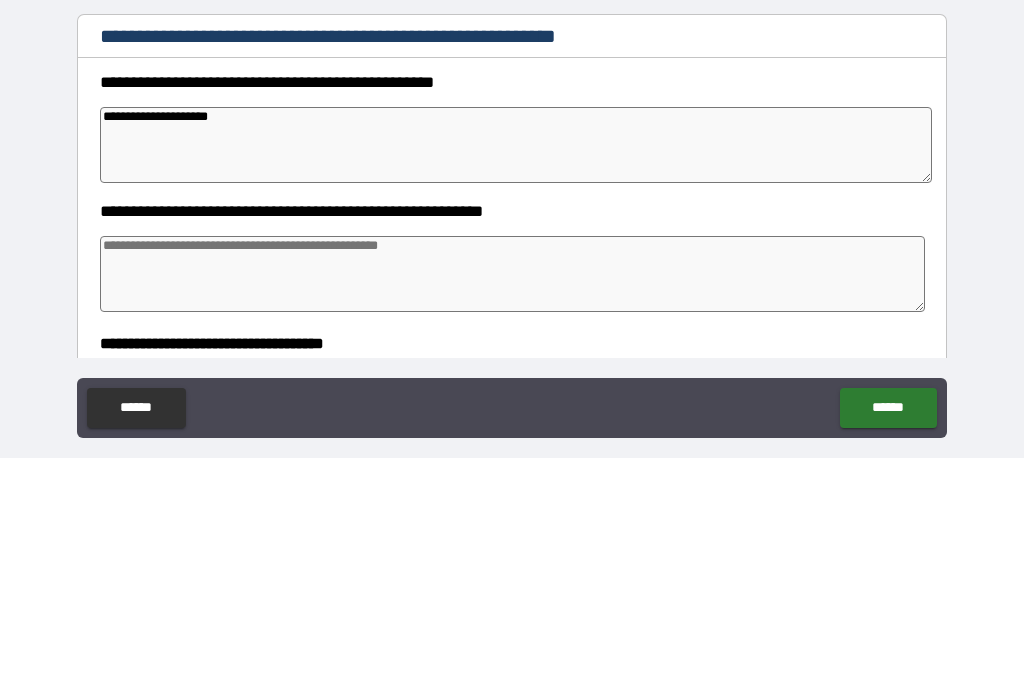 type on "*" 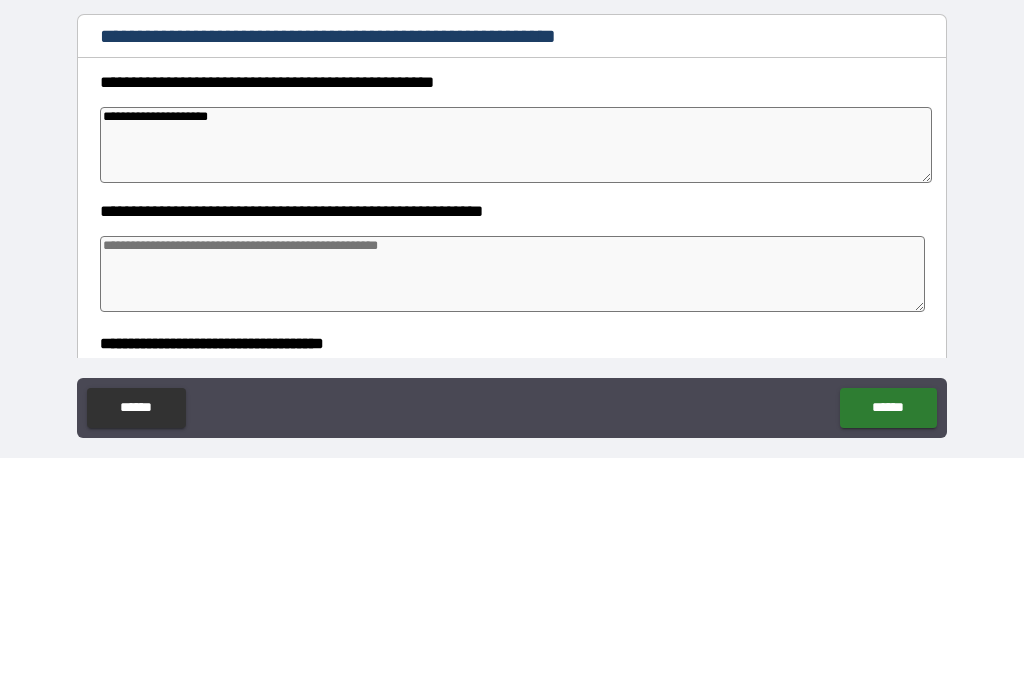 type on "*" 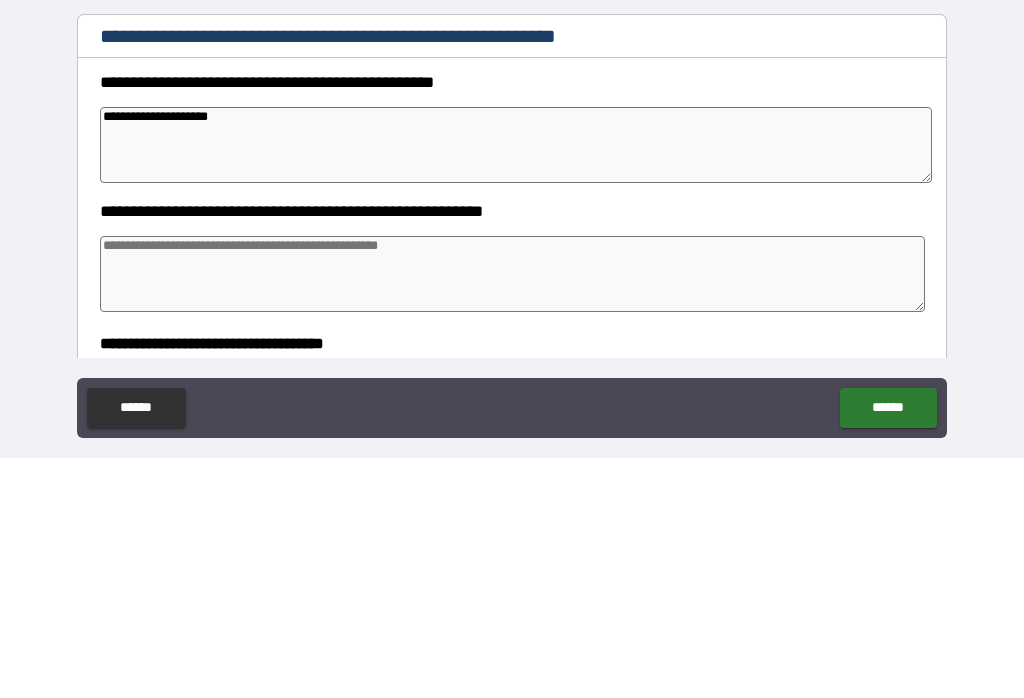 type on "**********" 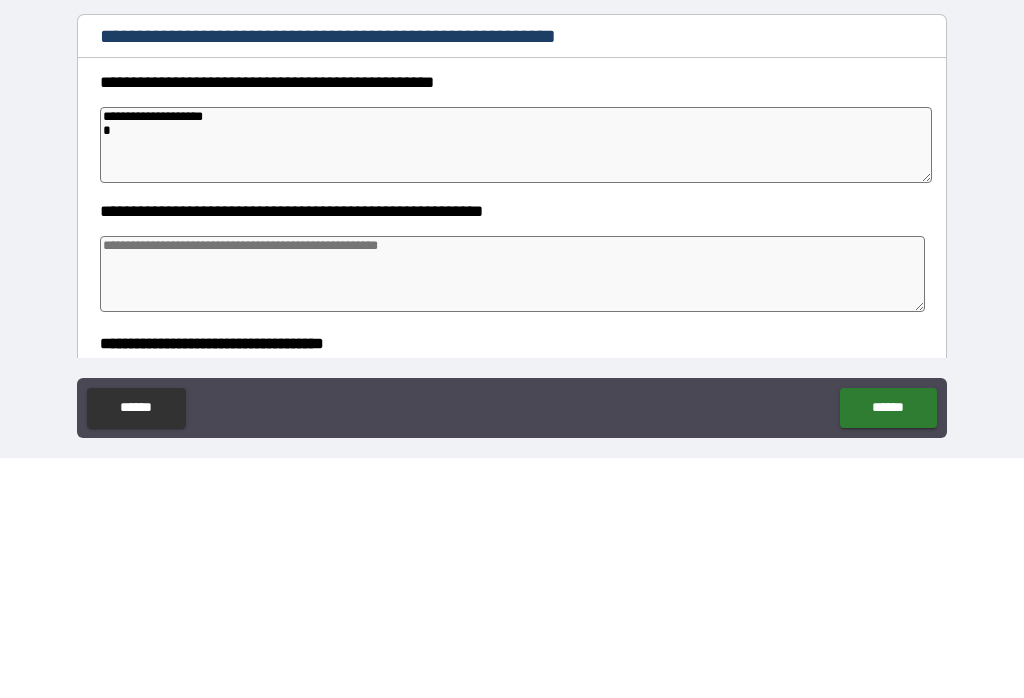 type on "*" 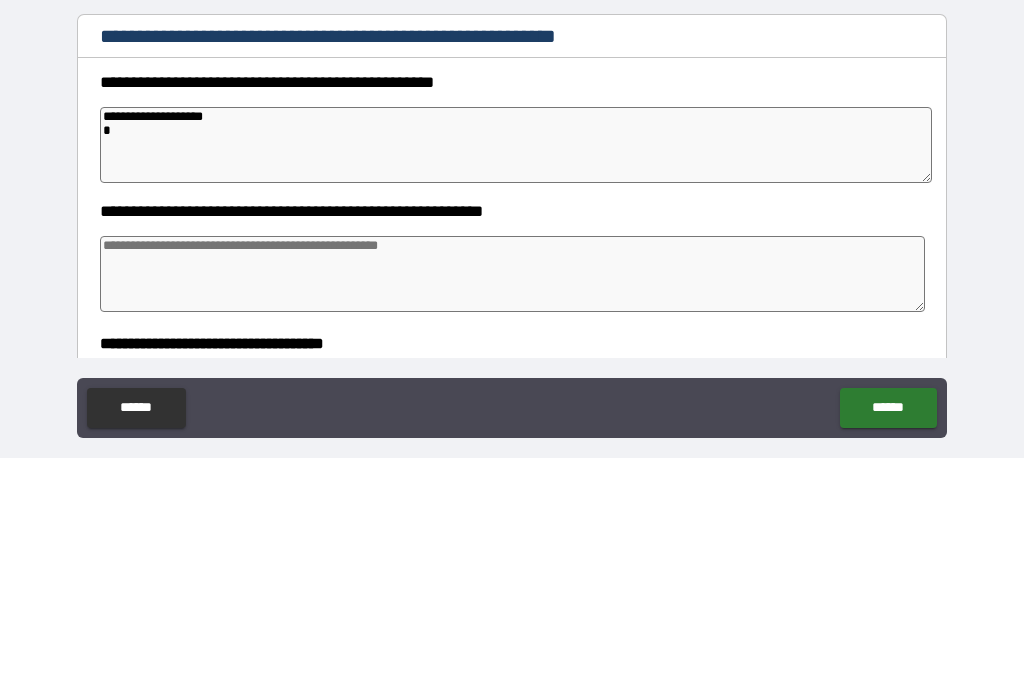 type on "*" 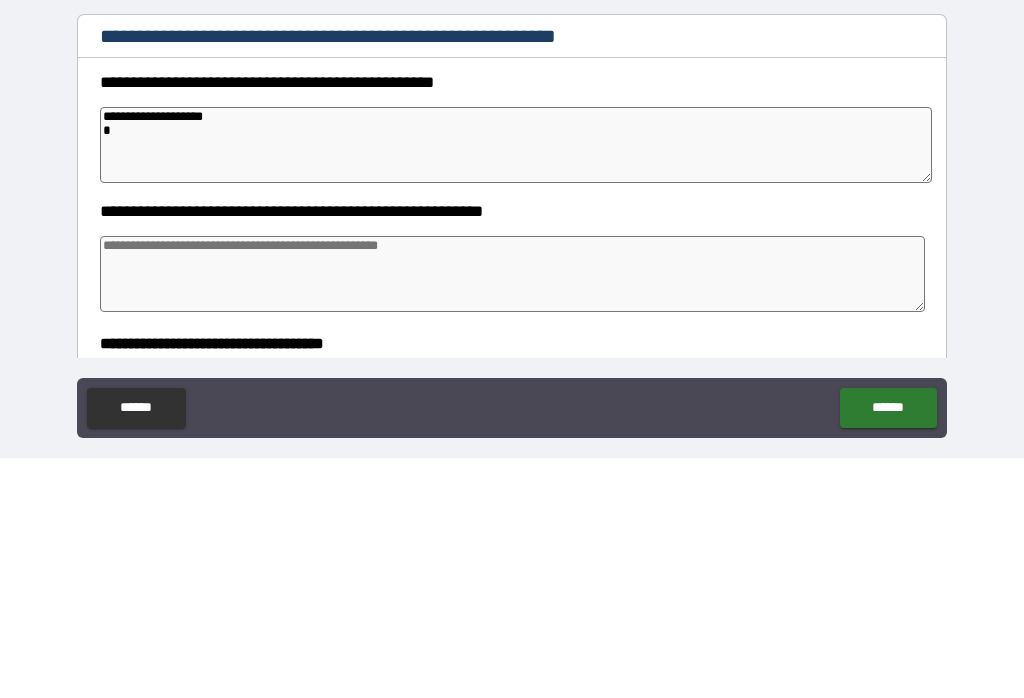 type on "*" 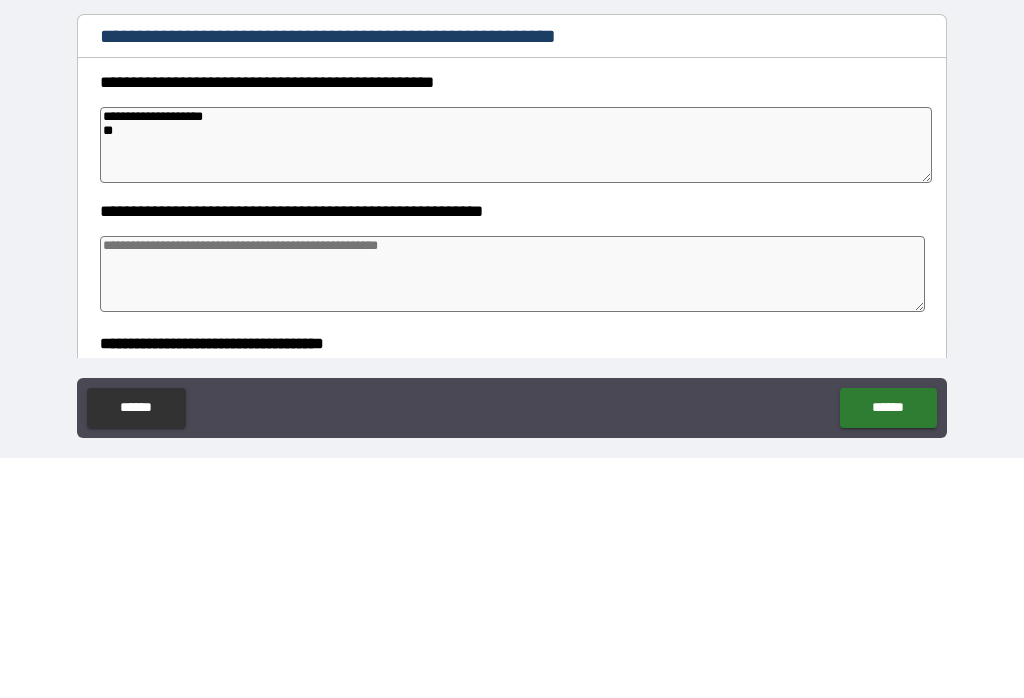 type on "*" 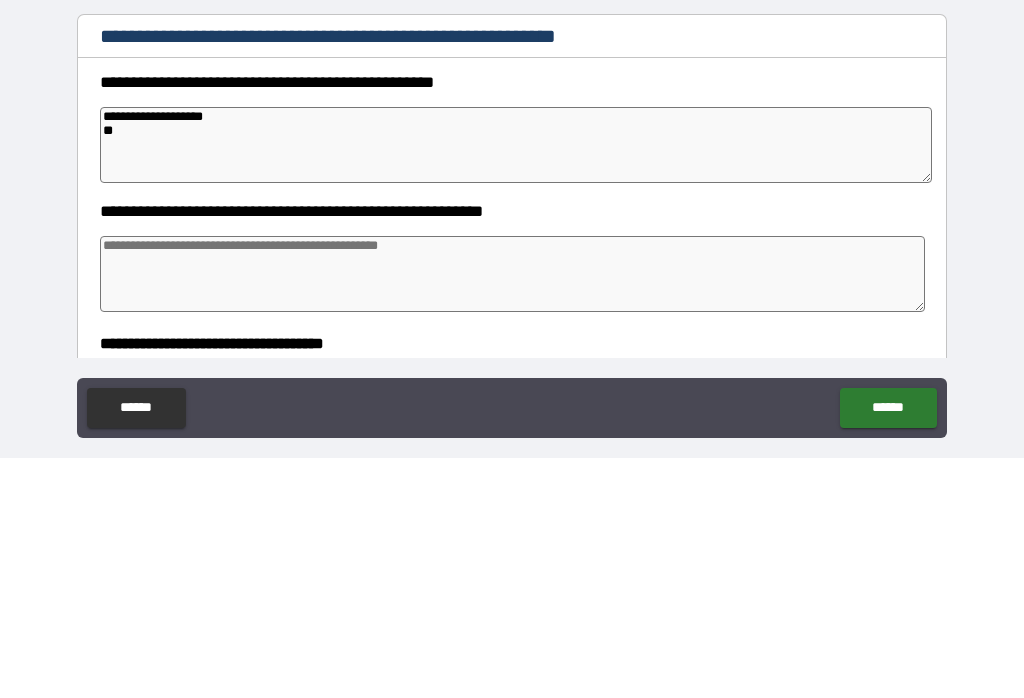type on "*" 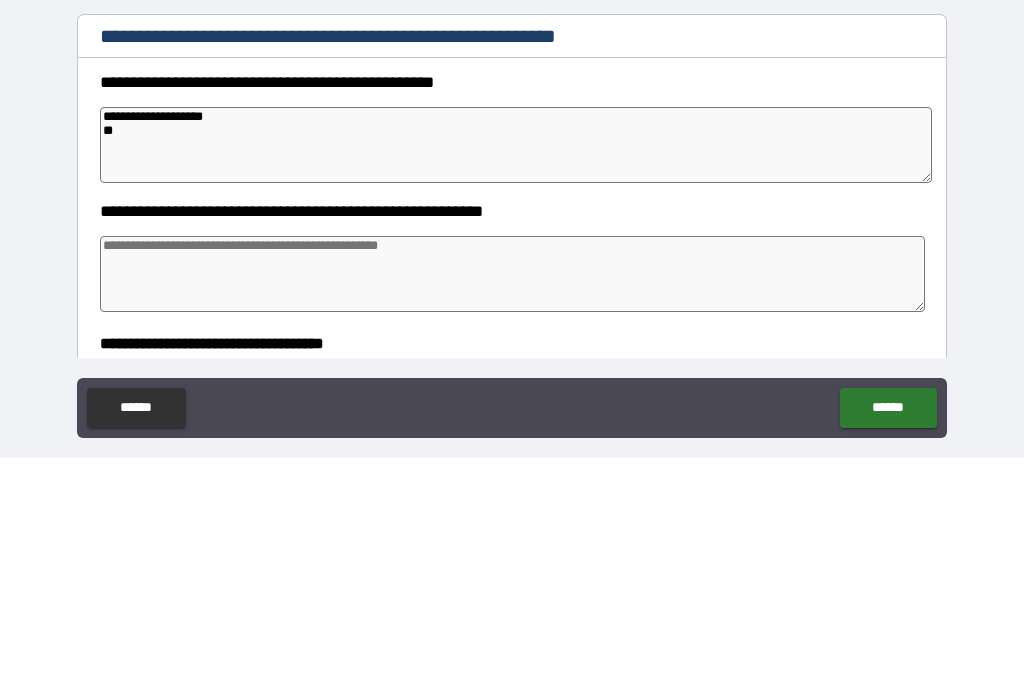 type on "*" 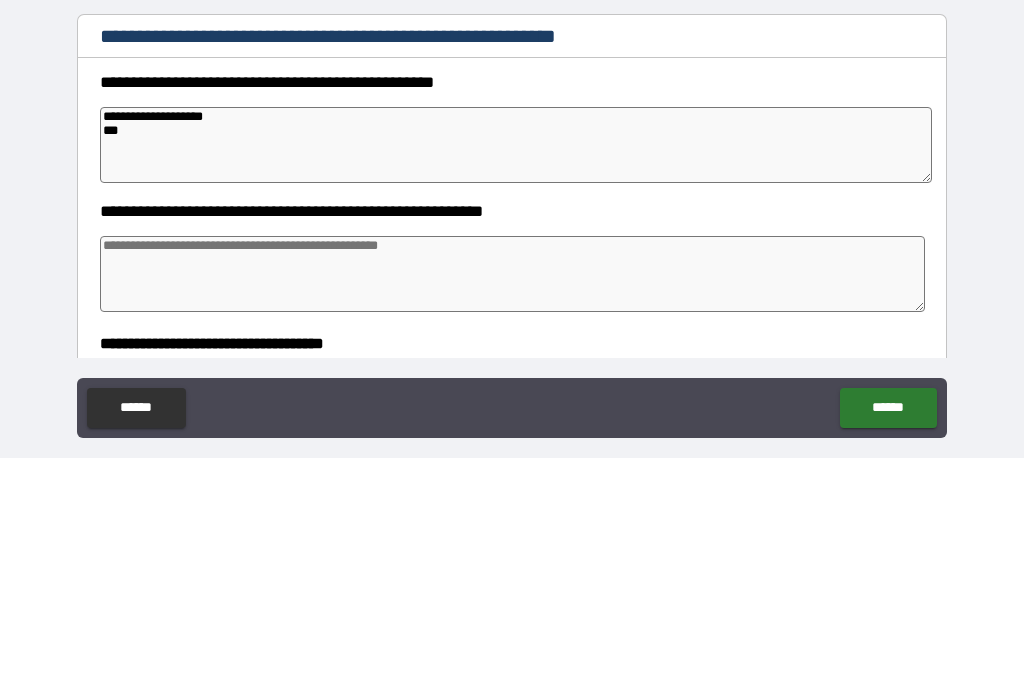 type on "*" 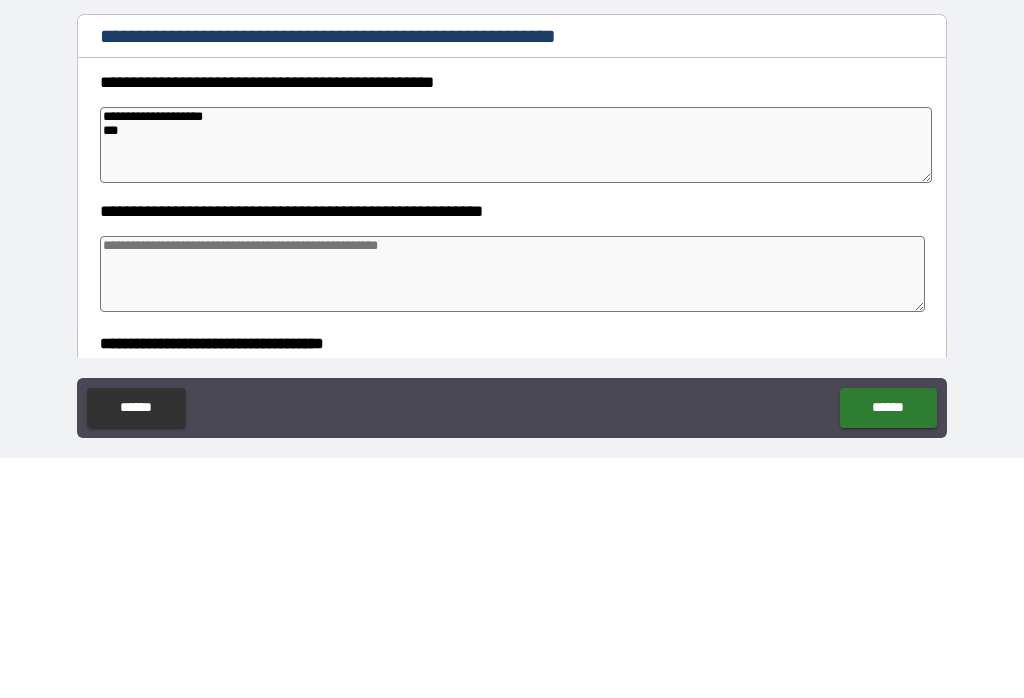 type on "*" 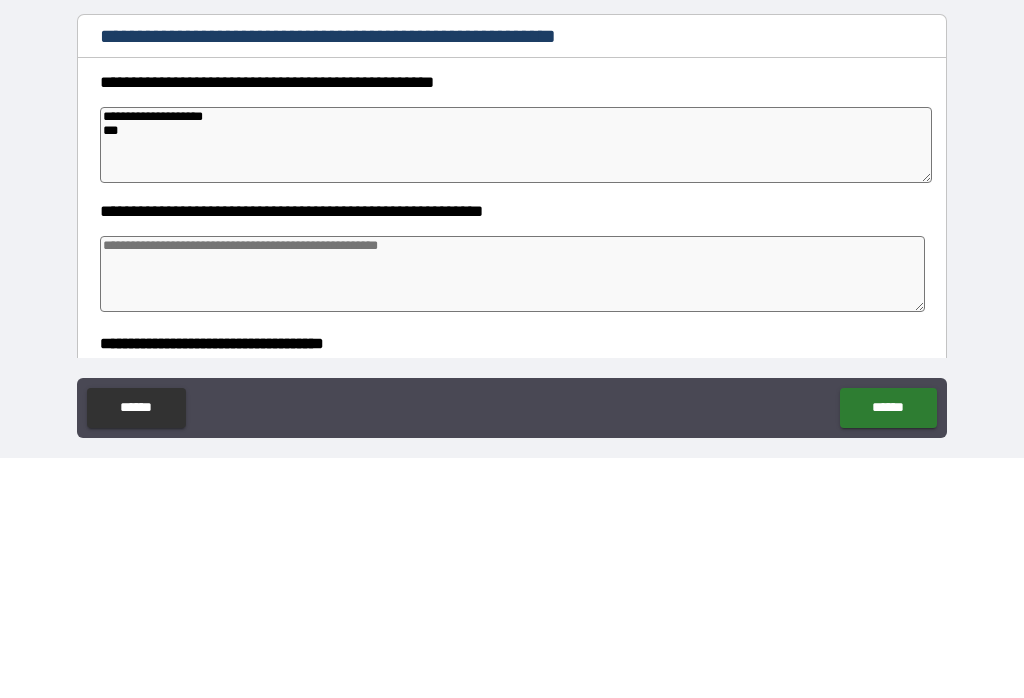 type on "*" 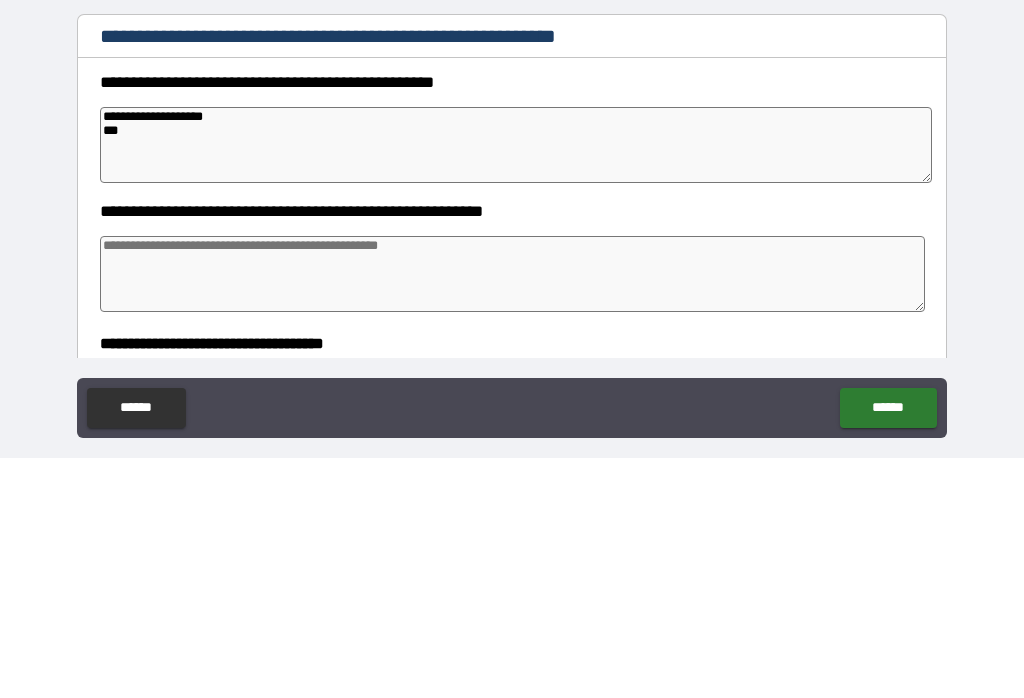 type on "**********" 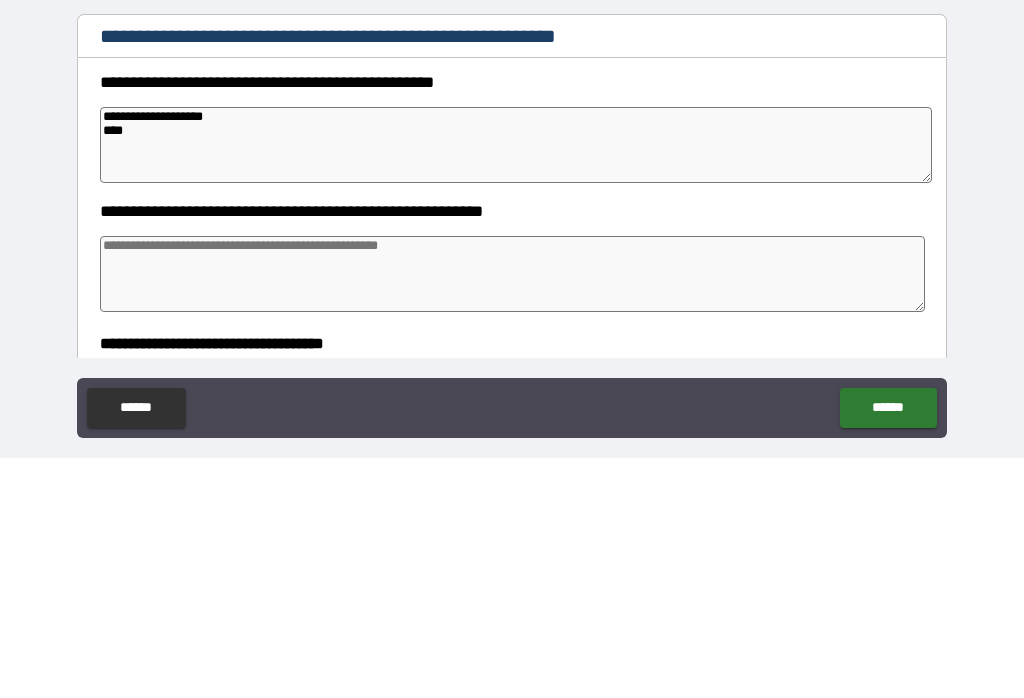 type on "*" 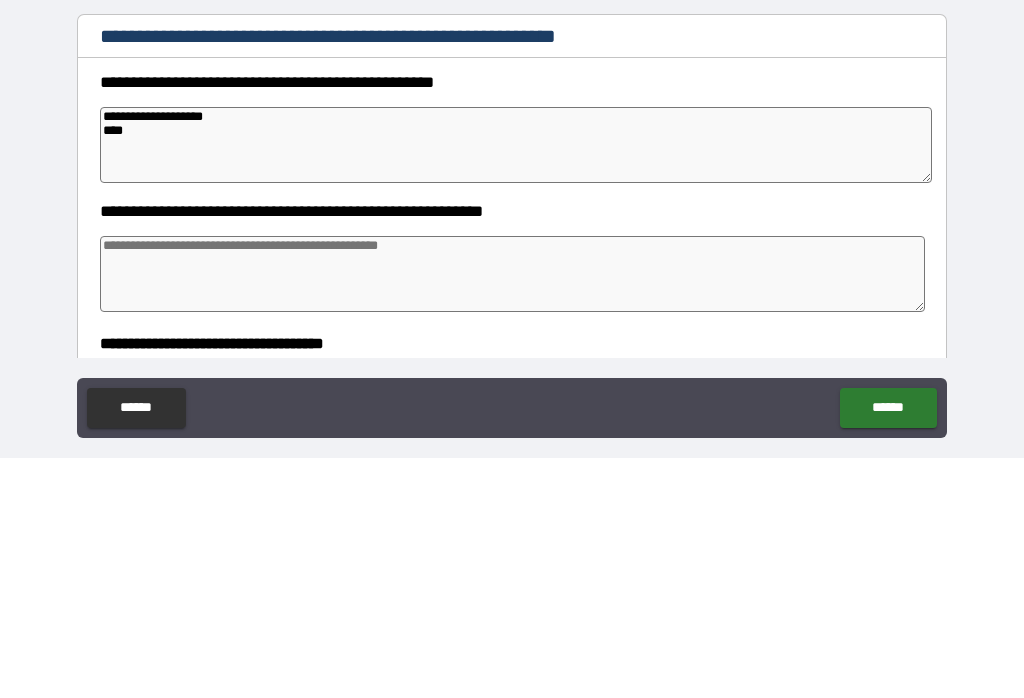 type on "*" 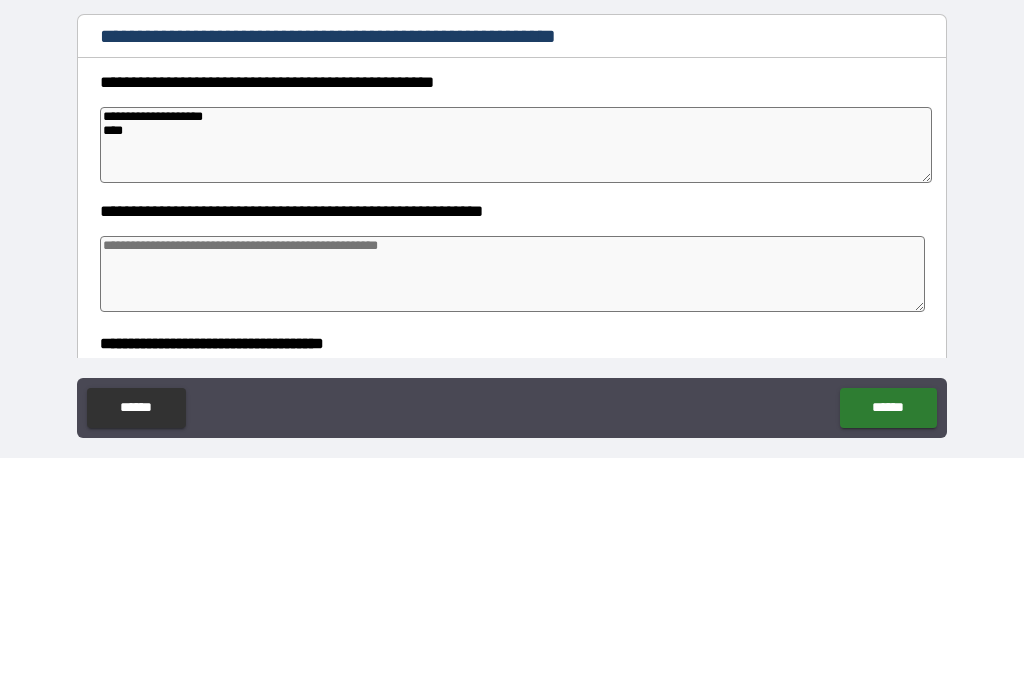 type on "*" 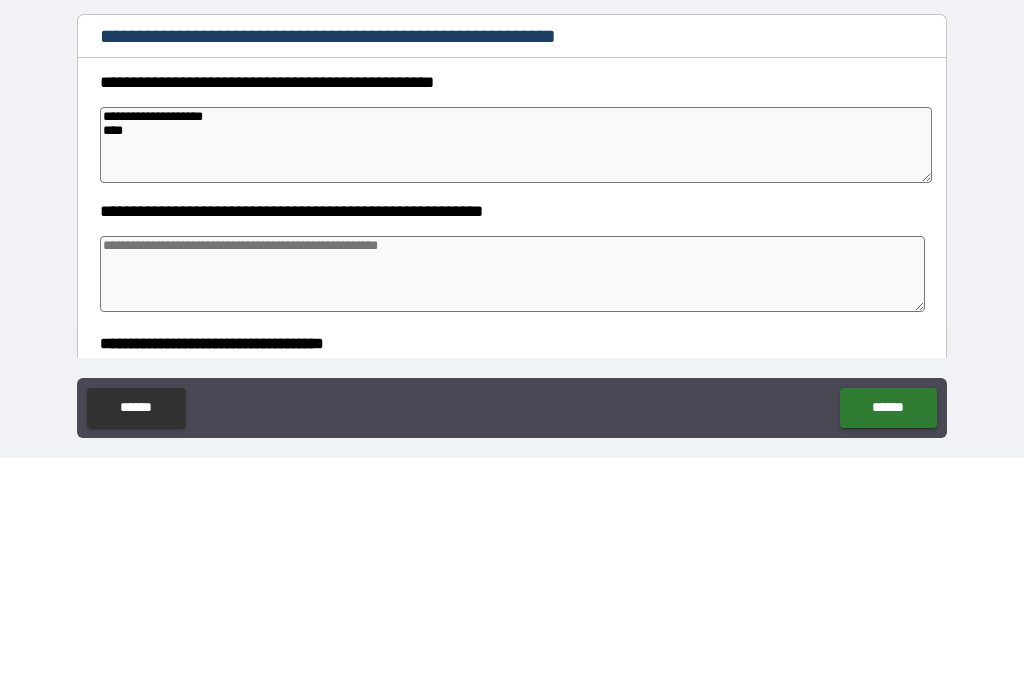type on "**********" 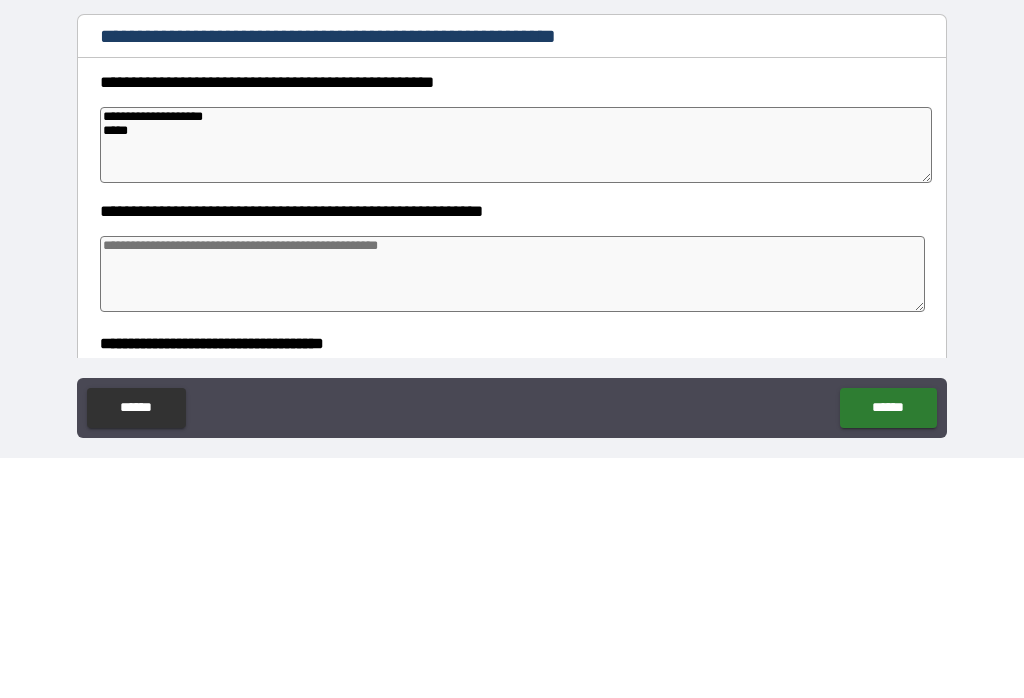 type on "*" 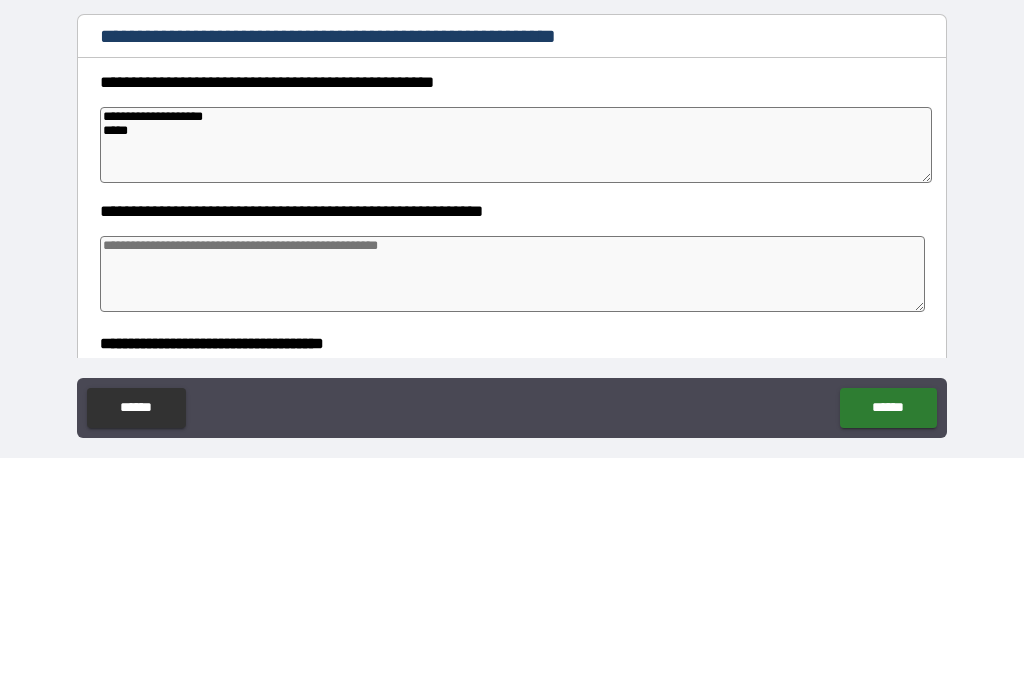 type on "*" 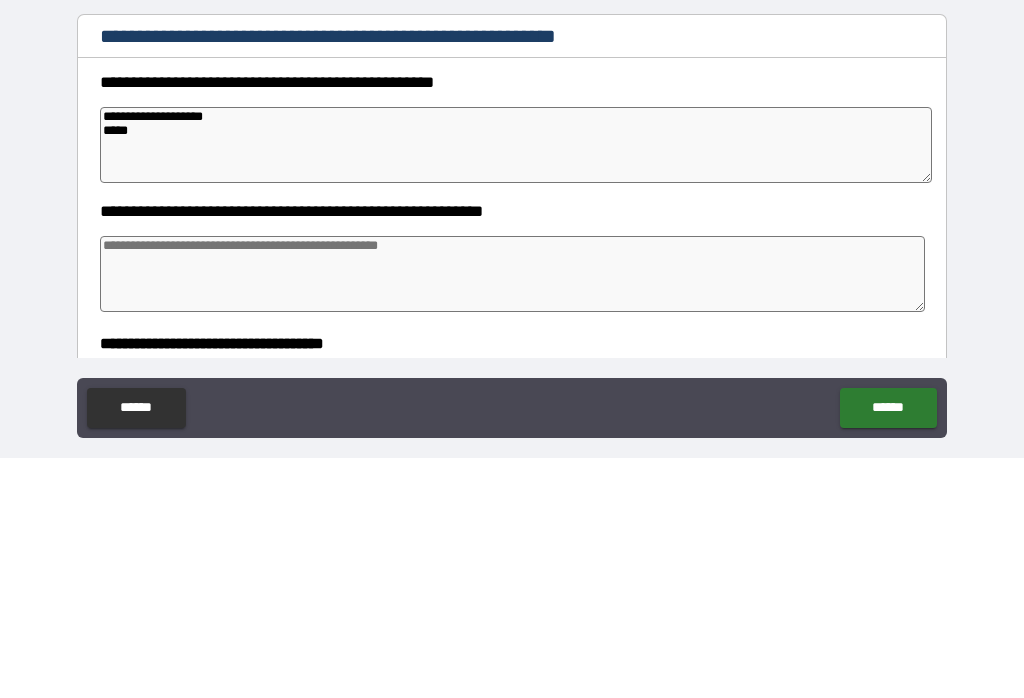 type on "*" 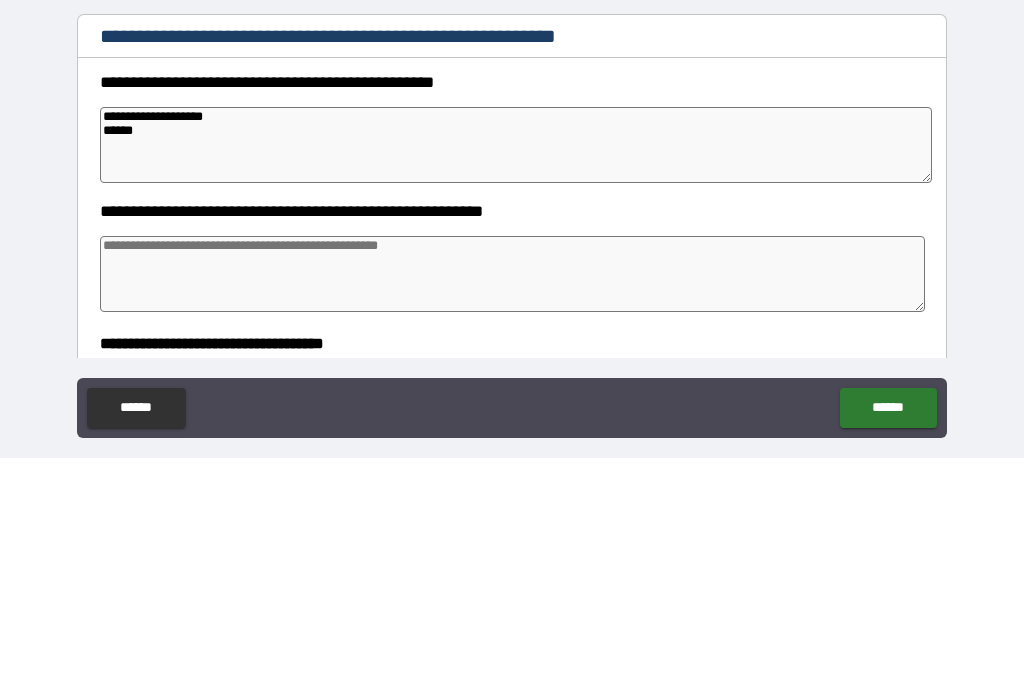type on "*" 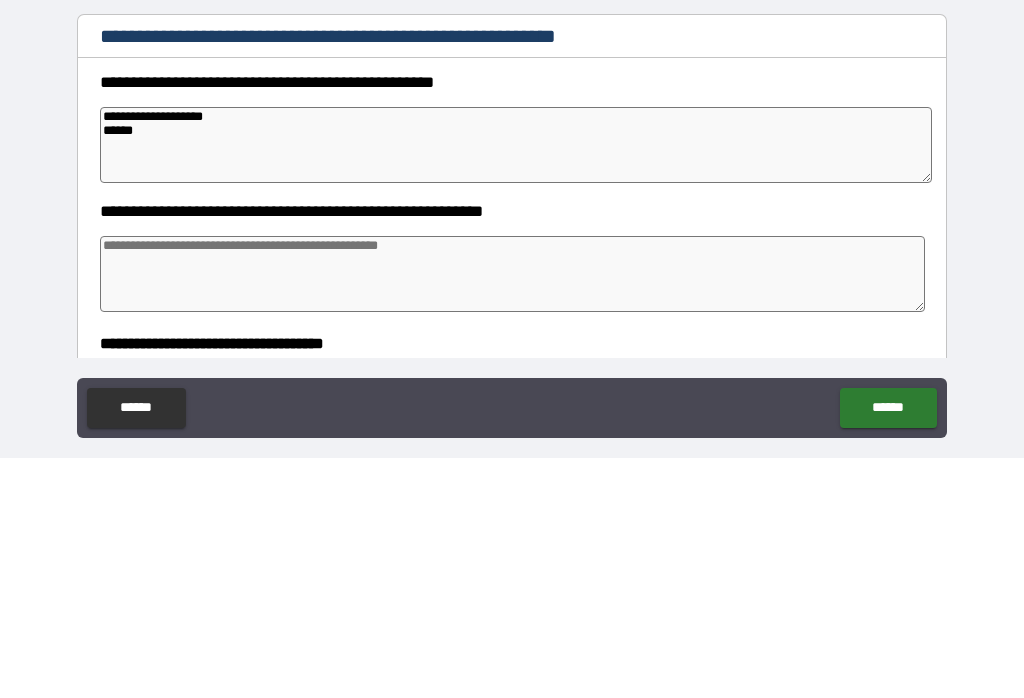 type on "*" 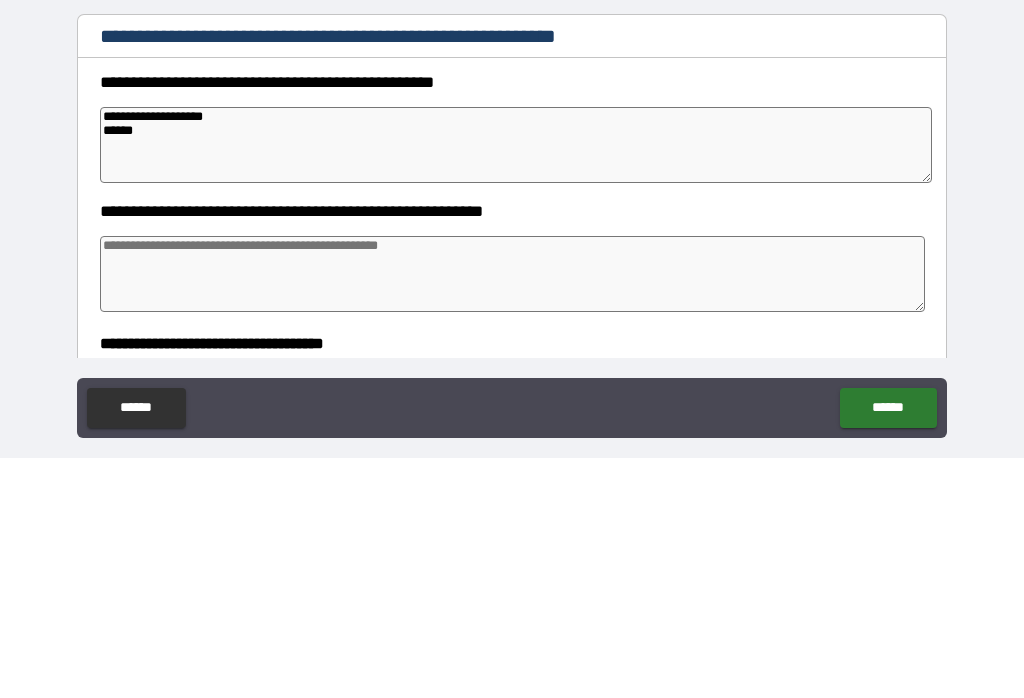 type on "*" 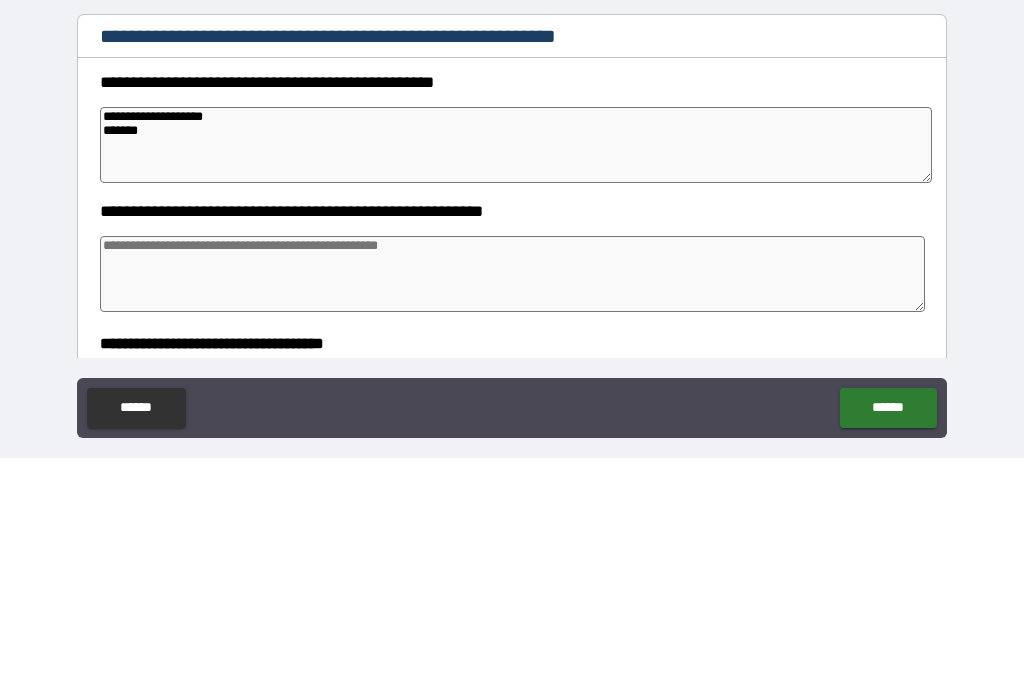 type on "*" 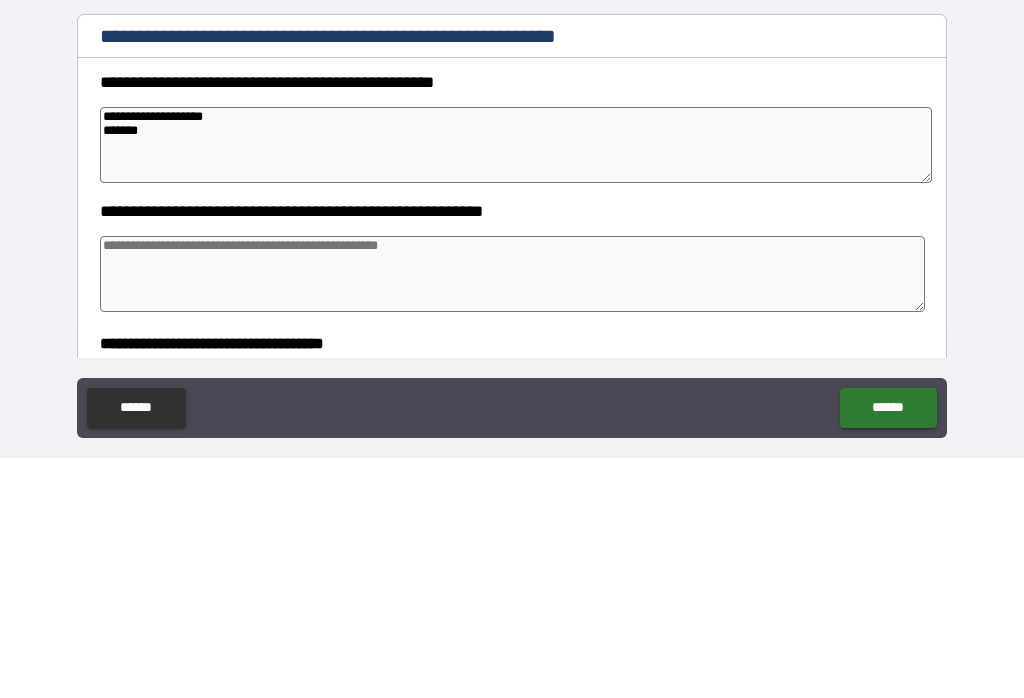 type on "*" 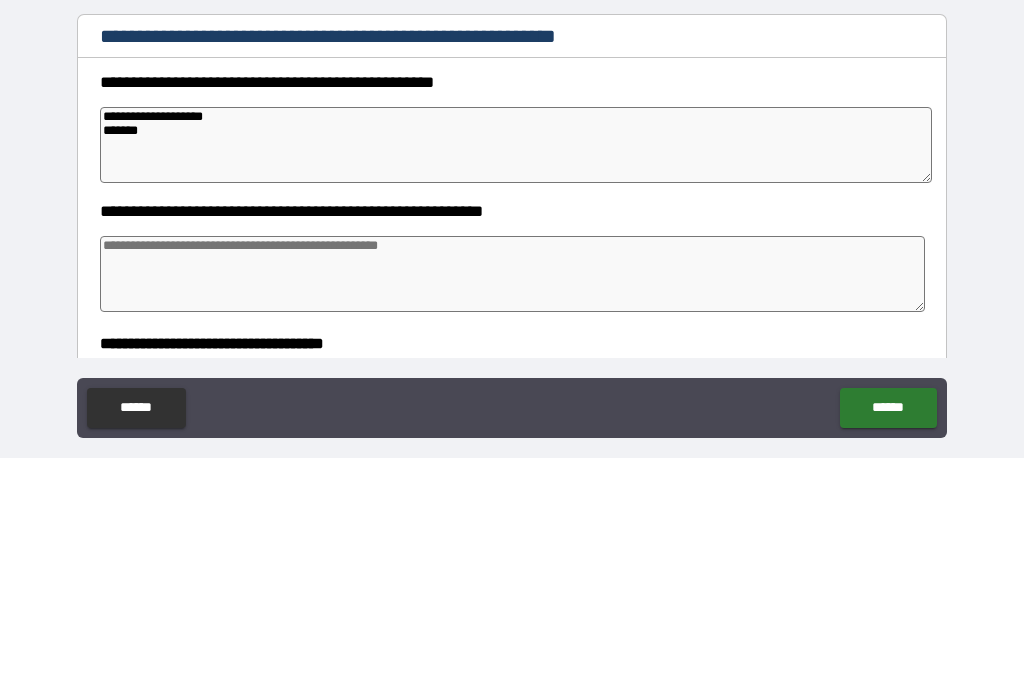 type on "*" 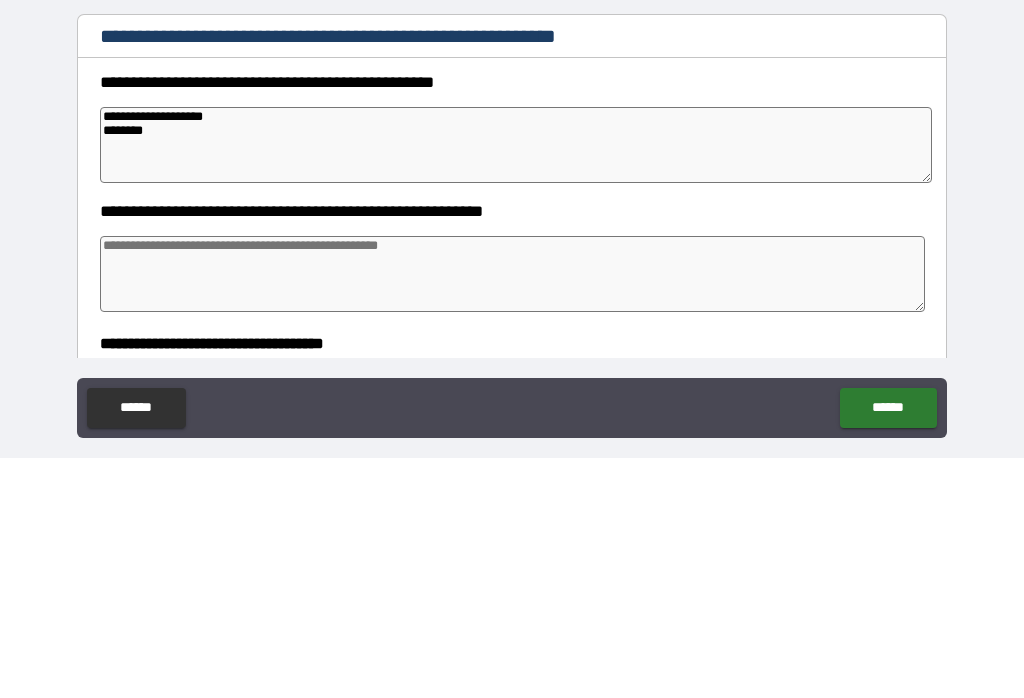 type on "*" 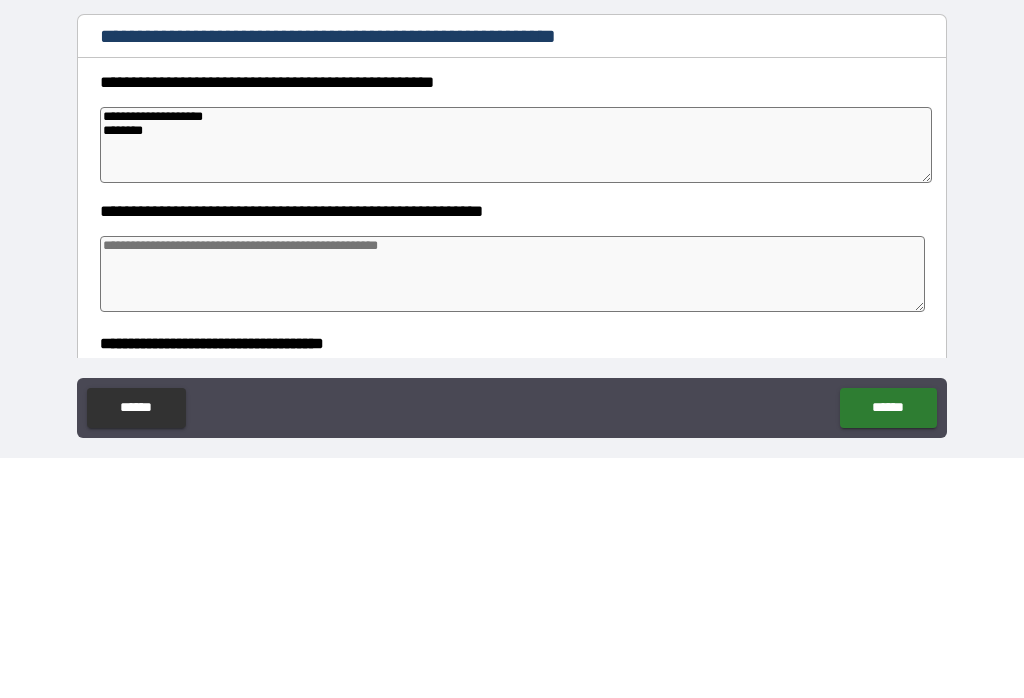 type on "*" 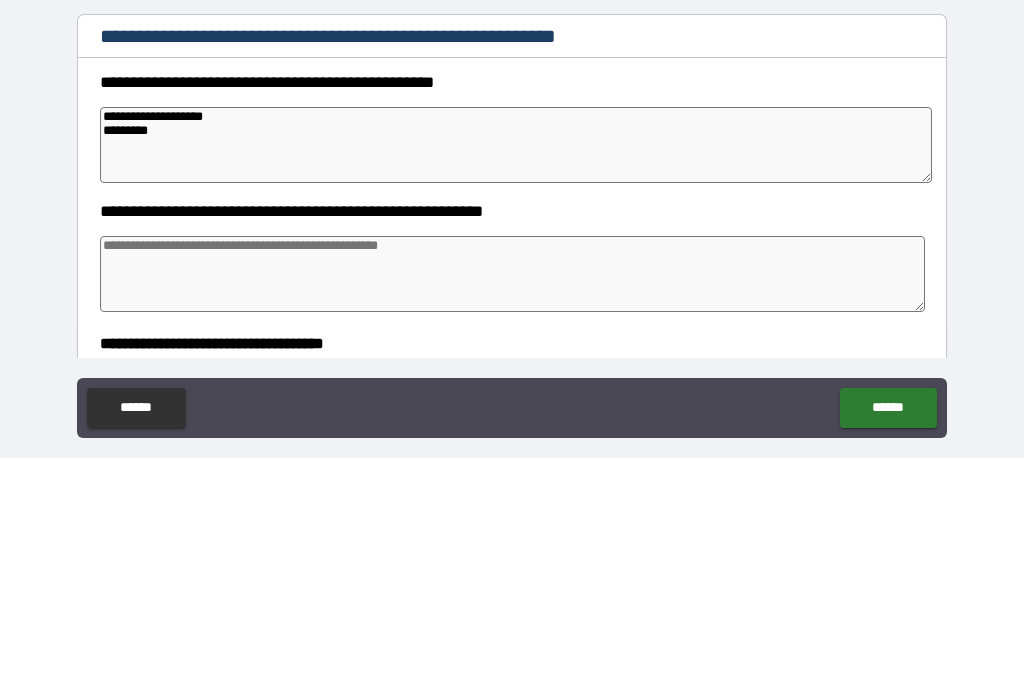 type on "*" 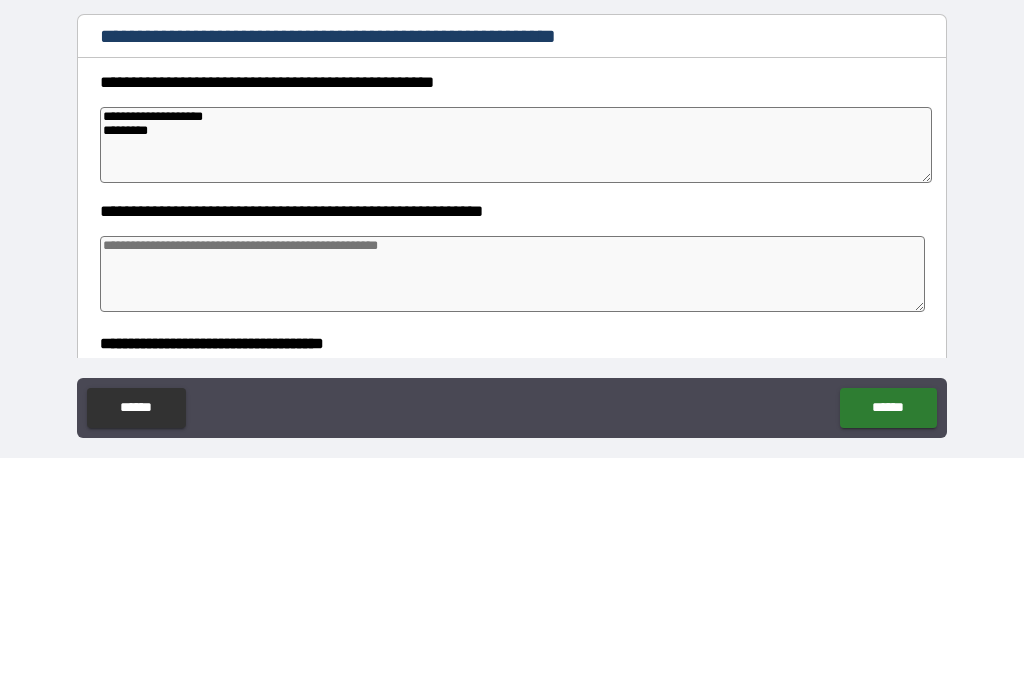 type on "*" 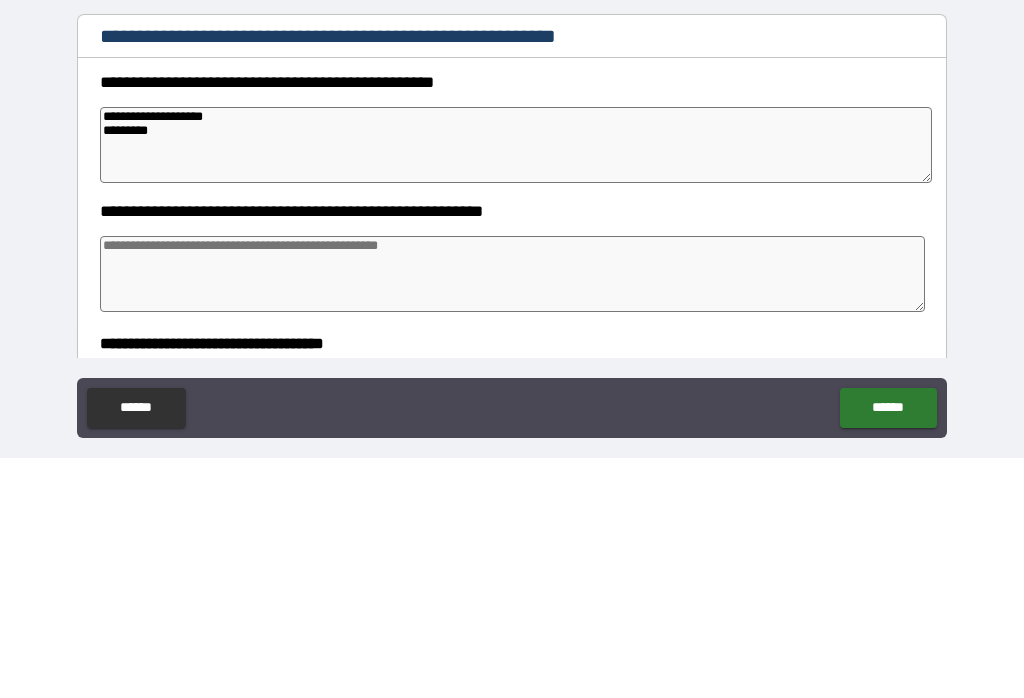 type on "*" 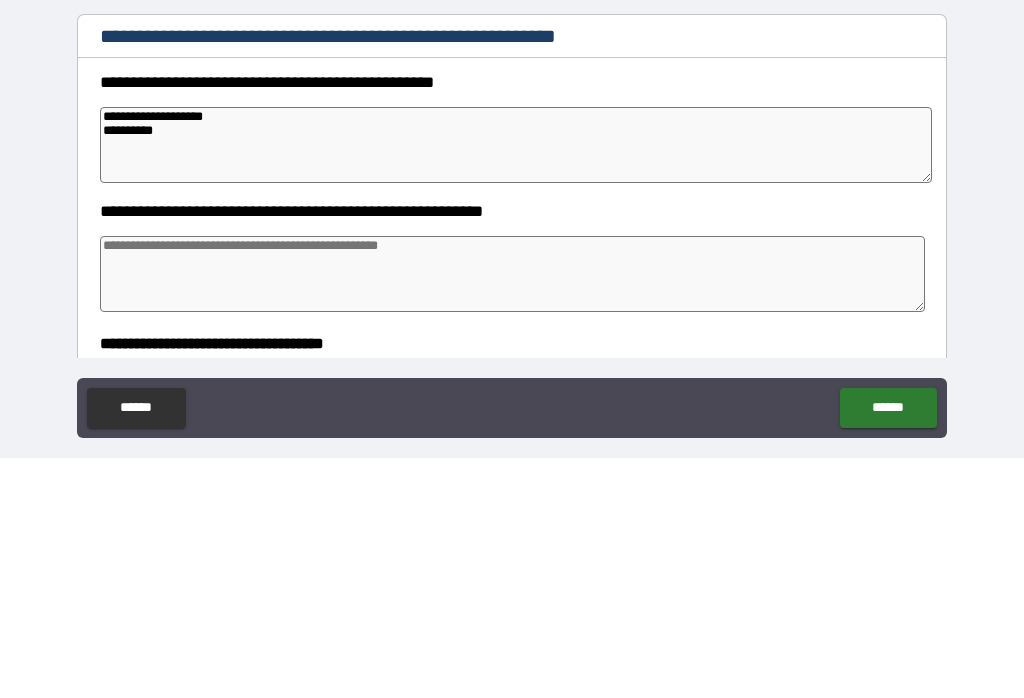 type on "*" 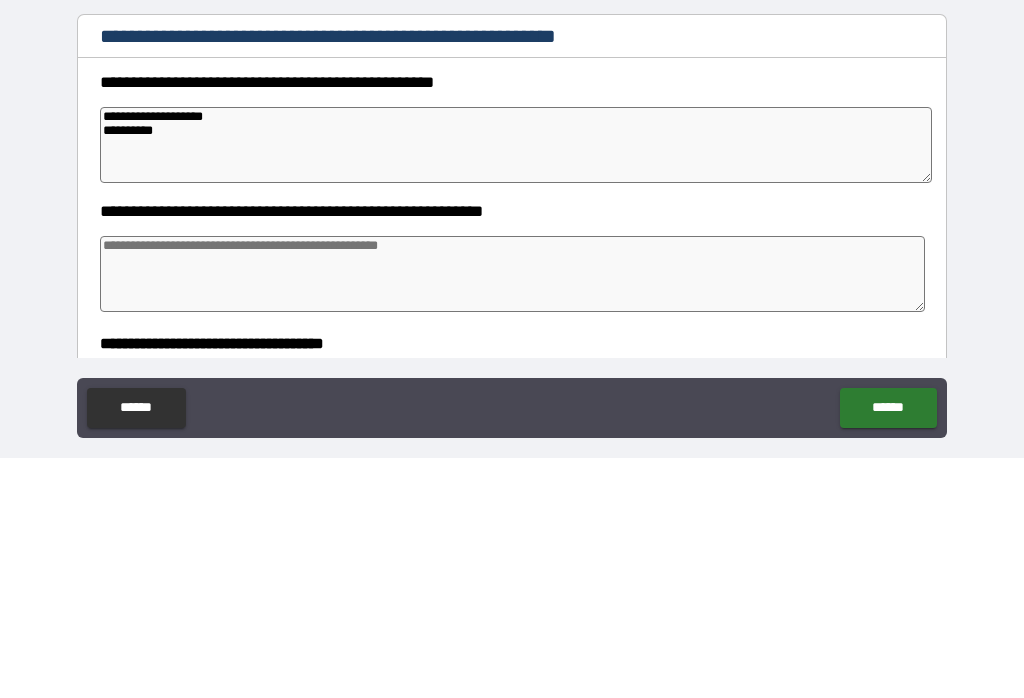 type on "*" 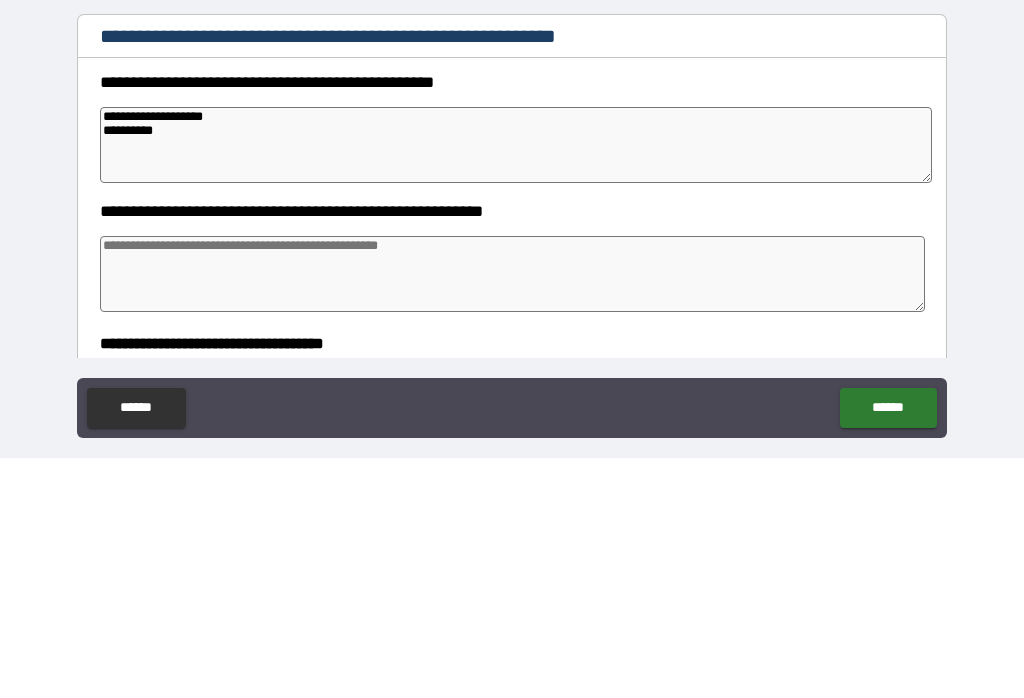 type on "*" 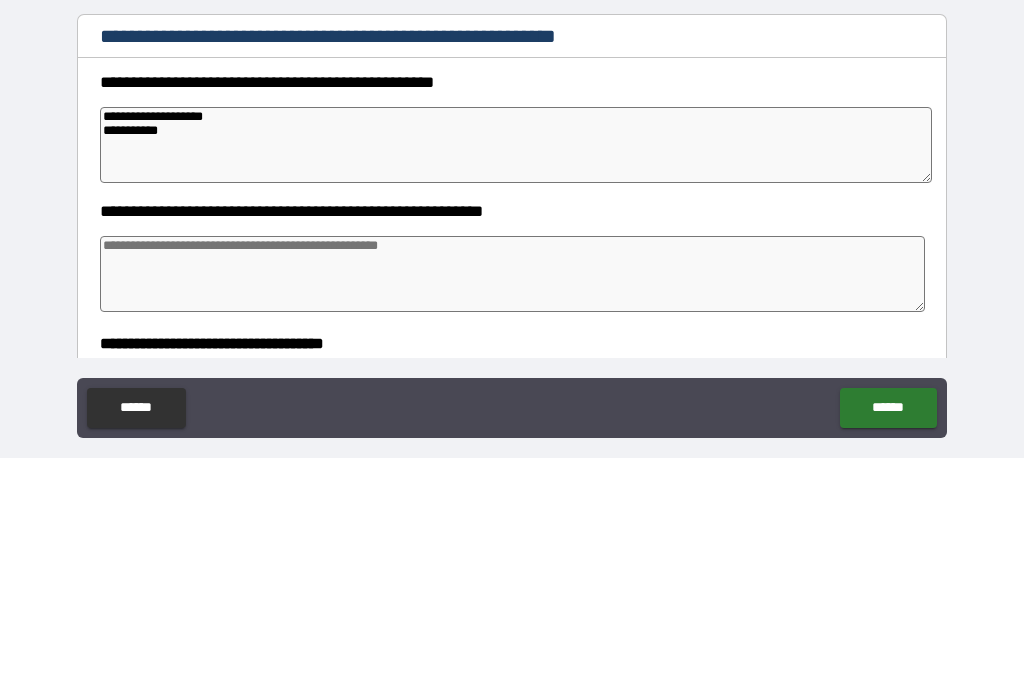 type on "*" 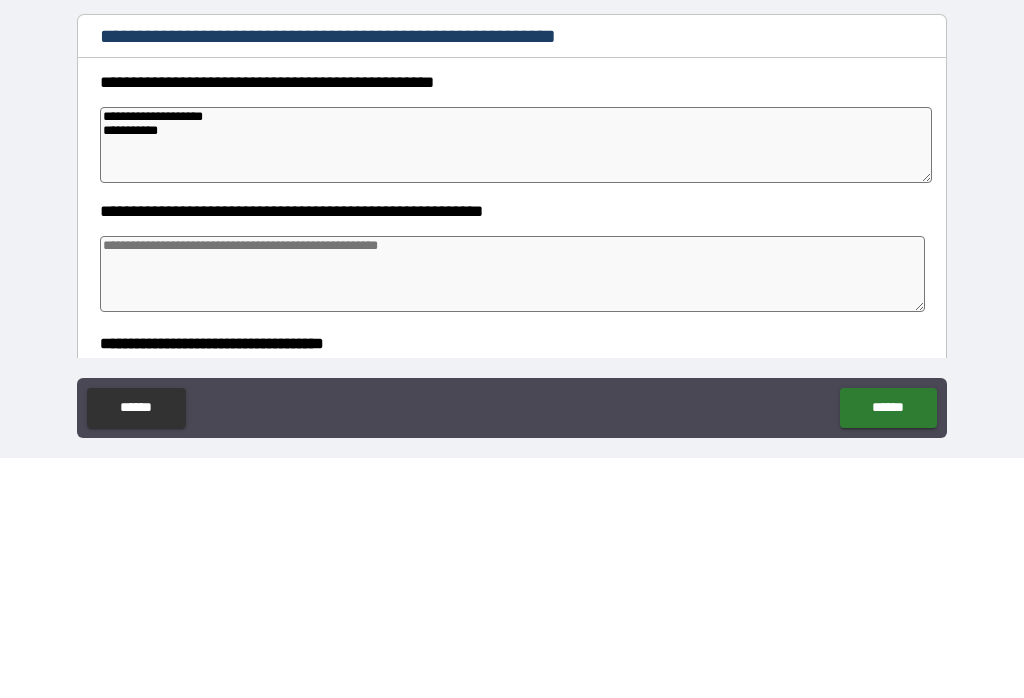 type on "*" 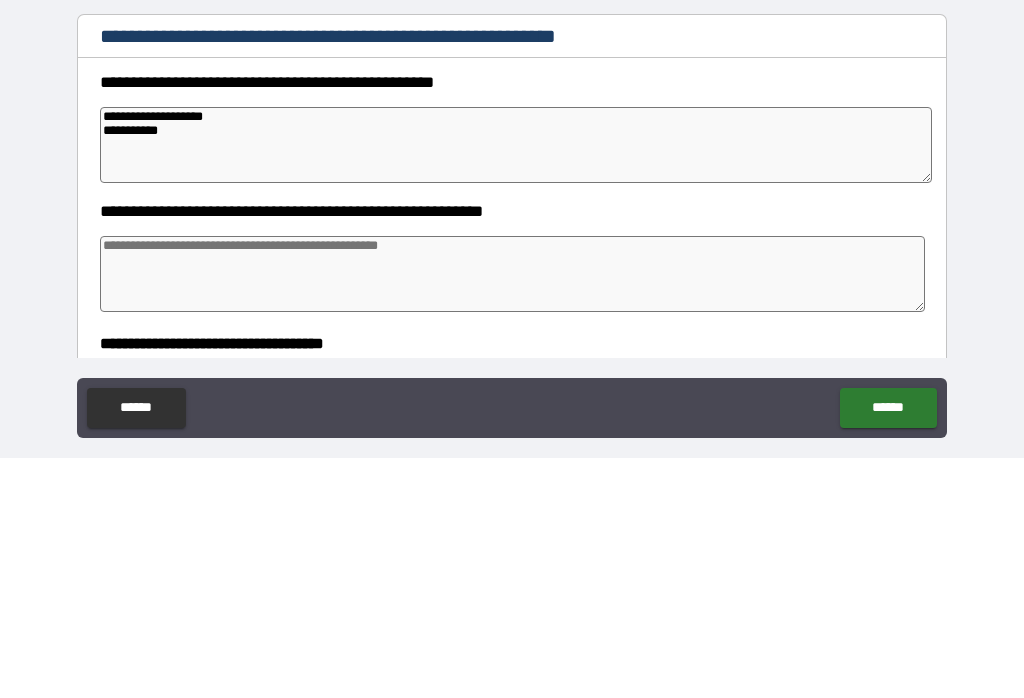 type on "*" 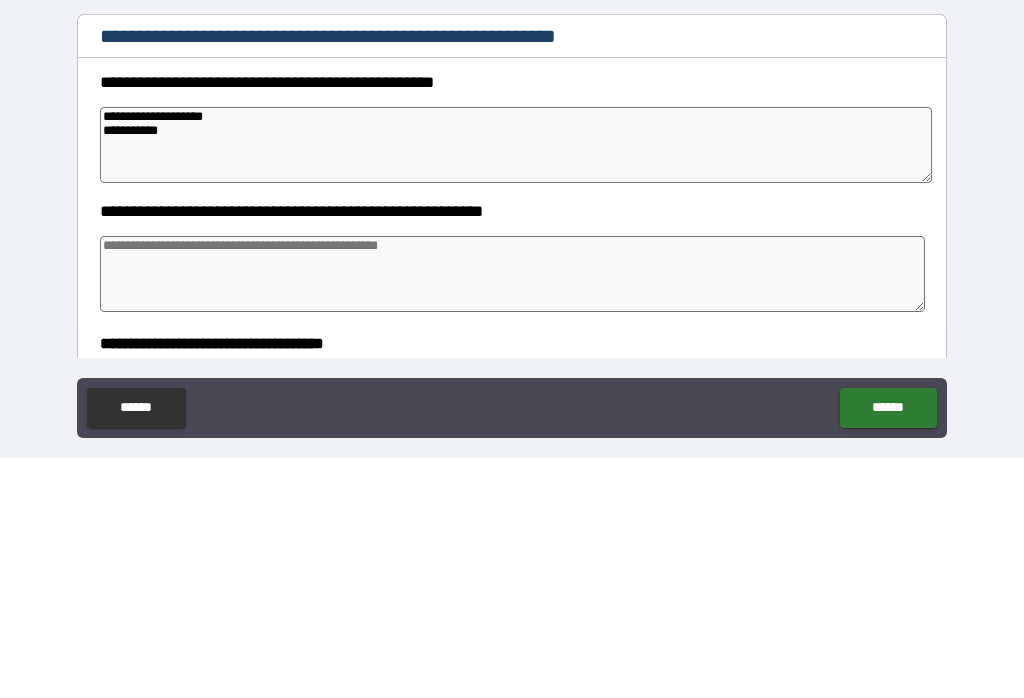 type on "**********" 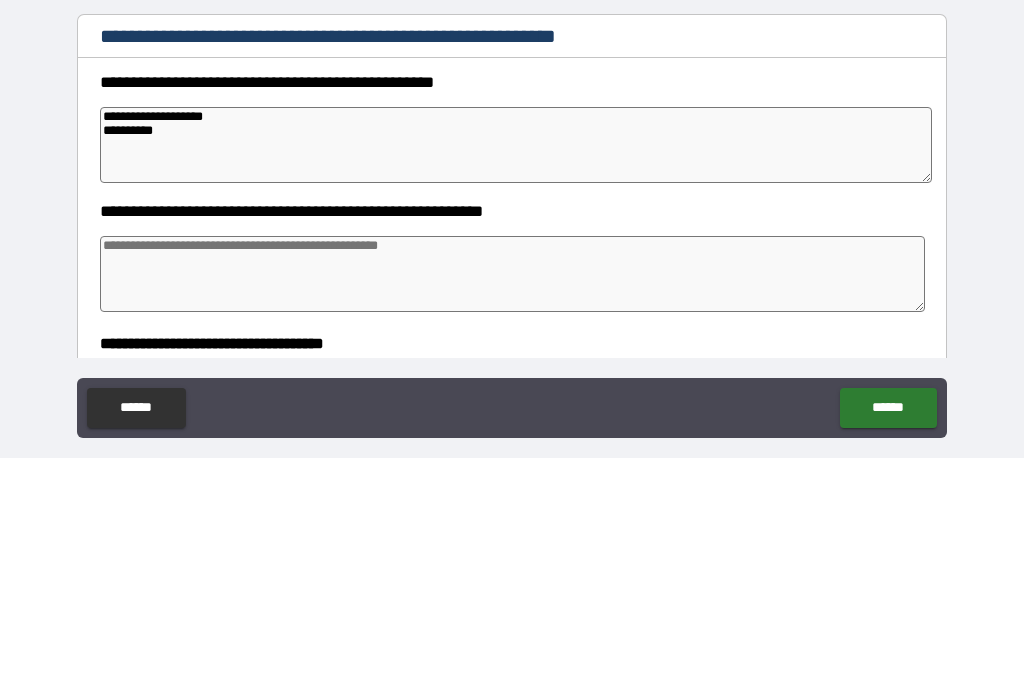 type on "*" 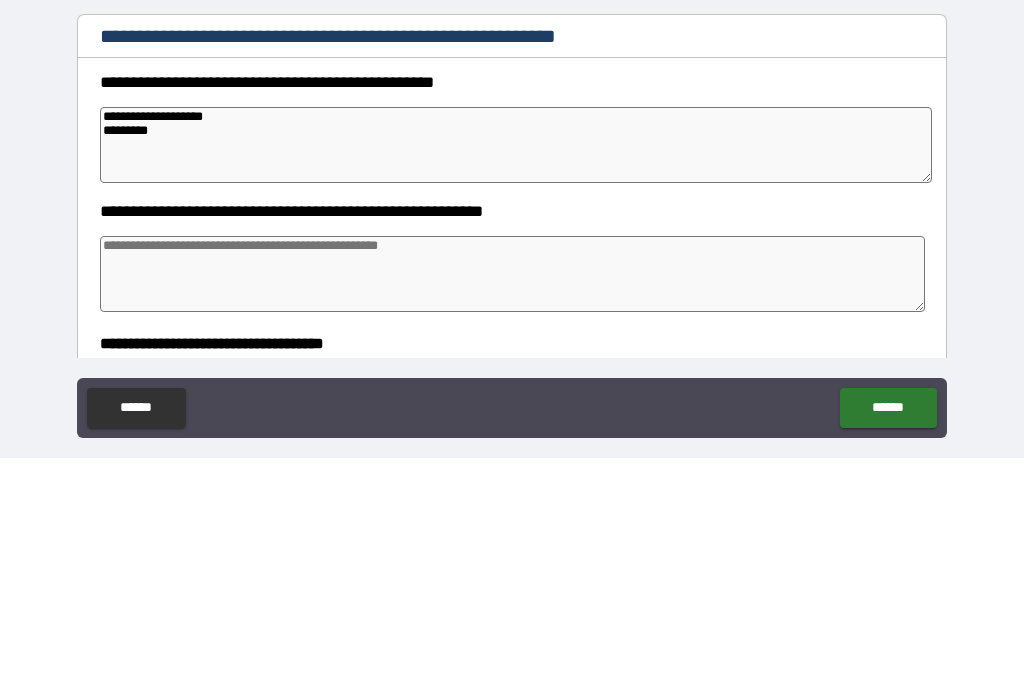 type on "**********" 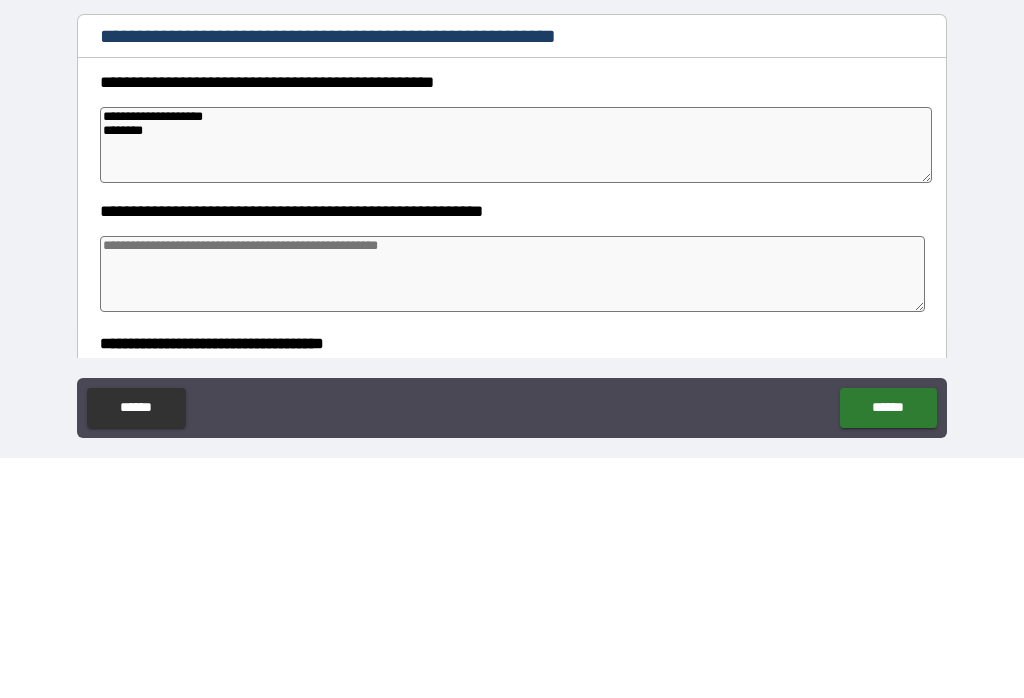 type on "*" 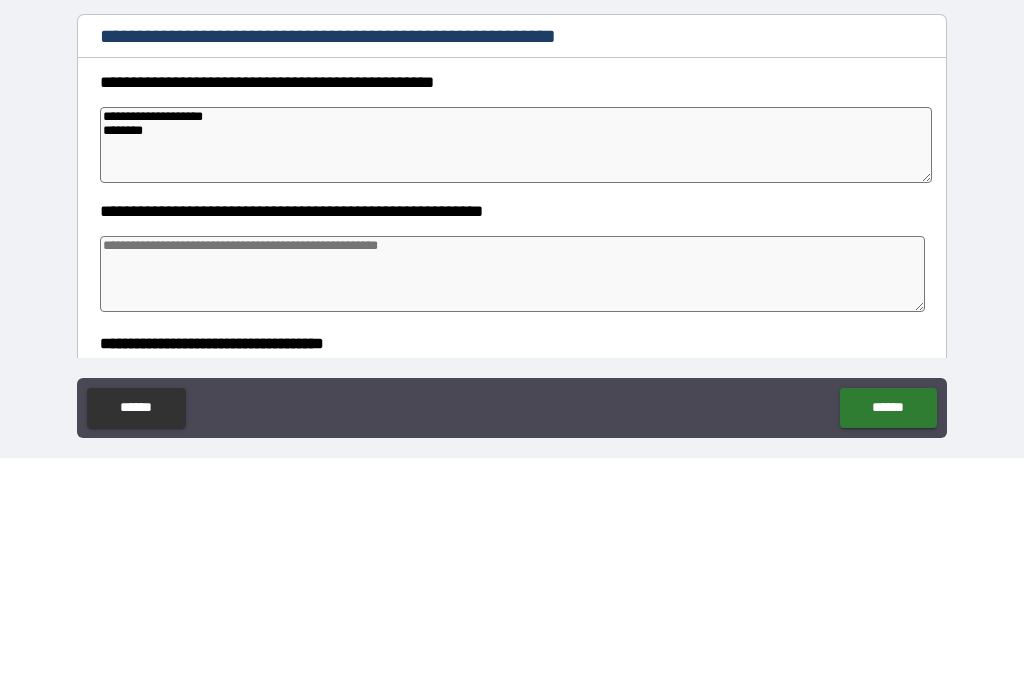 type on "**********" 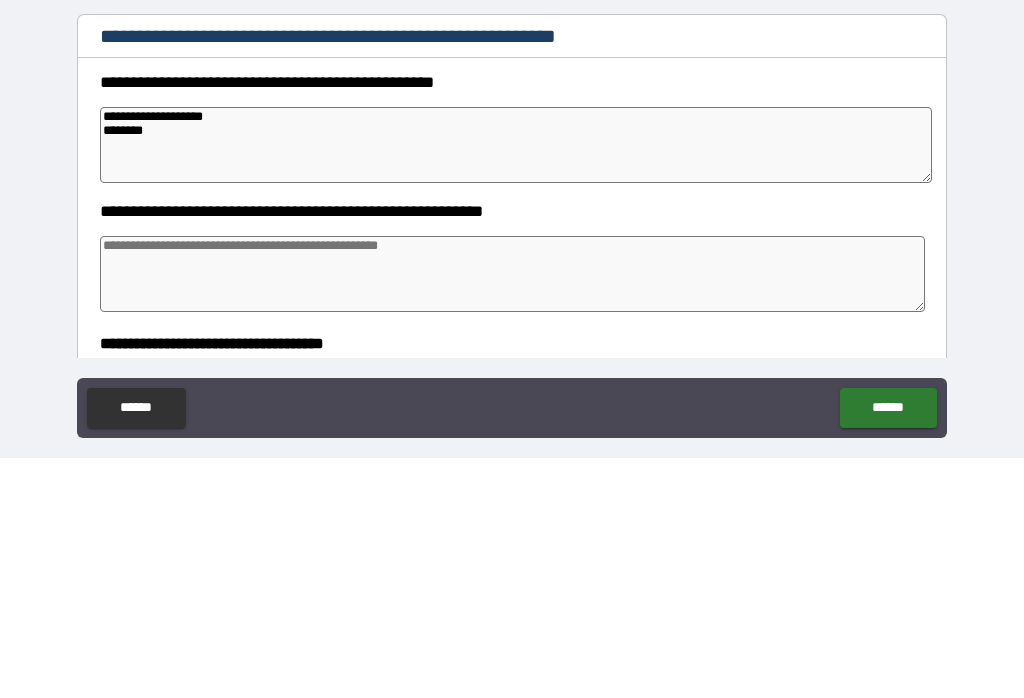 type on "*" 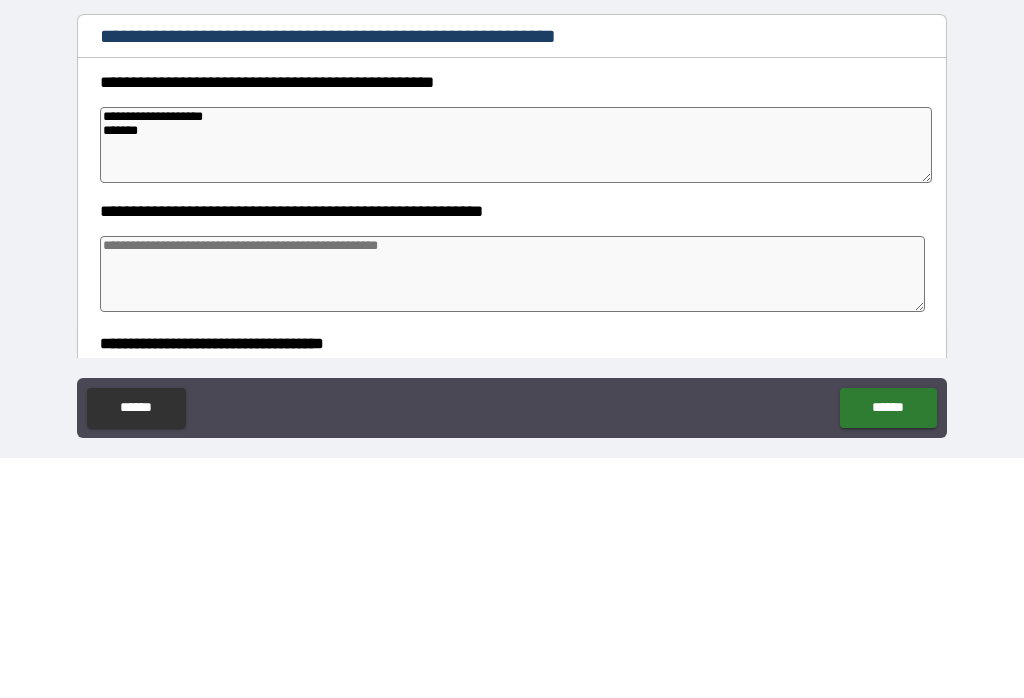 type on "*" 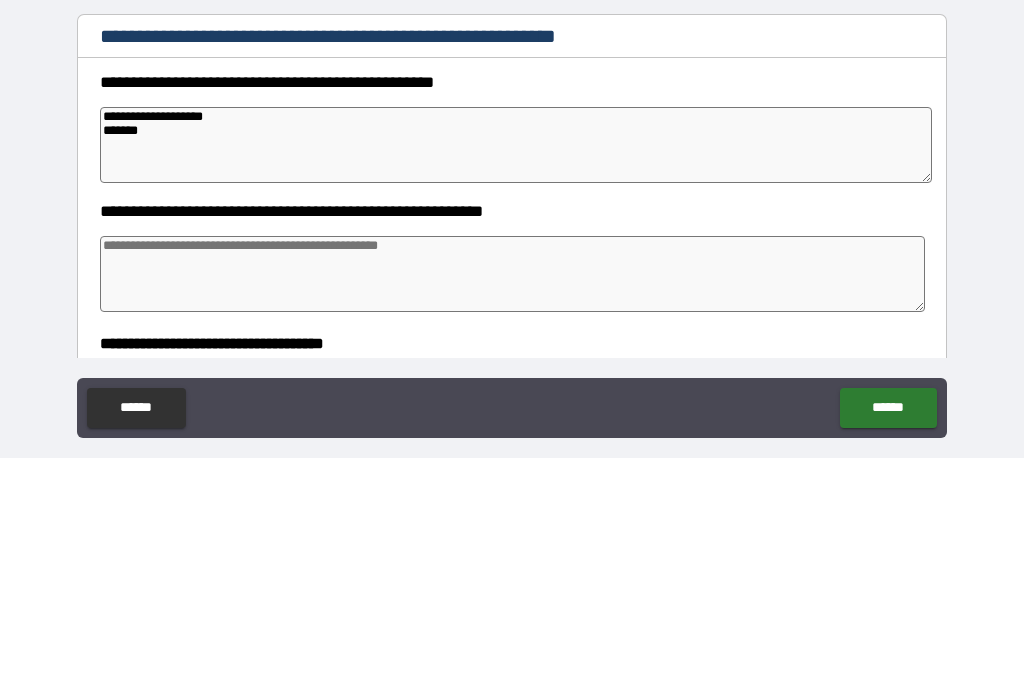 type on "**********" 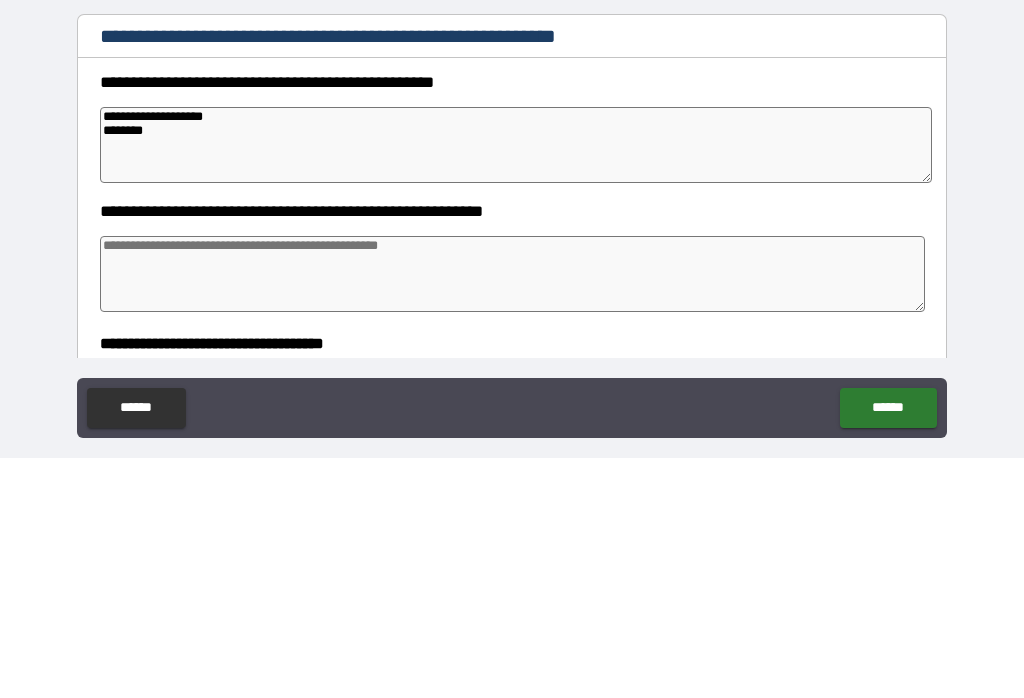 type on "*" 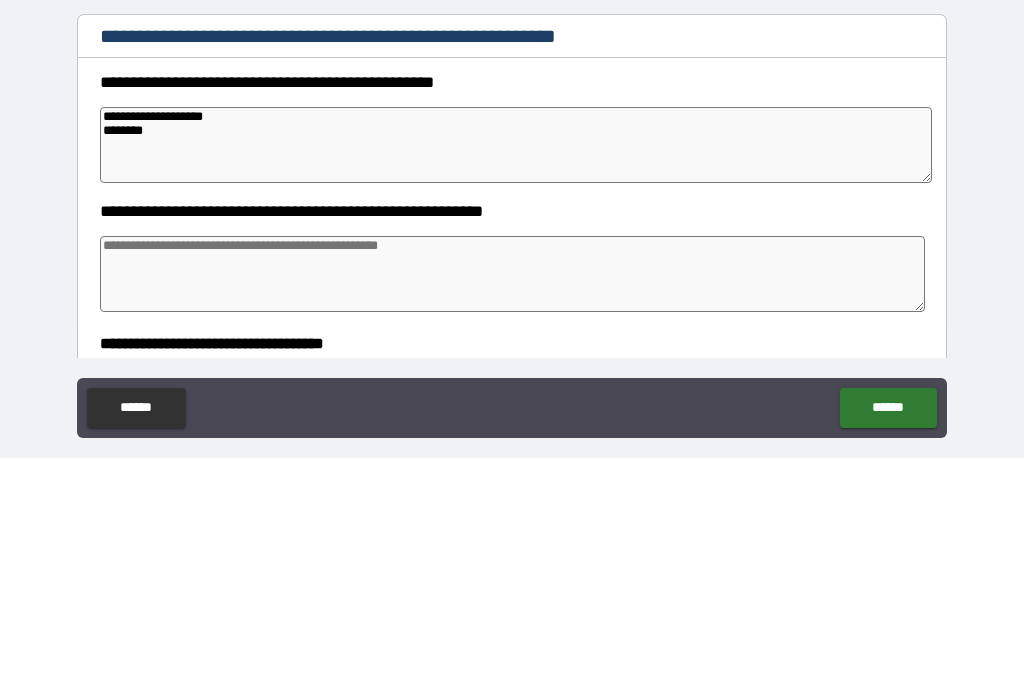 type on "**********" 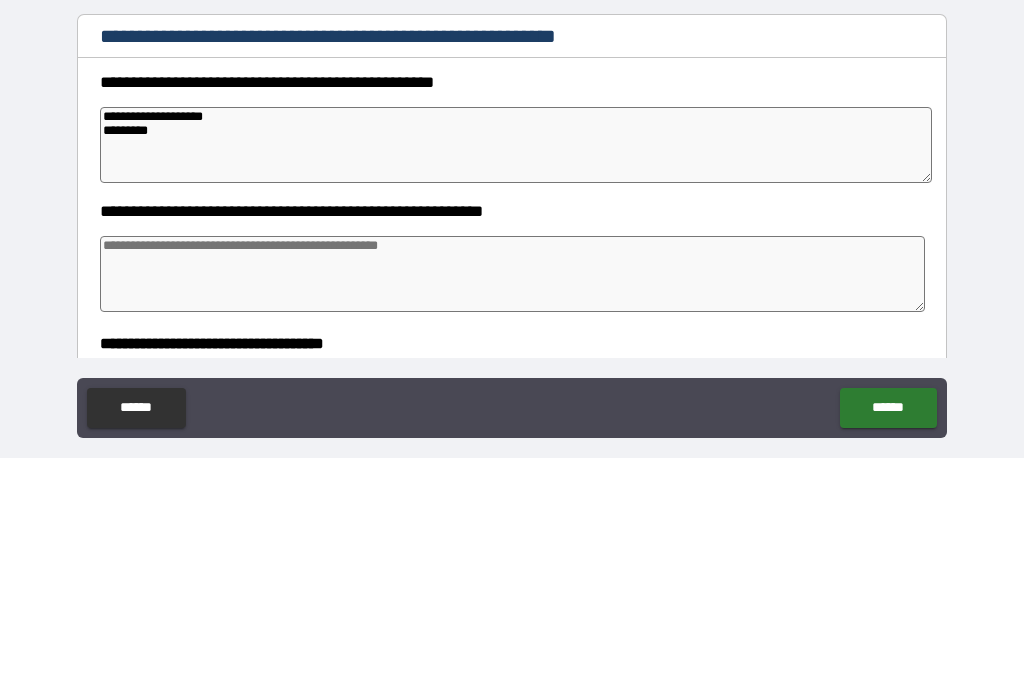 type on "*" 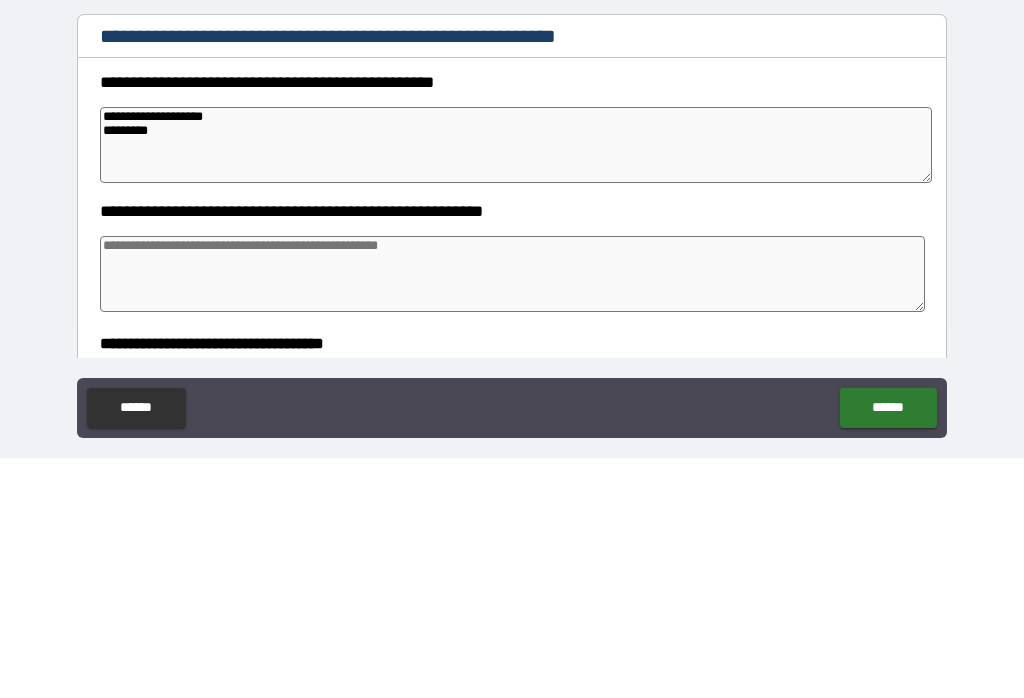 type on "*" 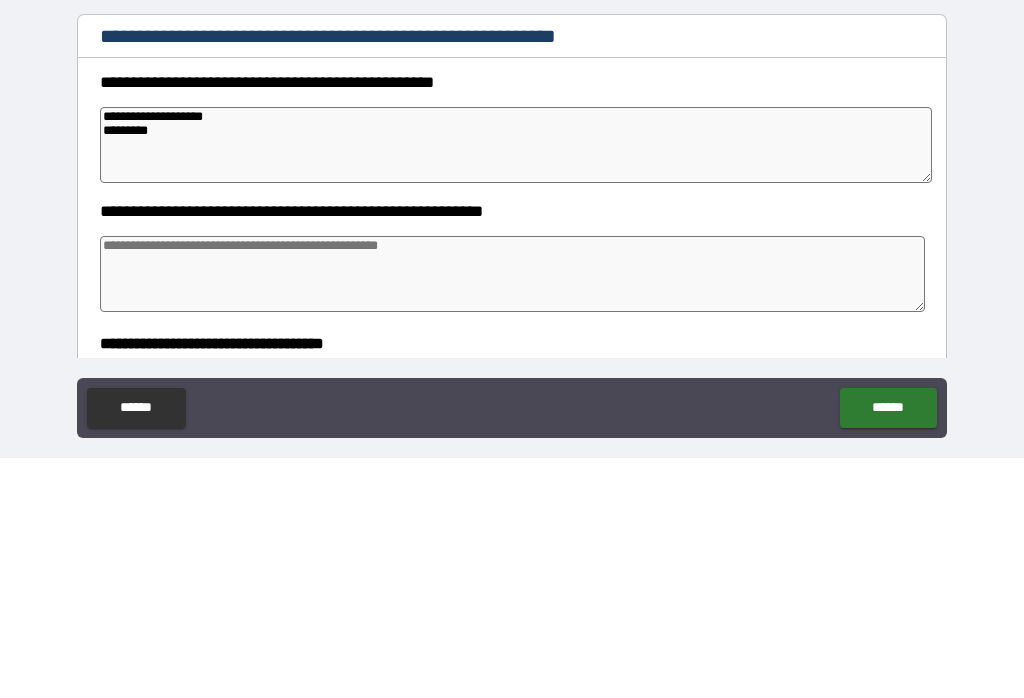 type on "*" 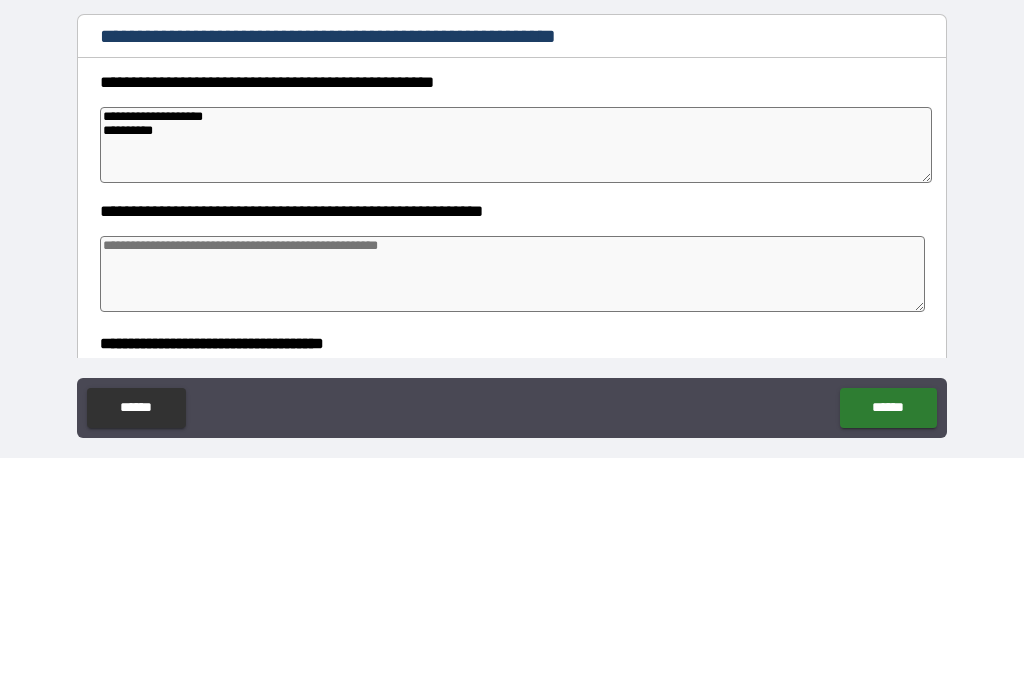 type on "*" 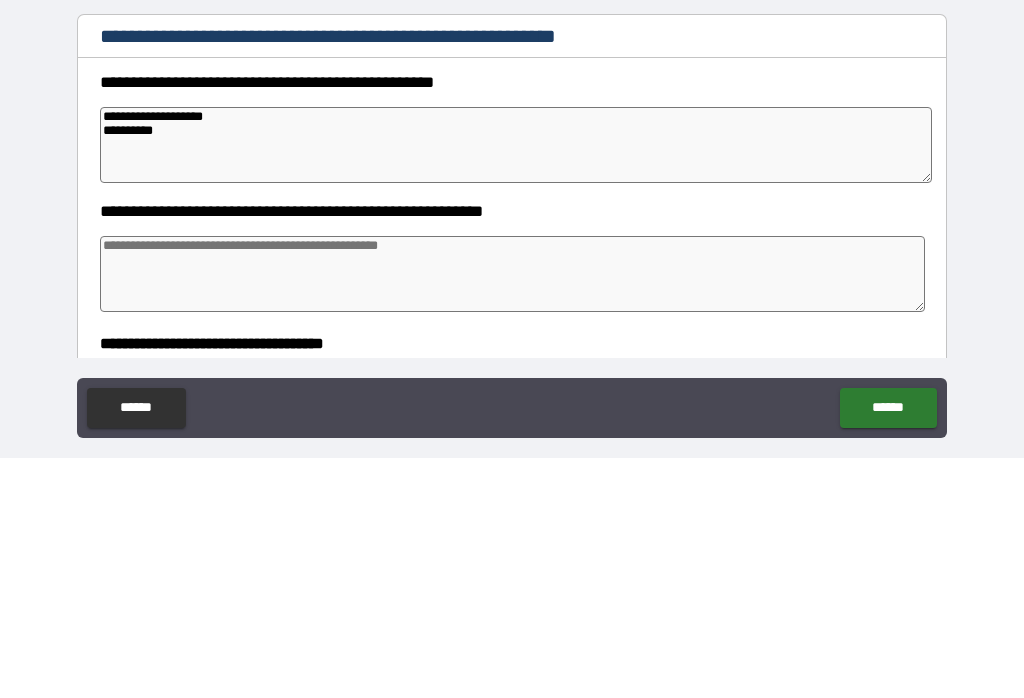type on "*" 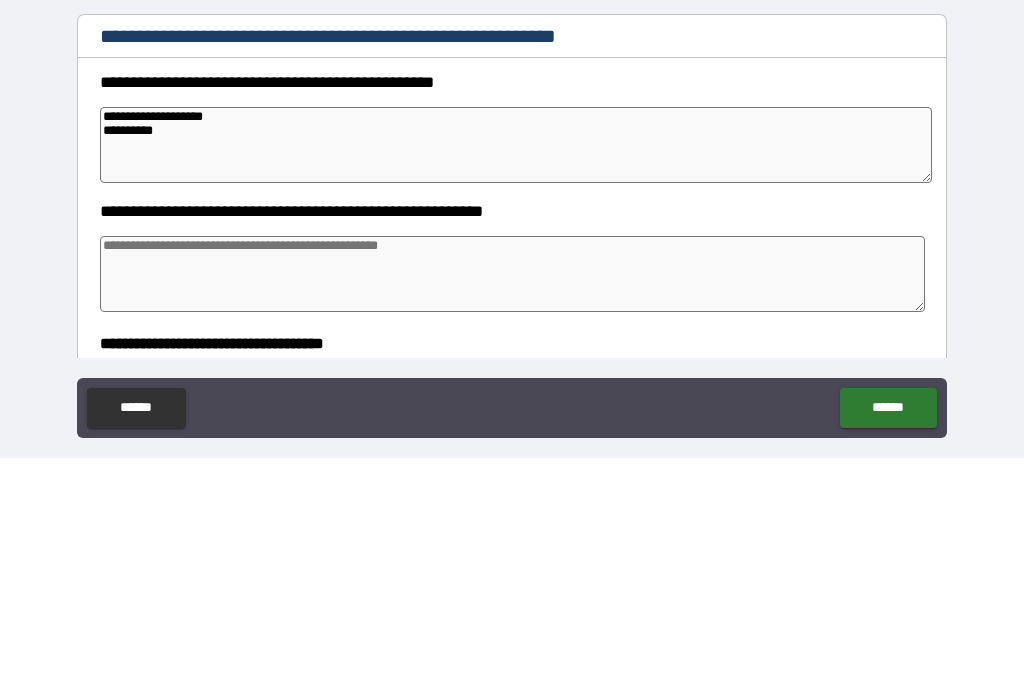 type on "*" 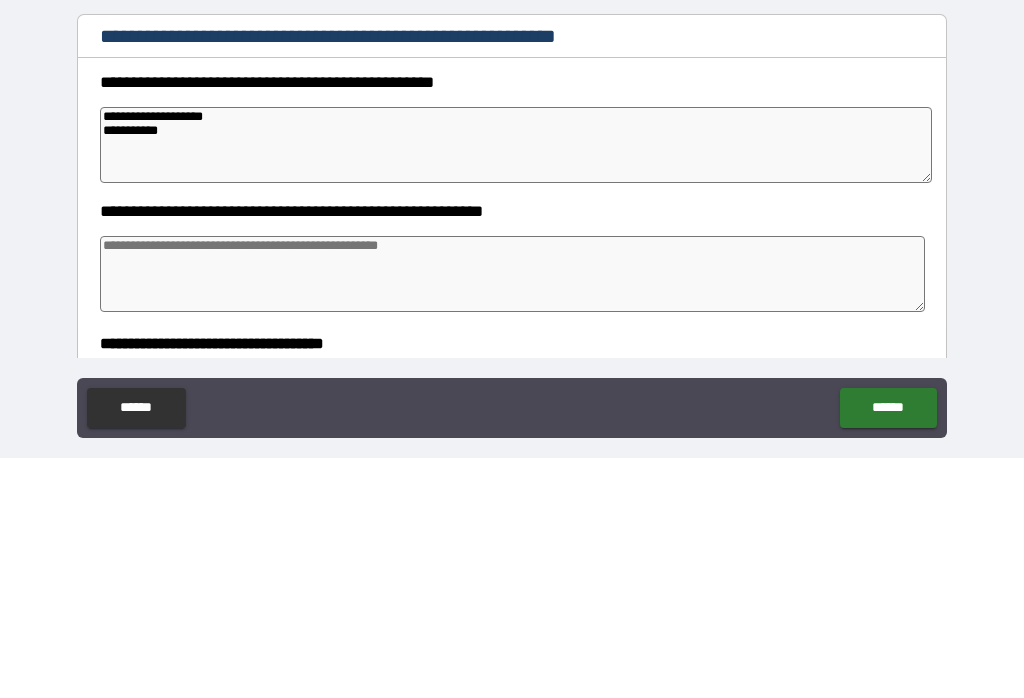 type on "*" 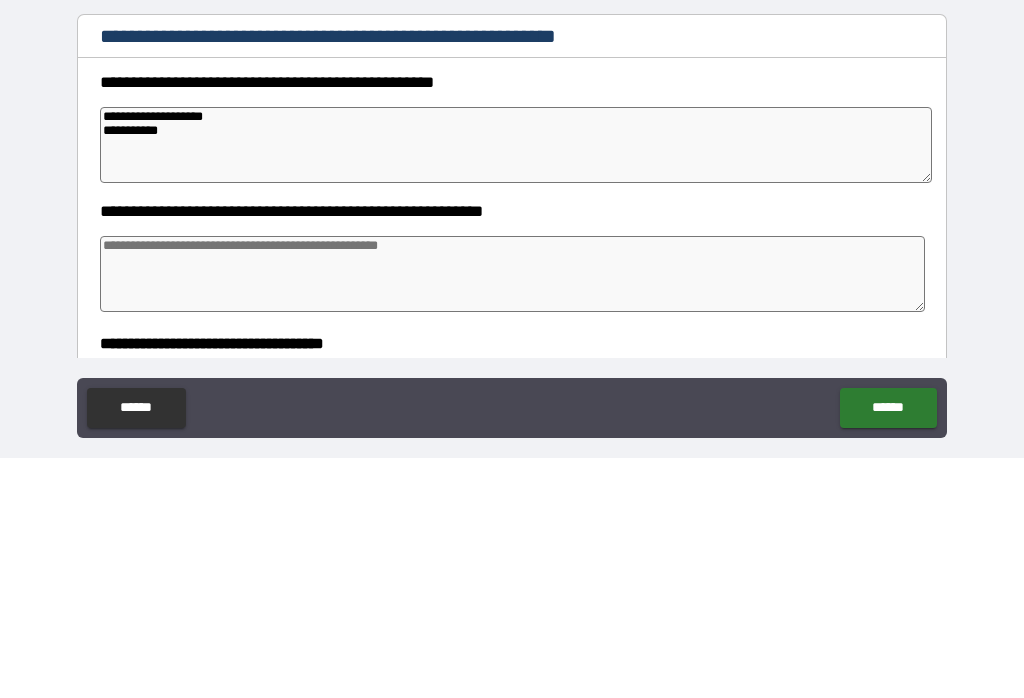 type on "*" 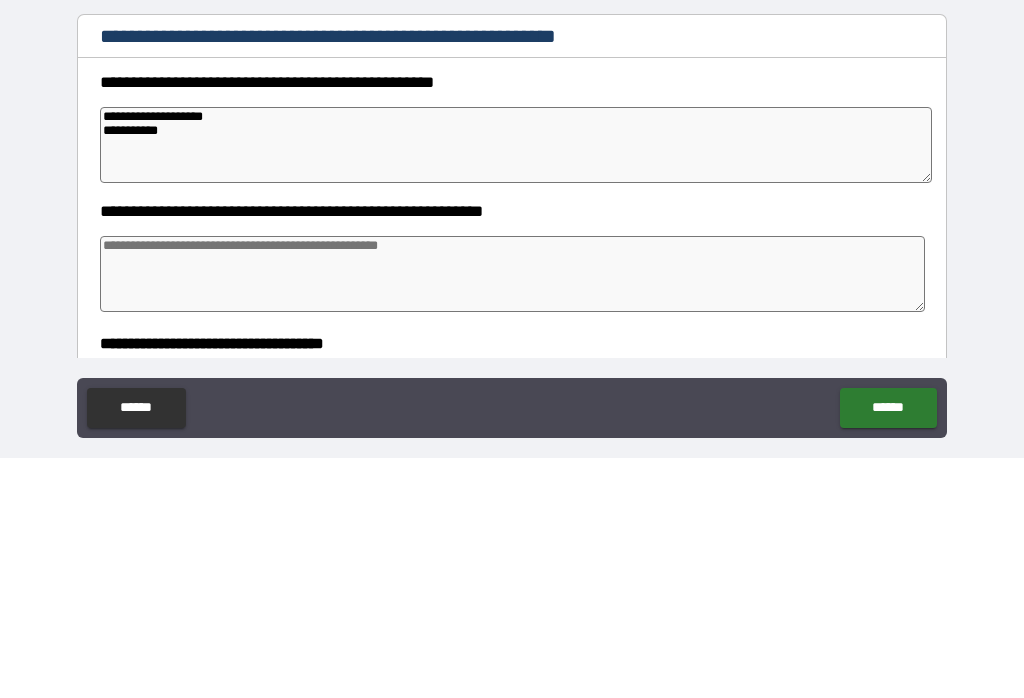 type on "*" 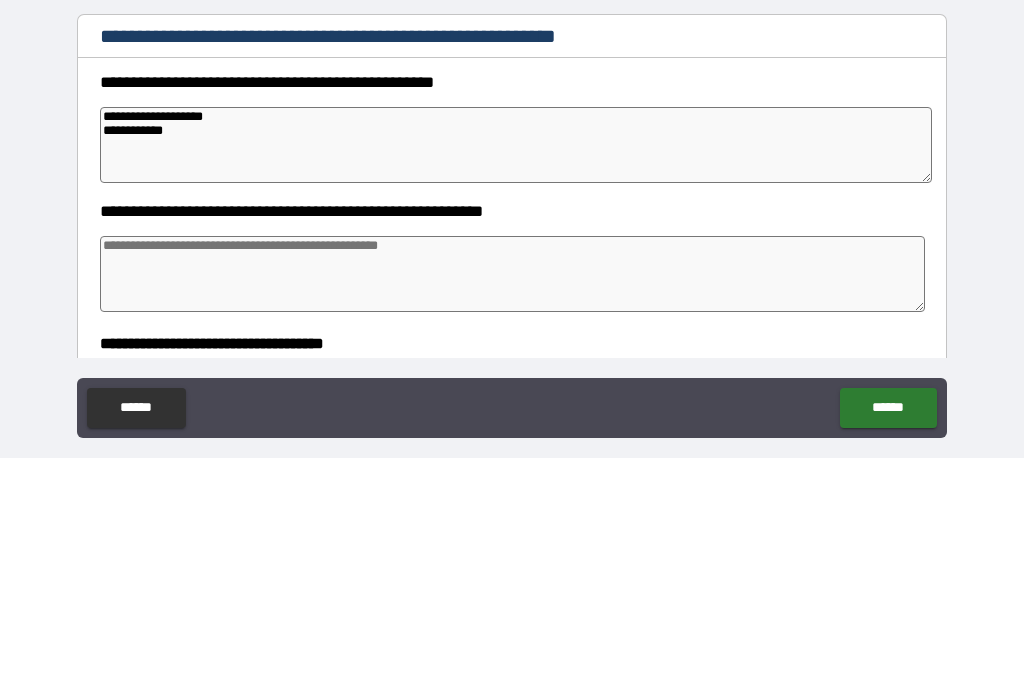 type on "*" 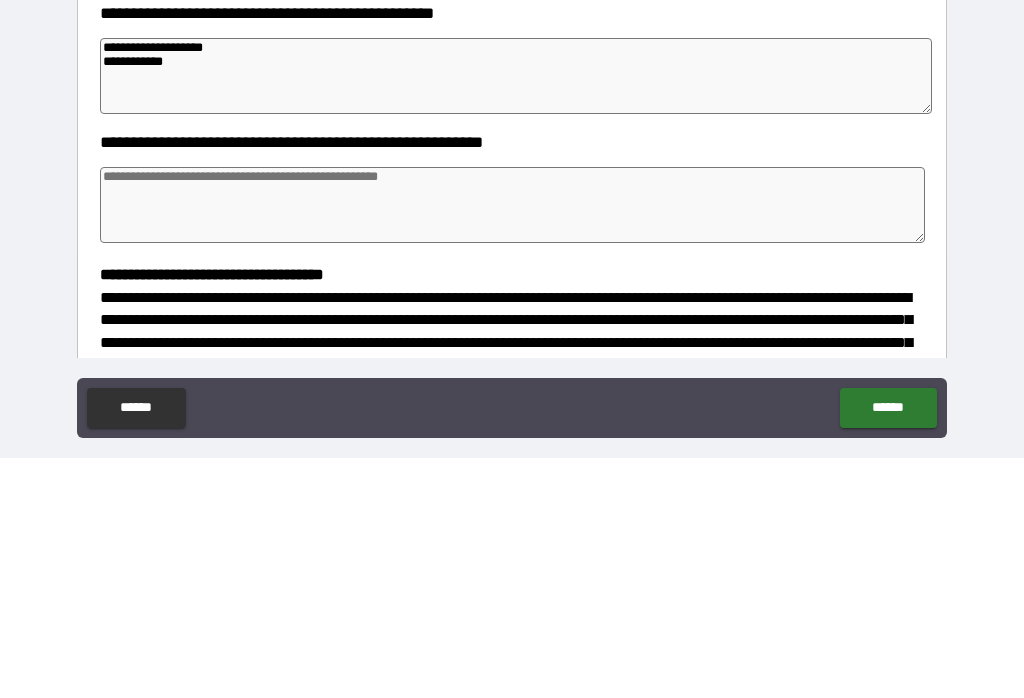 scroll, scrollTop: 131, scrollLeft: 0, axis: vertical 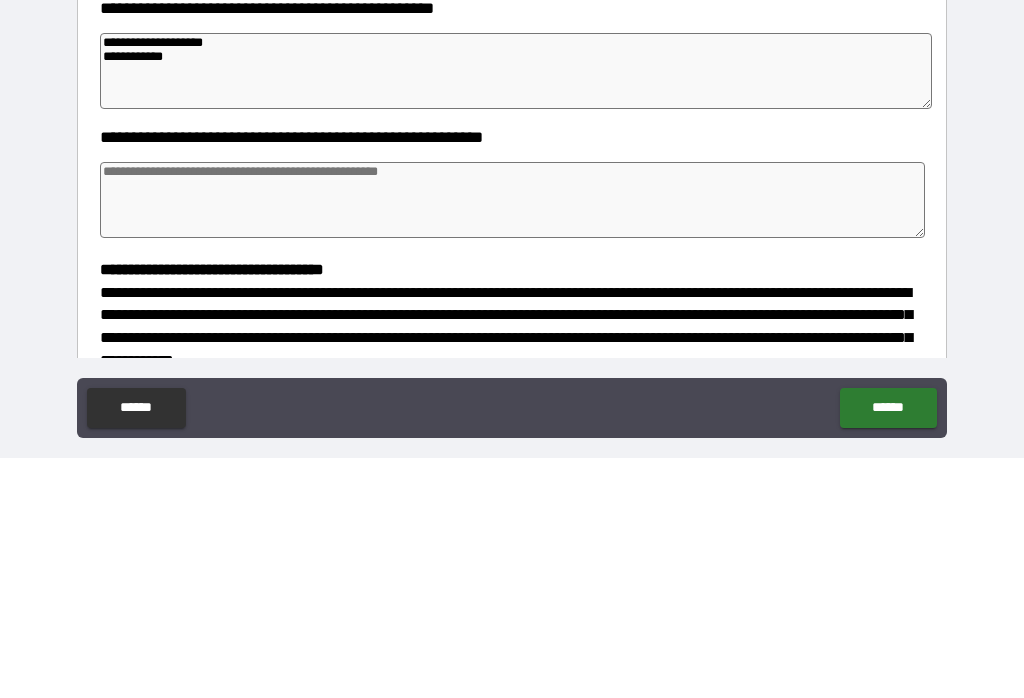 type on "**********" 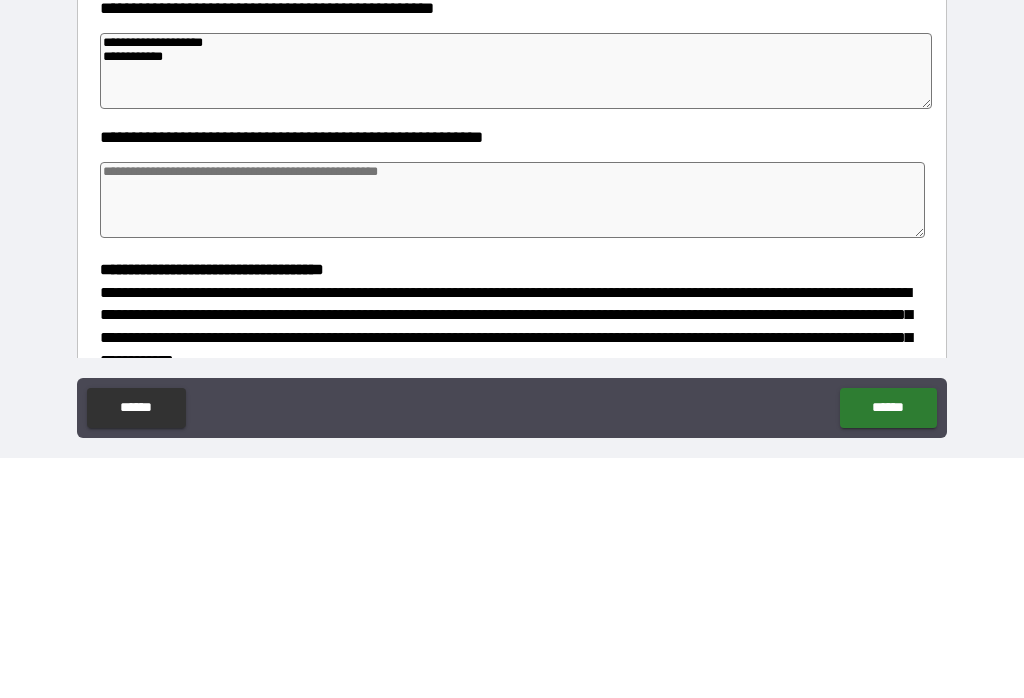 type on "*" 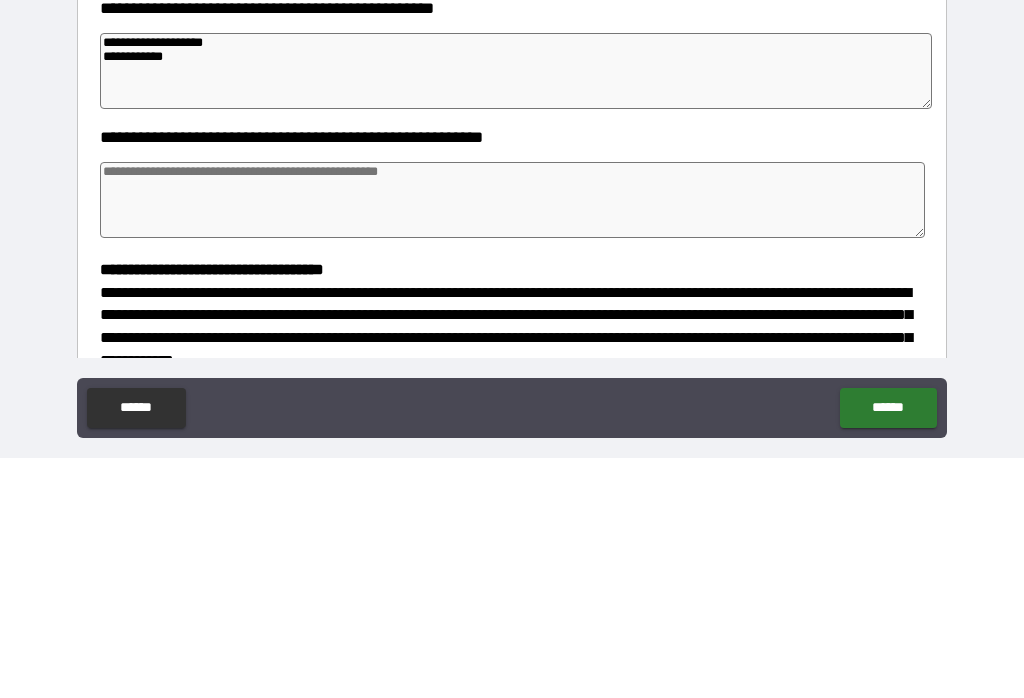 type on "*" 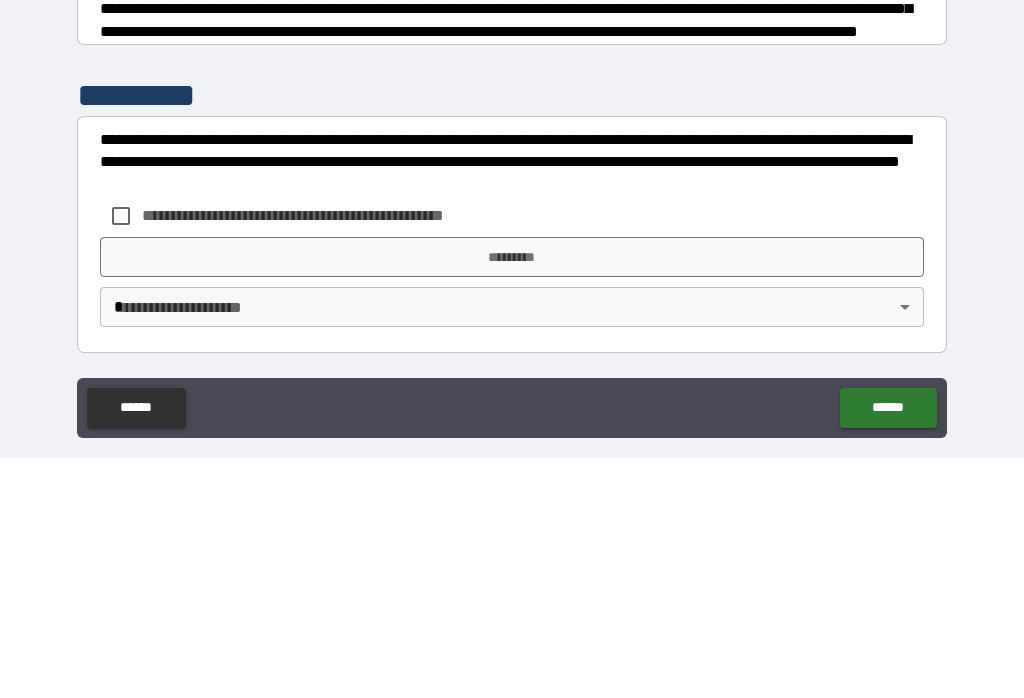 scroll, scrollTop: 544, scrollLeft: 0, axis: vertical 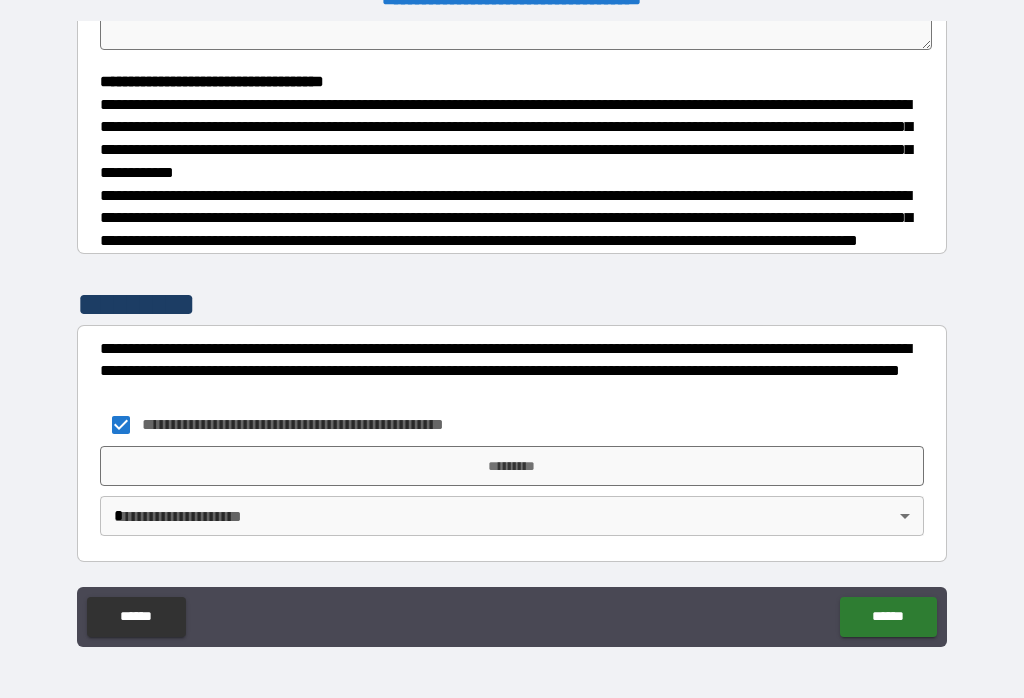 click on "*********" at bounding box center [512, 466] 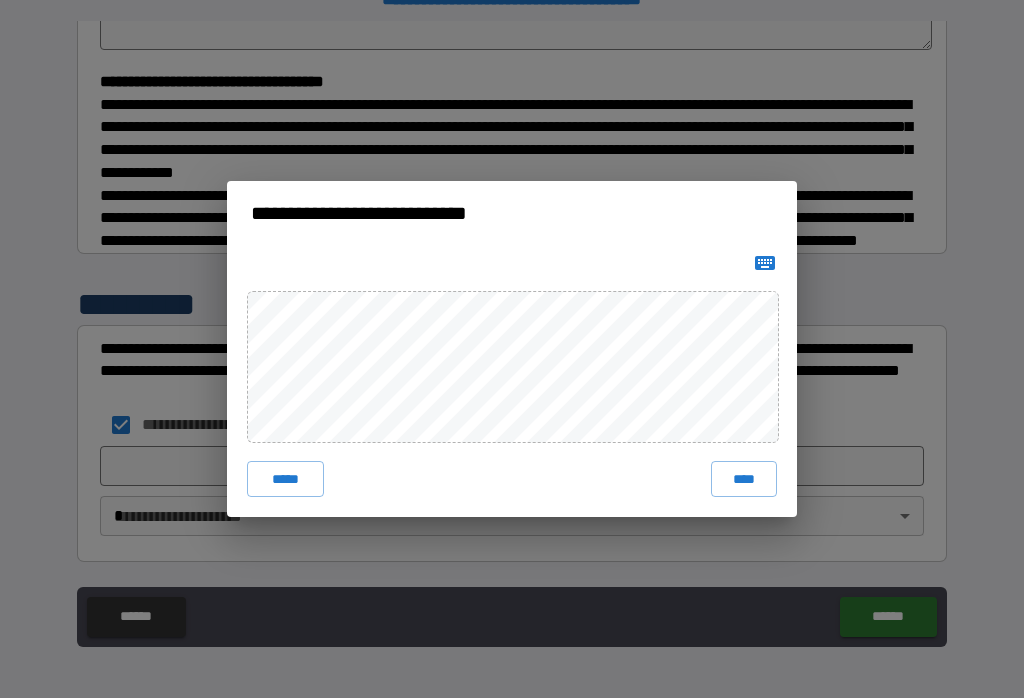 click on "****" at bounding box center (744, 479) 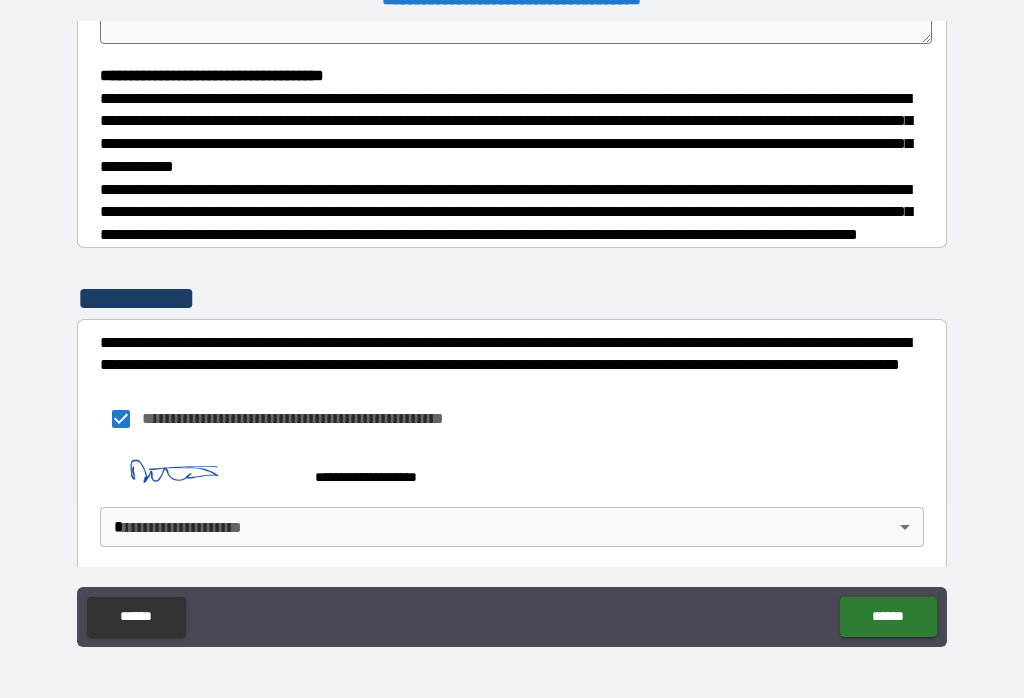 click on "**********" at bounding box center [512, 333] 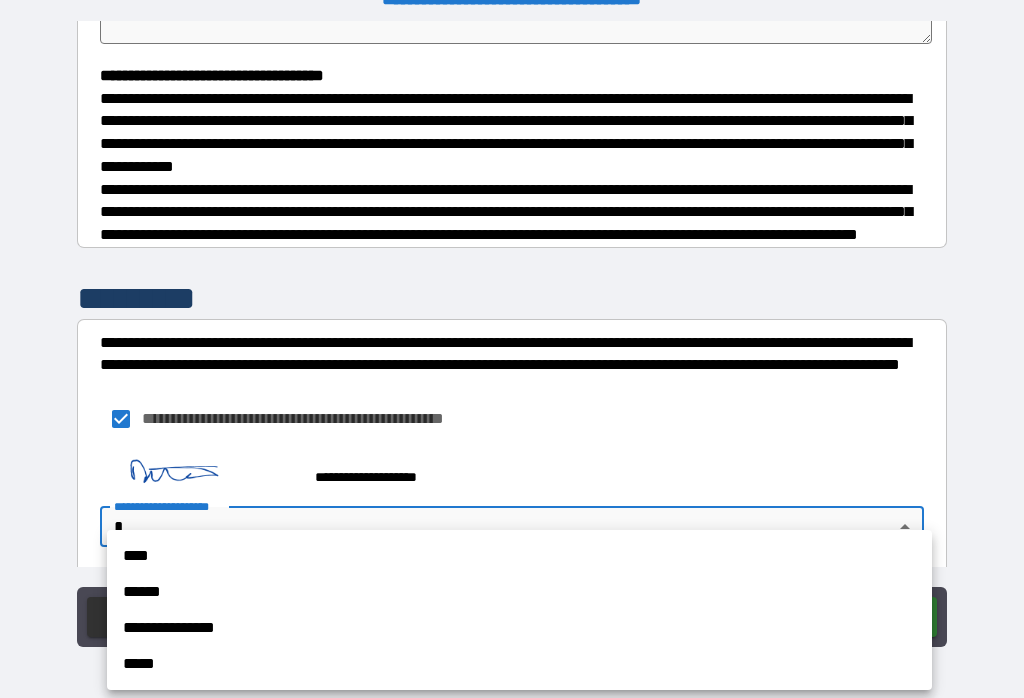 click on "**********" at bounding box center (519, 628) 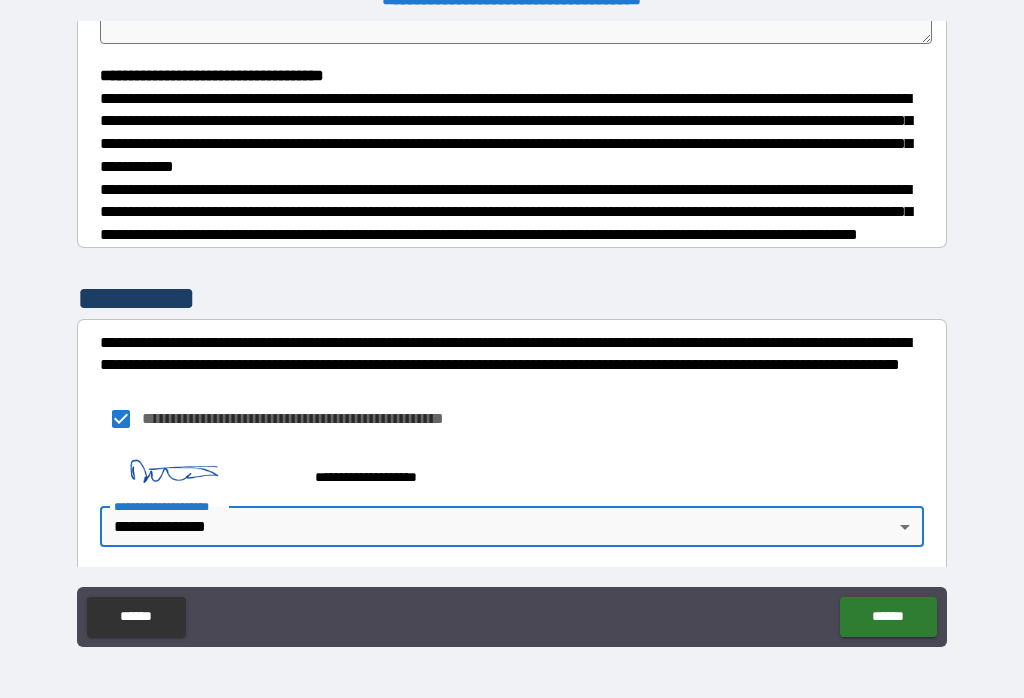 click on "******" at bounding box center (888, 617) 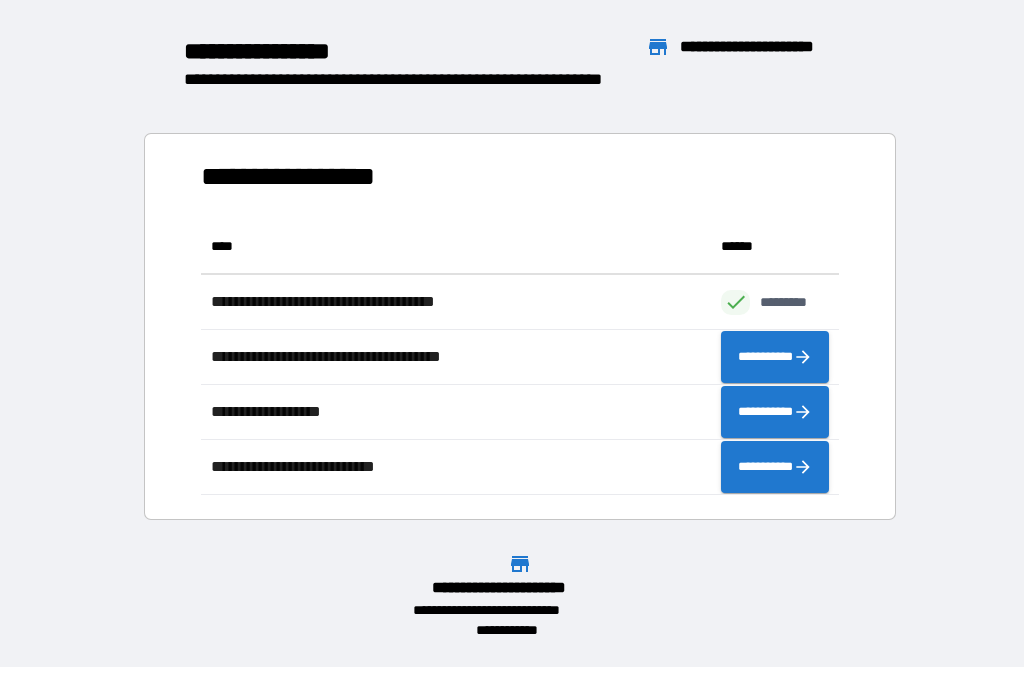scroll, scrollTop: 1, scrollLeft: 1, axis: both 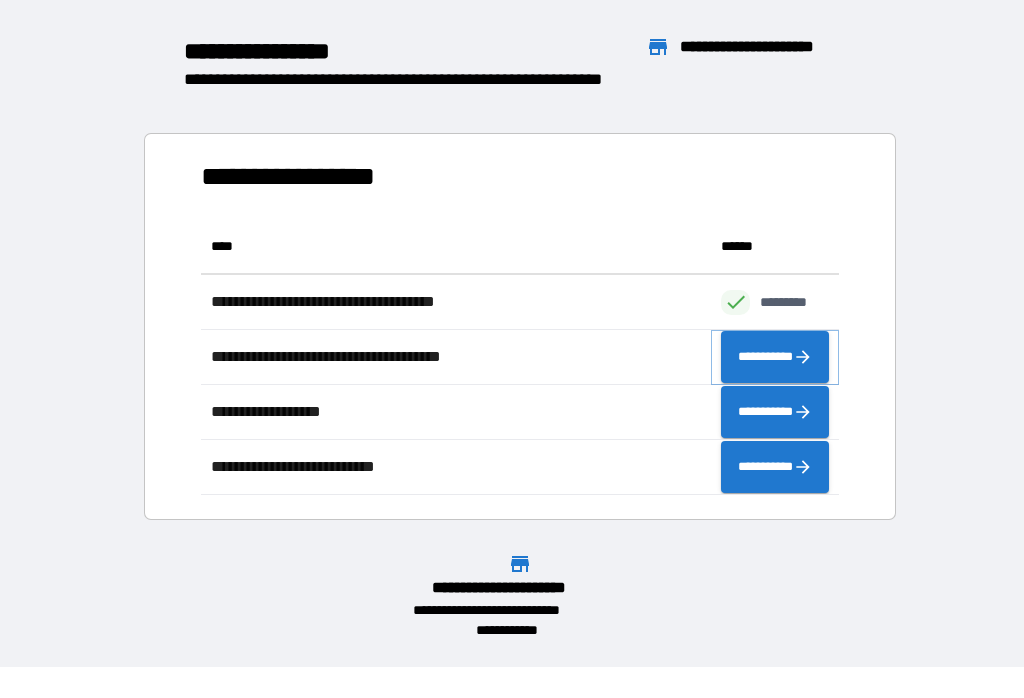 click on "**********" at bounding box center (775, 357) 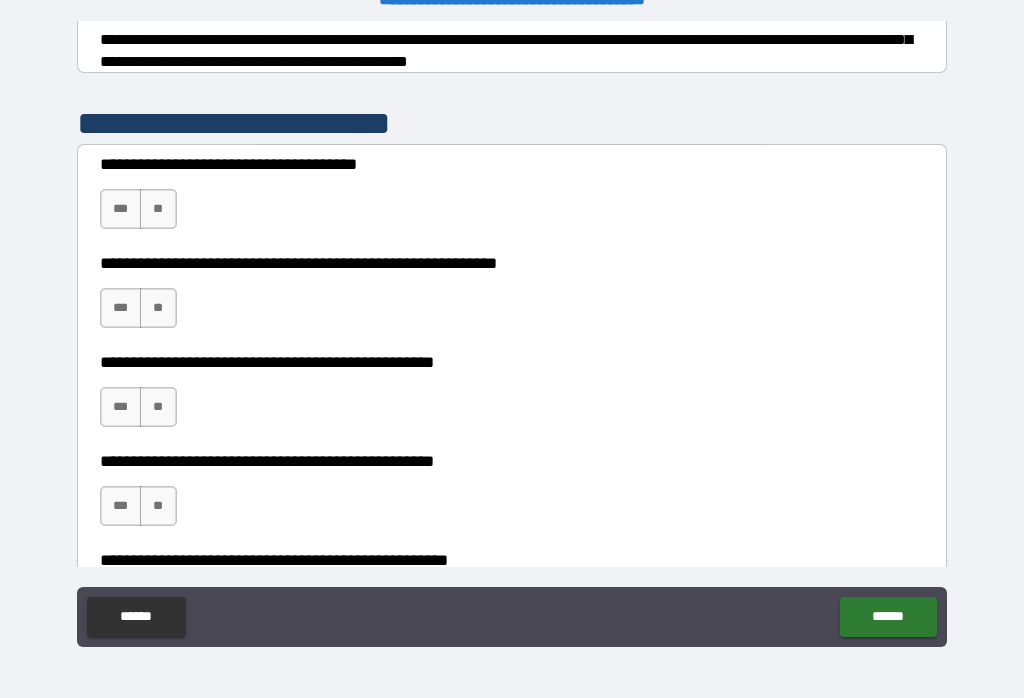scroll, scrollTop: 345, scrollLeft: 0, axis: vertical 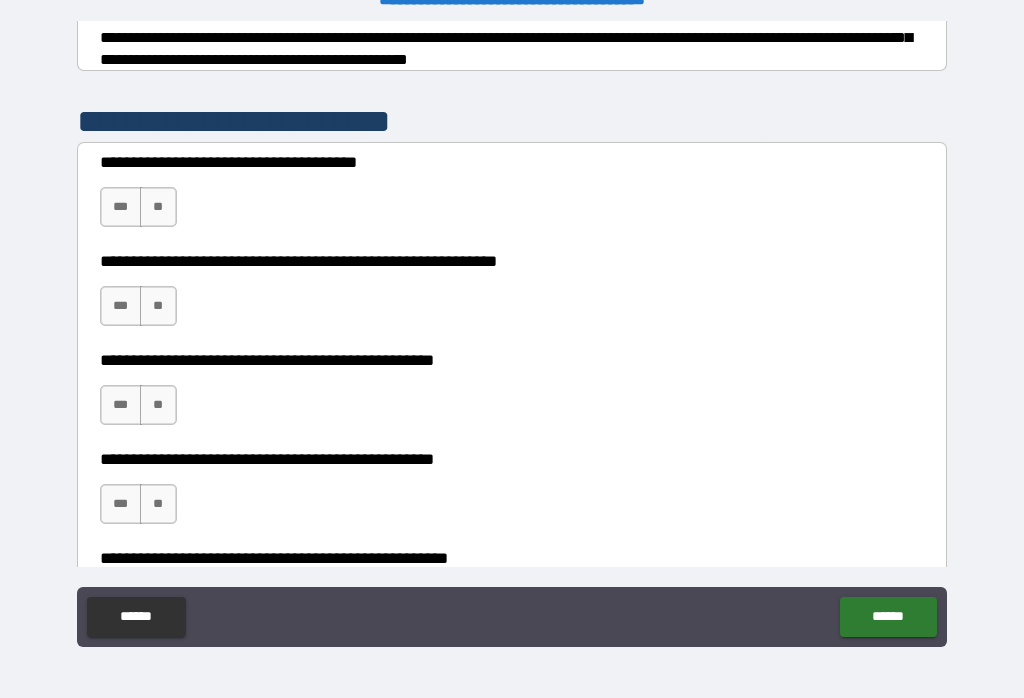 click on "***" at bounding box center [121, 207] 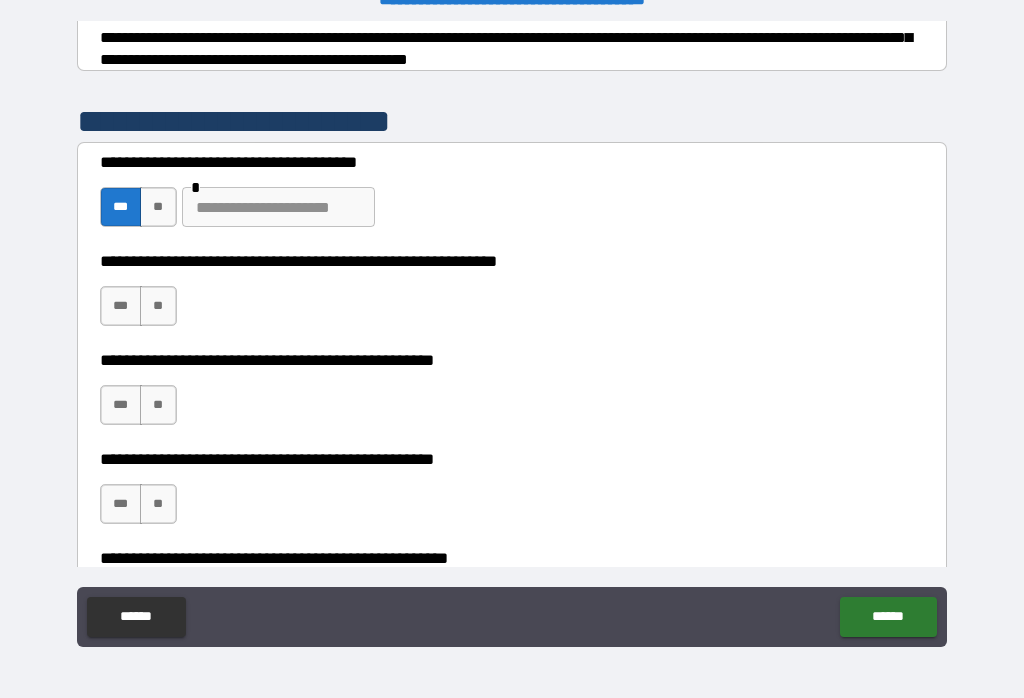 click on "**" at bounding box center (158, 306) 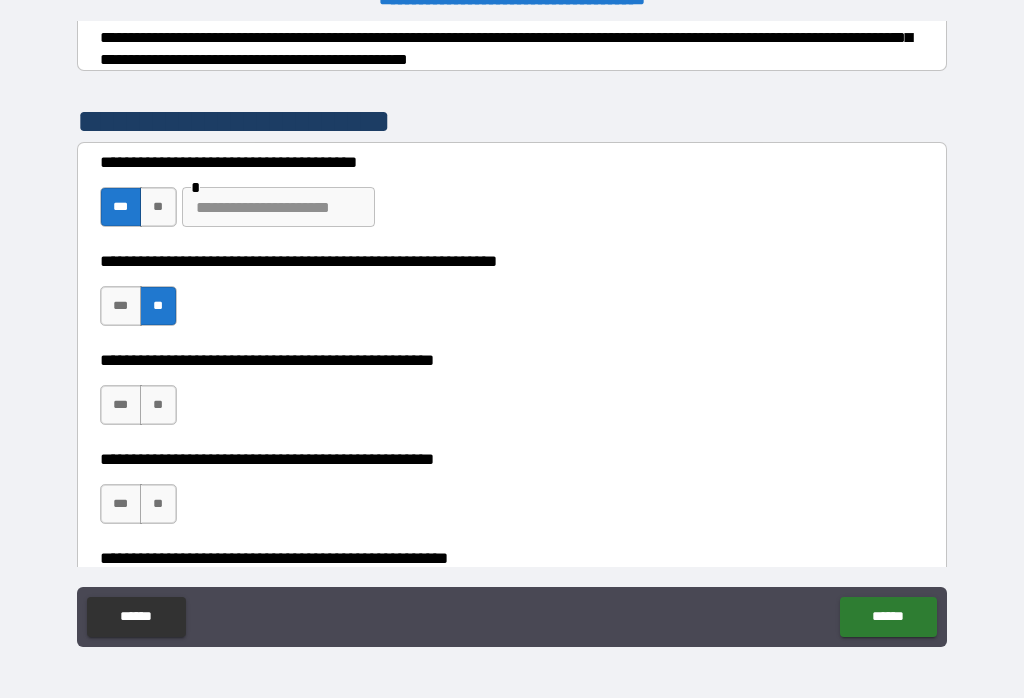 click on "**" at bounding box center (158, 405) 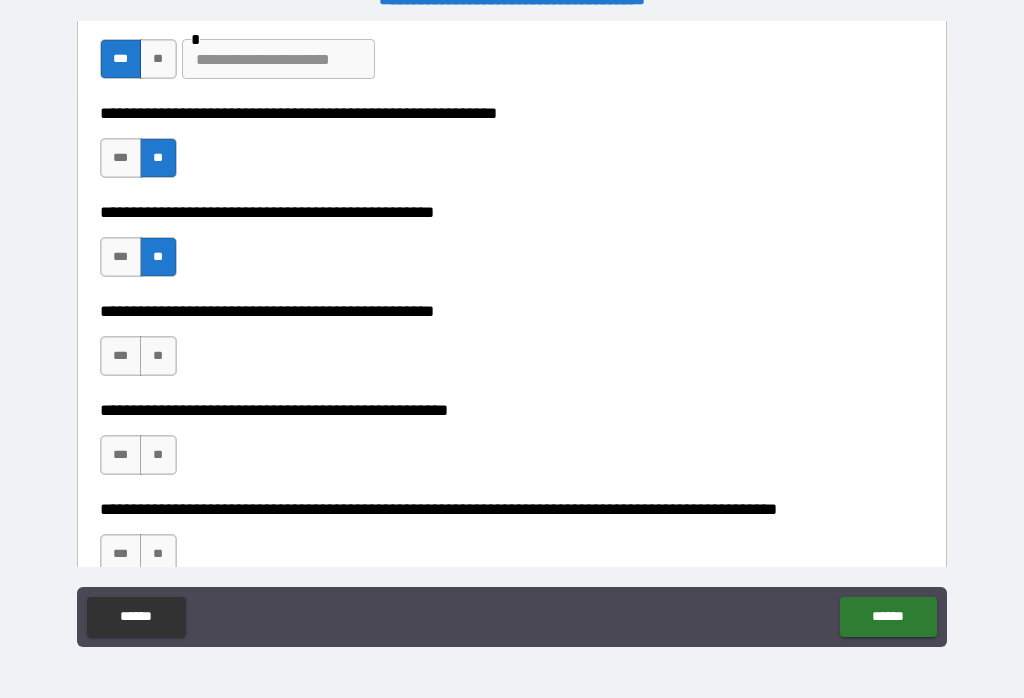 scroll, scrollTop: 496, scrollLeft: 0, axis: vertical 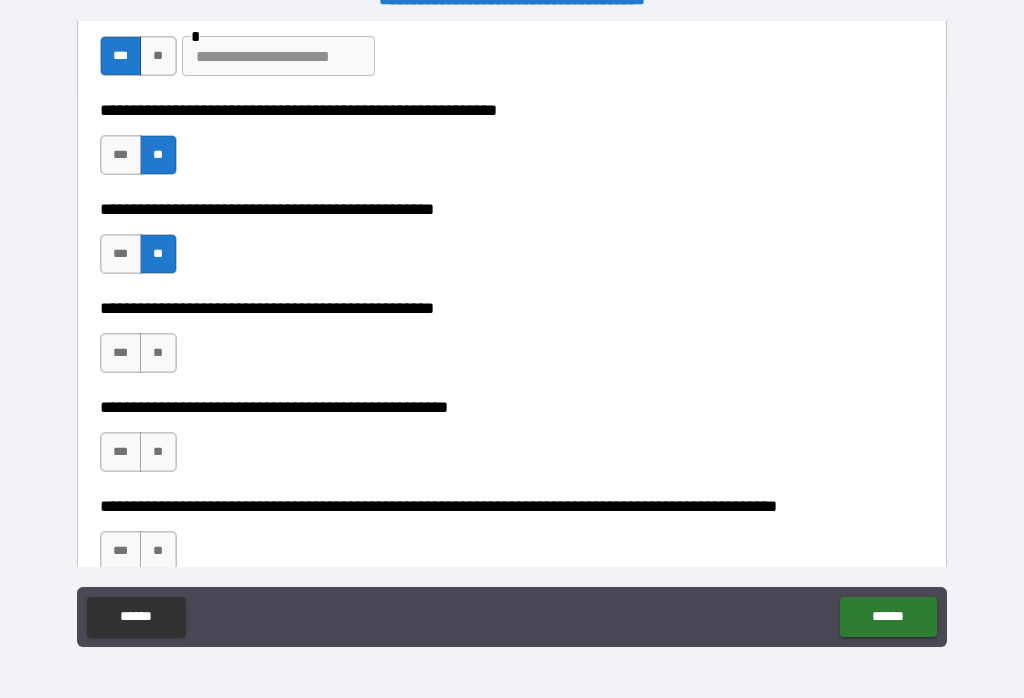 click on "**" at bounding box center (158, 353) 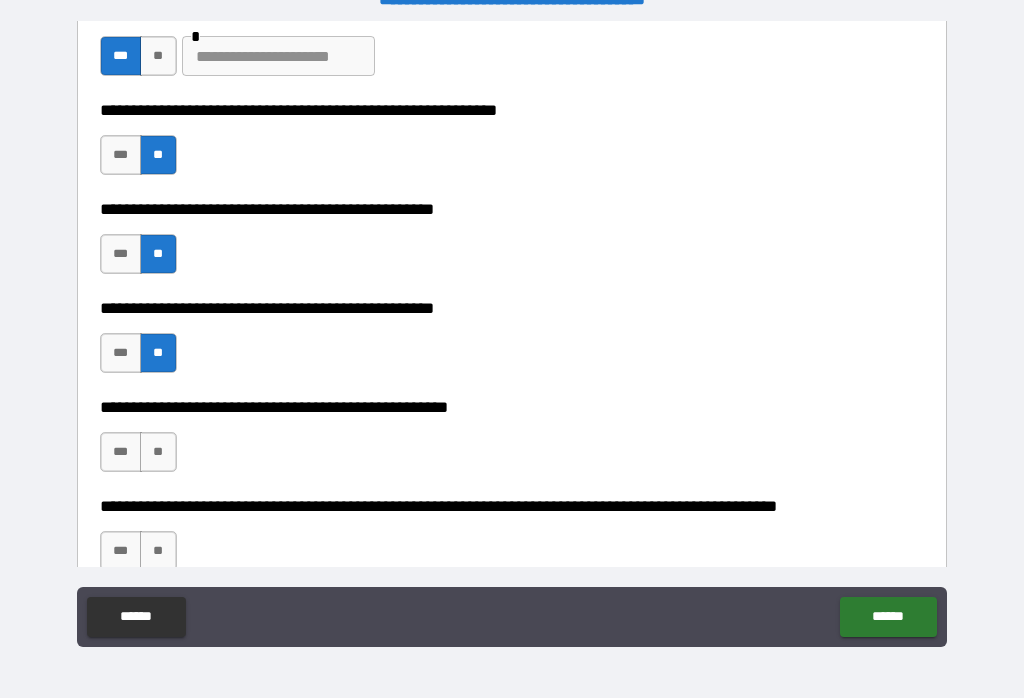 click on "**" at bounding box center [158, 452] 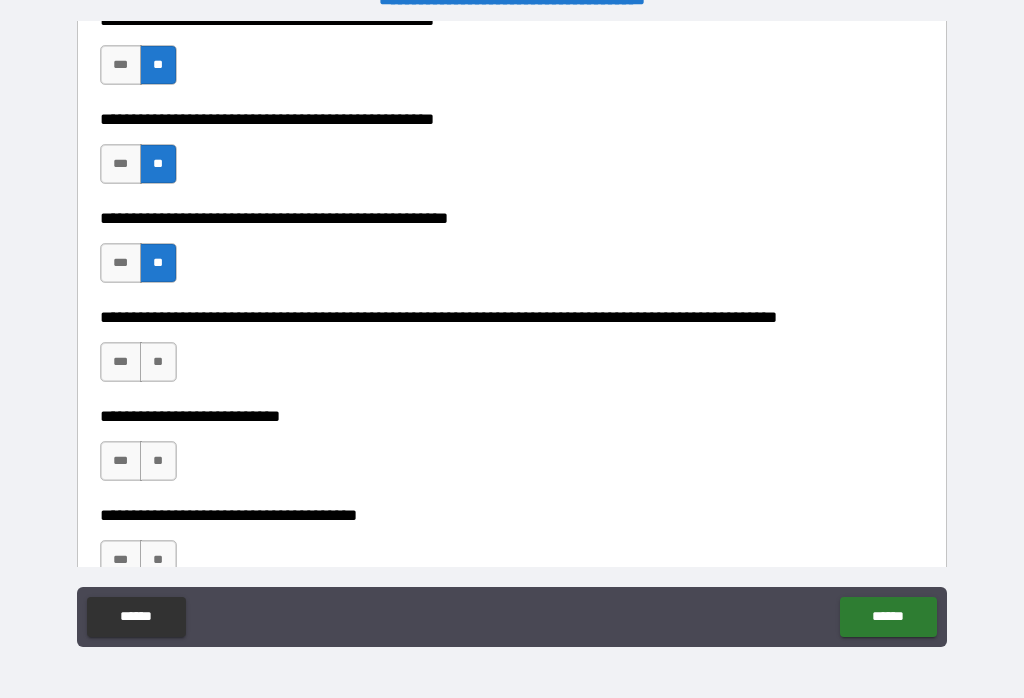 scroll, scrollTop: 686, scrollLeft: 0, axis: vertical 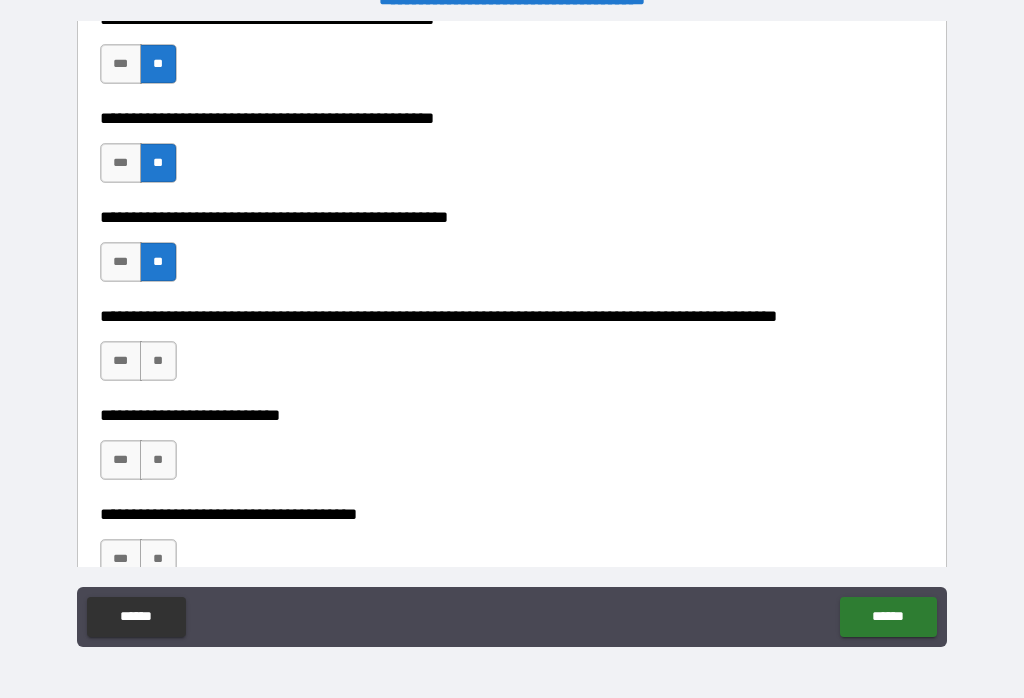 click on "**" at bounding box center [158, 361] 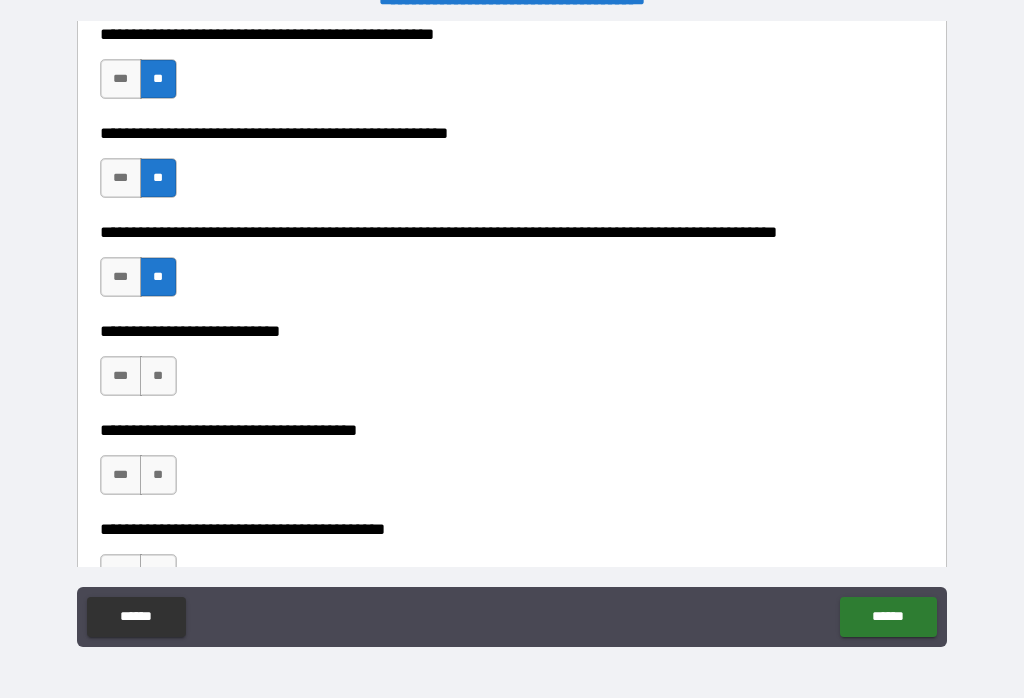 scroll, scrollTop: 784, scrollLeft: 0, axis: vertical 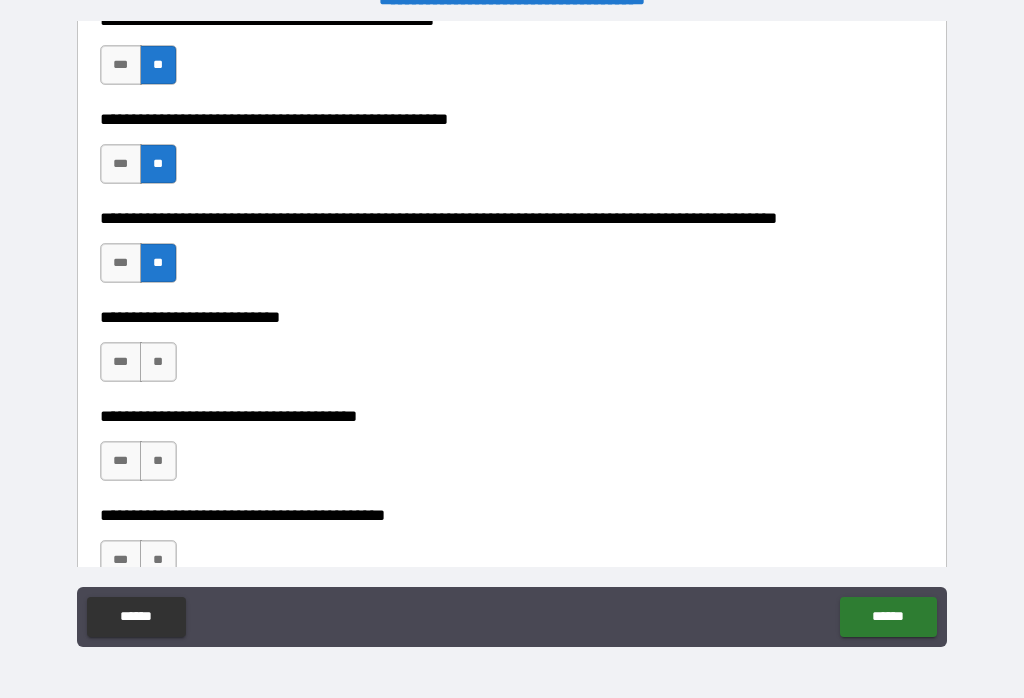 click on "**" at bounding box center [158, 362] 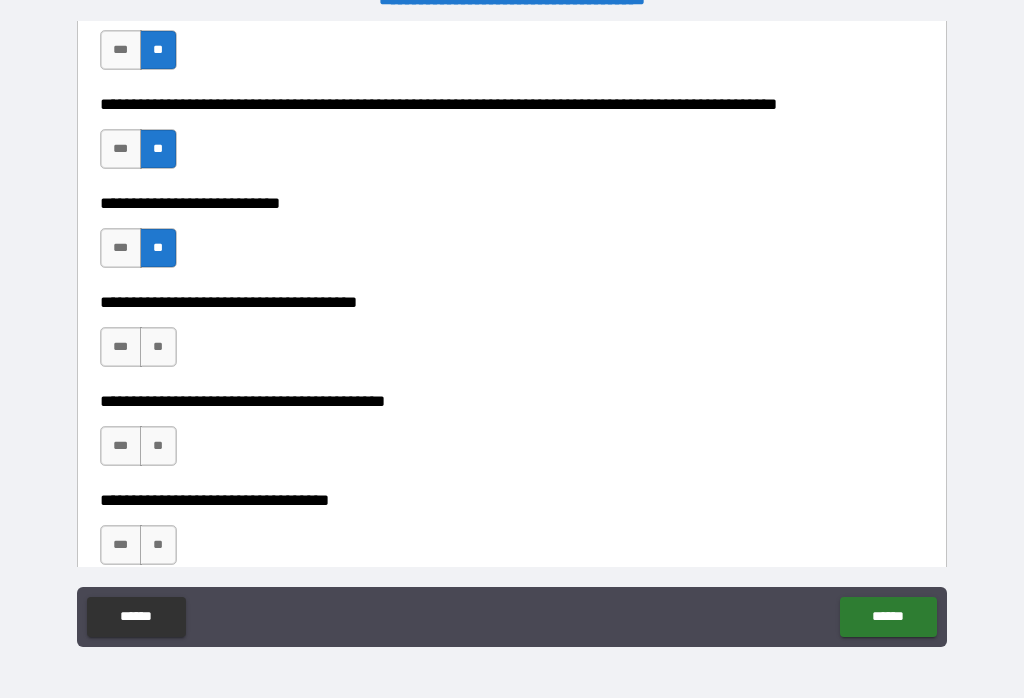 scroll, scrollTop: 898, scrollLeft: 0, axis: vertical 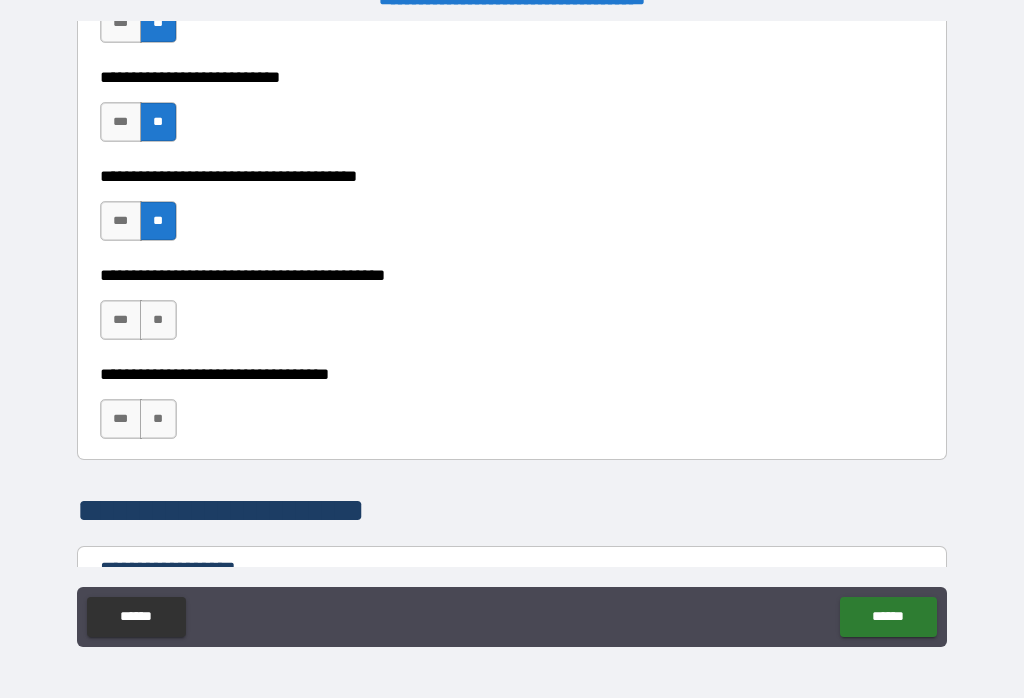 click on "**" at bounding box center (158, 320) 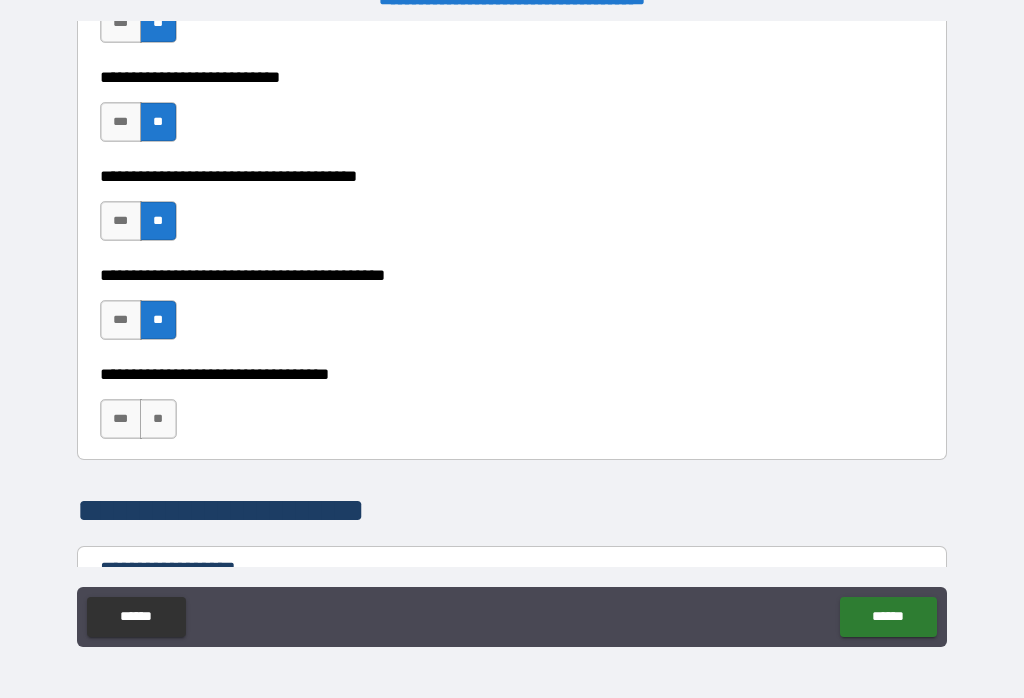 click on "**" at bounding box center (158, 419) 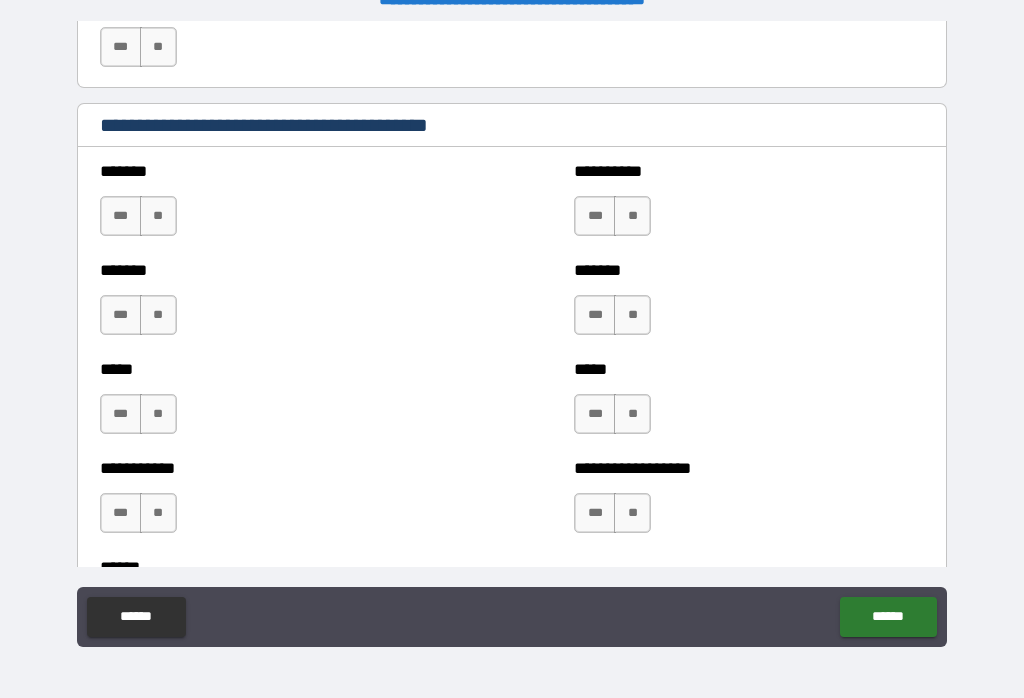 scroll, scrollTop: 1740, scrollLeft: 0, axis: vertical 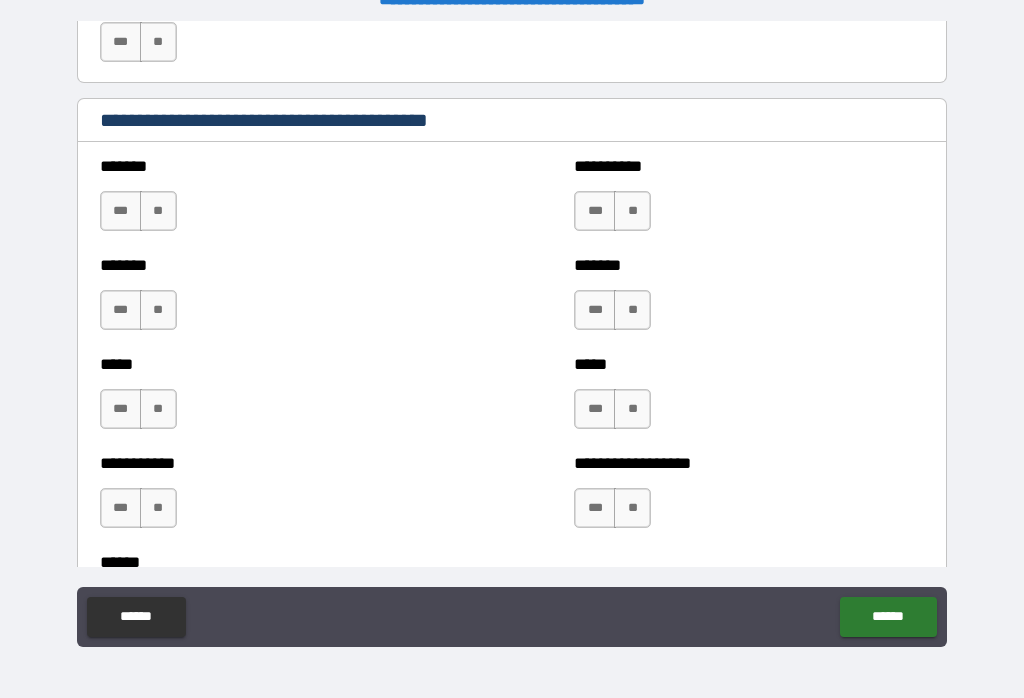 click on "**" at bounding box center [158, 211] 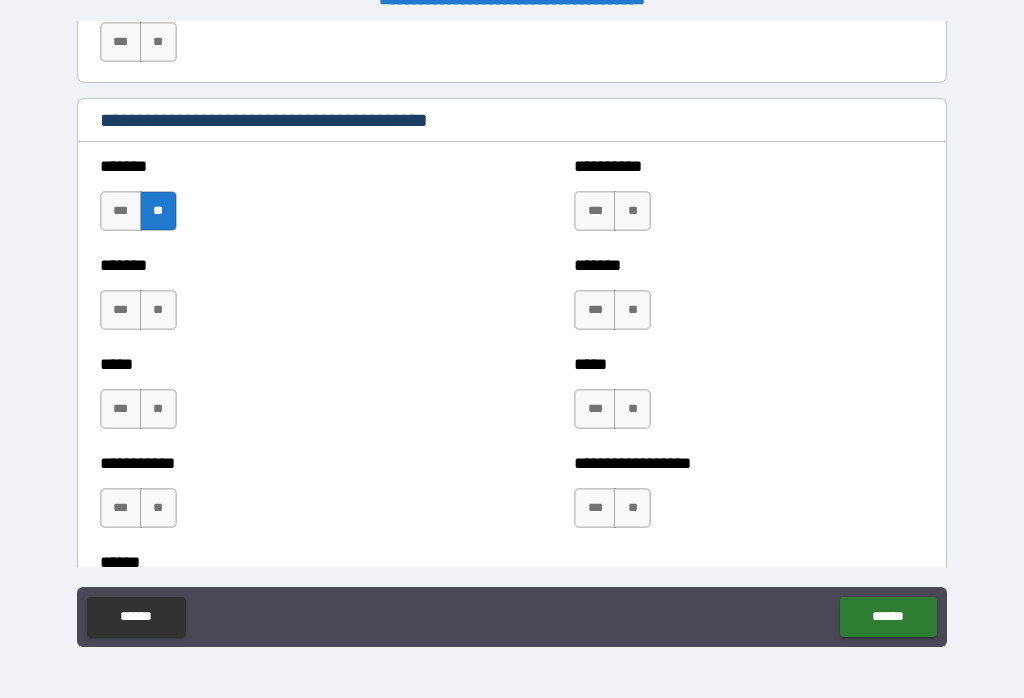 click on "**" at bounding box center [632, 211] 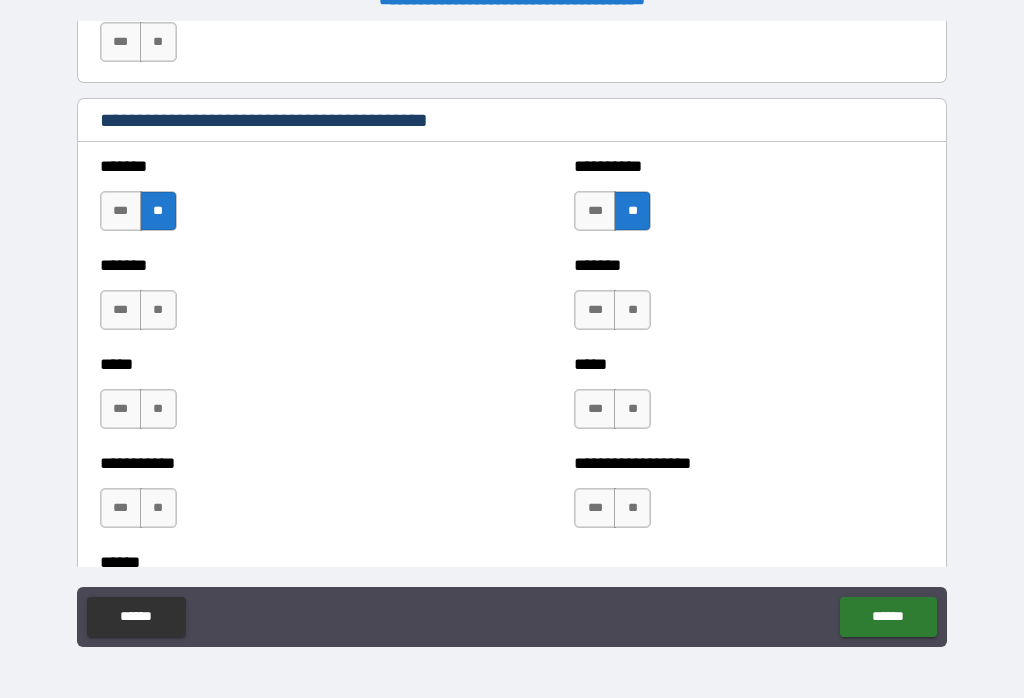 click on "**" at bounding box center (632, 310) 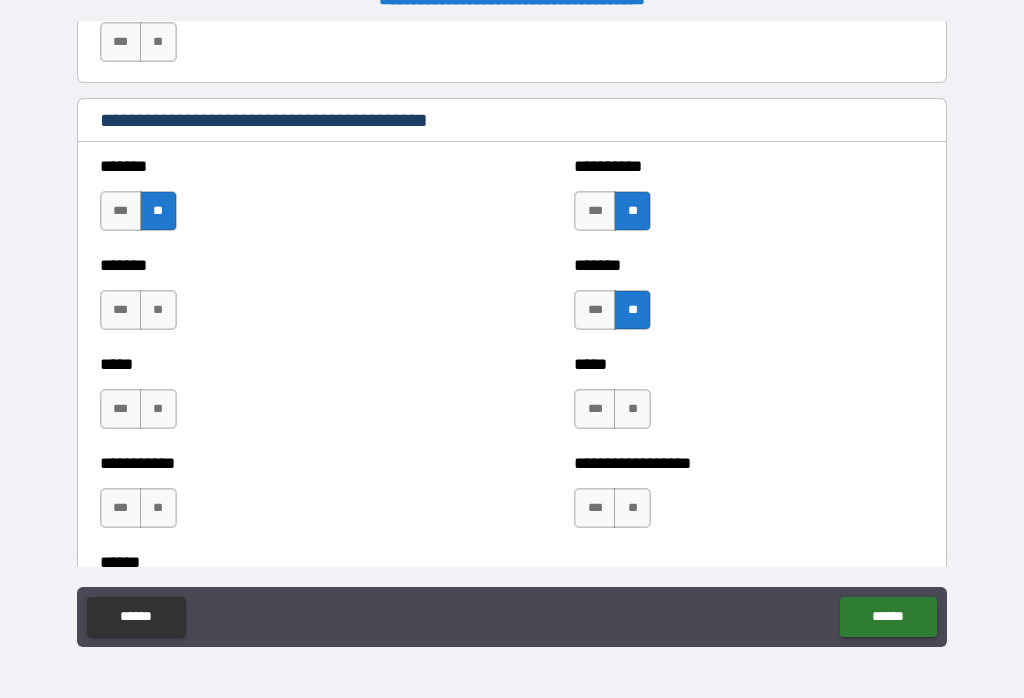 click on "**" at bounding box center (158, 310) 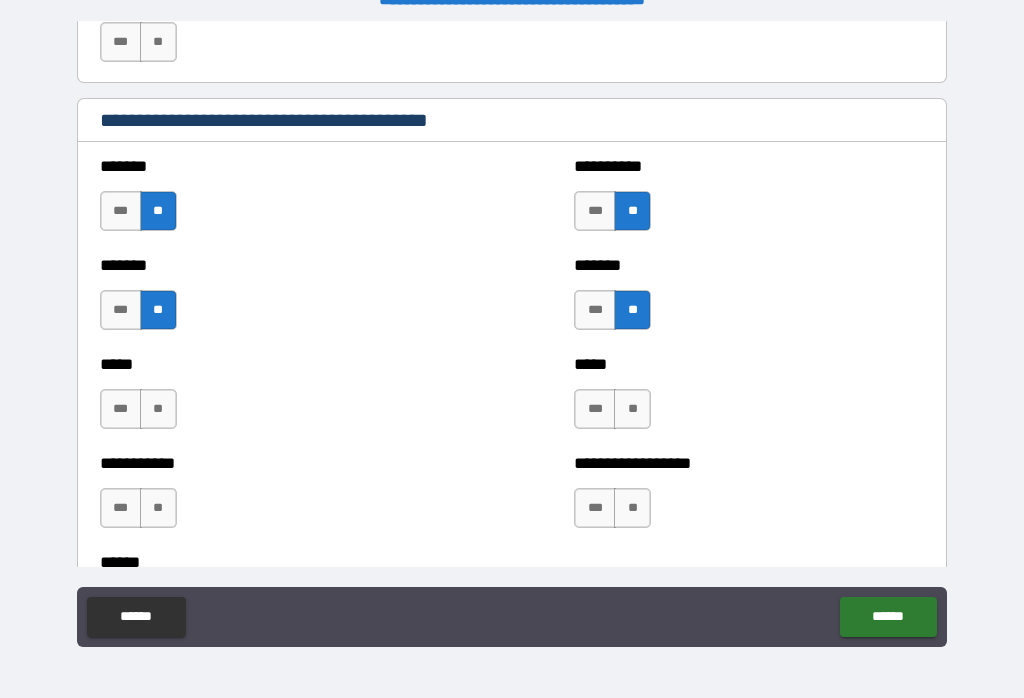click on "**" at bounding box center (158, 409) 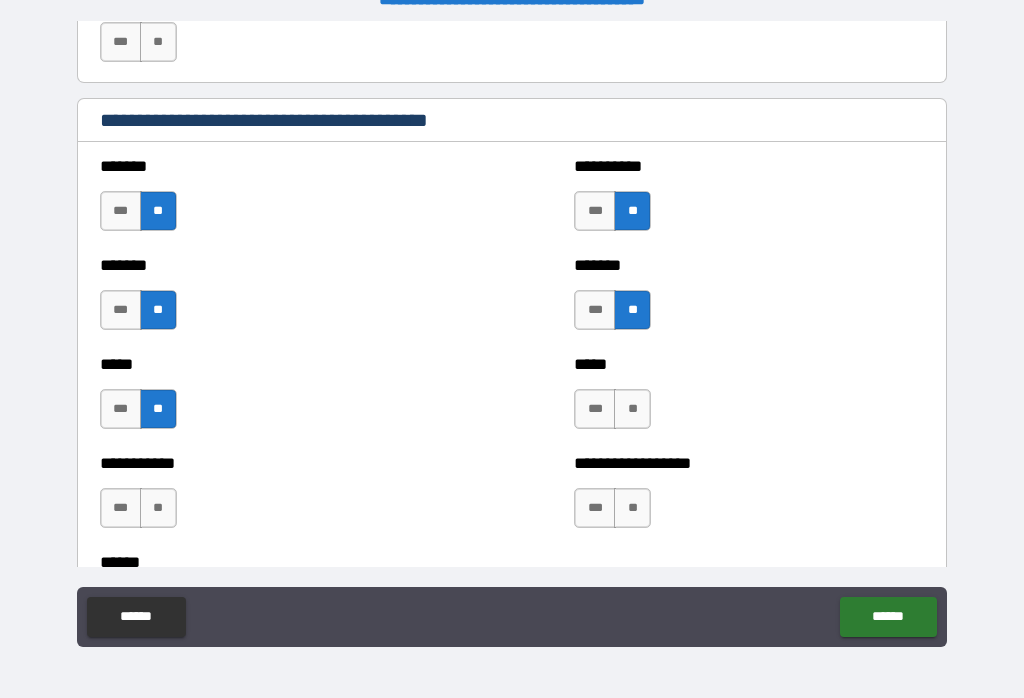 click on "**" at bounding box center (632, 409) 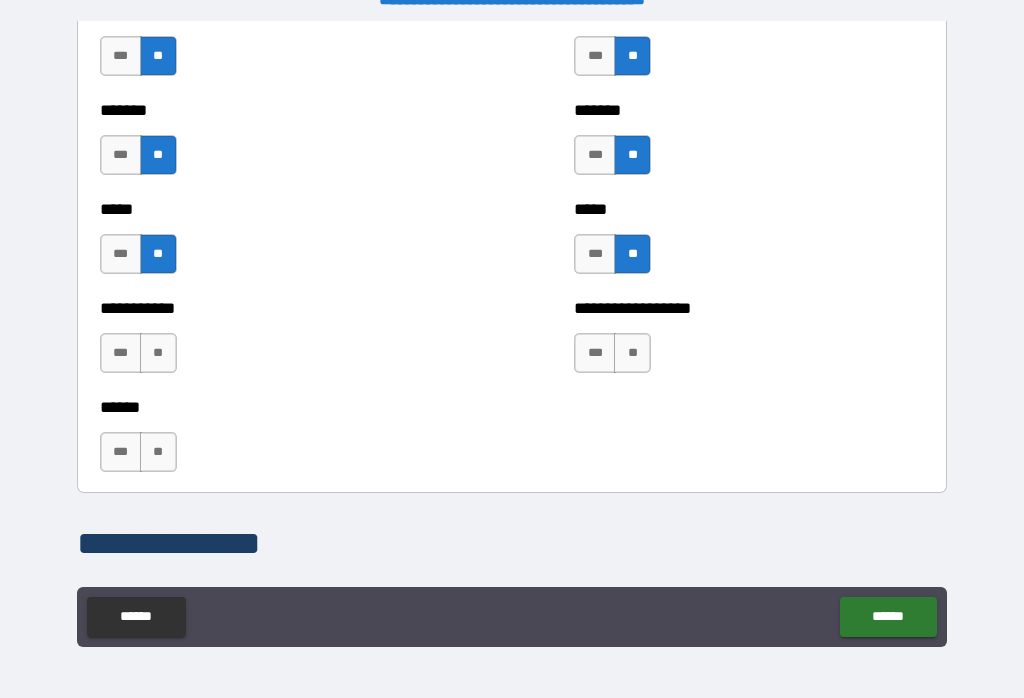 scroll, scrollTop: 1943, scrollLeft: 0, axis: vertical 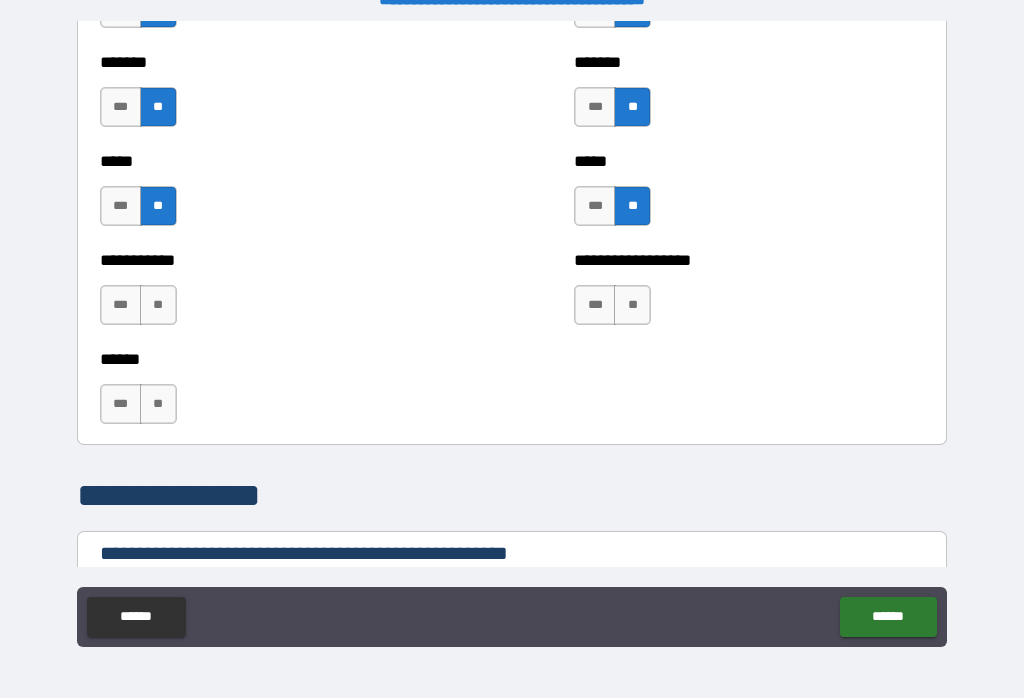 click on "**" at bounding box center [158, 305] 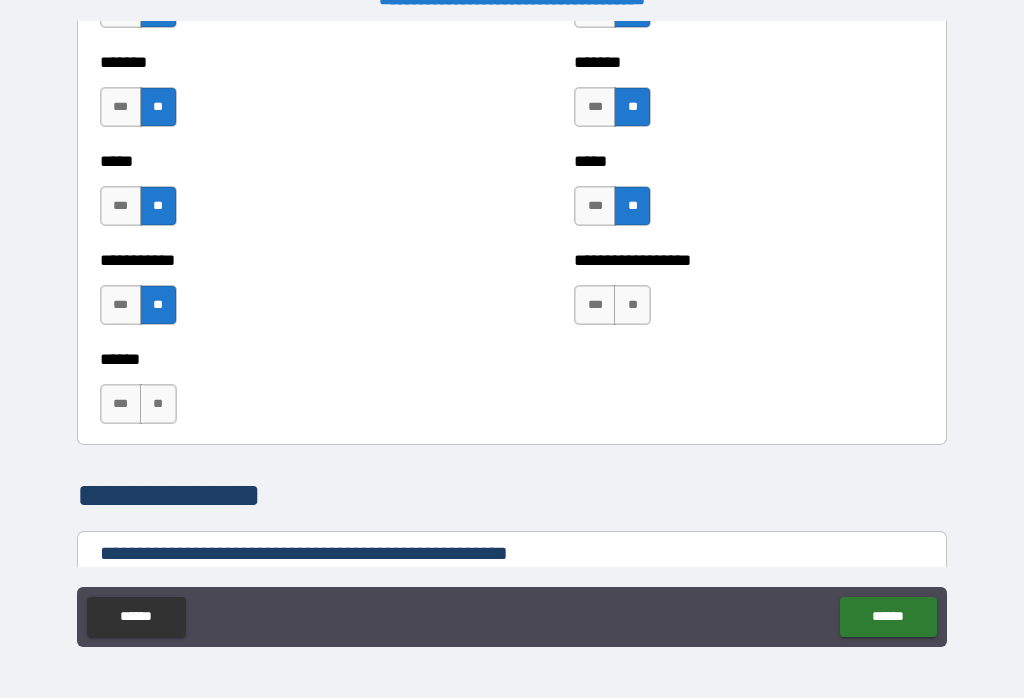 click on "**" at bounding box center [632, 305] 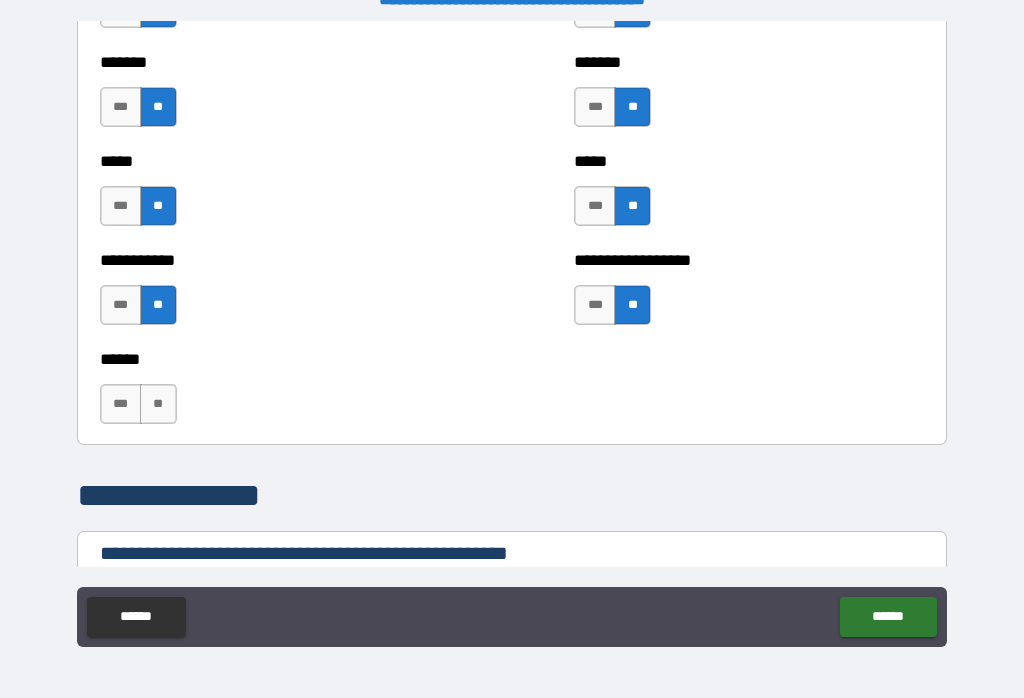 click on "**" at bounding box center [158, 404] 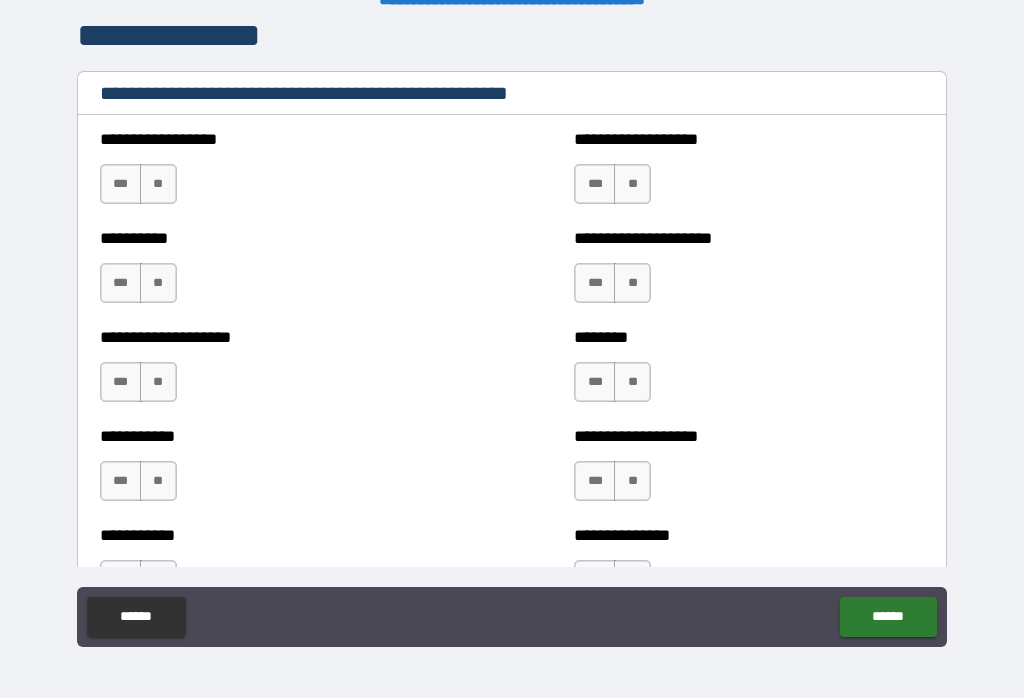 scroll, scrollTop: 2412, scrollLeft: 0, axis: vertical 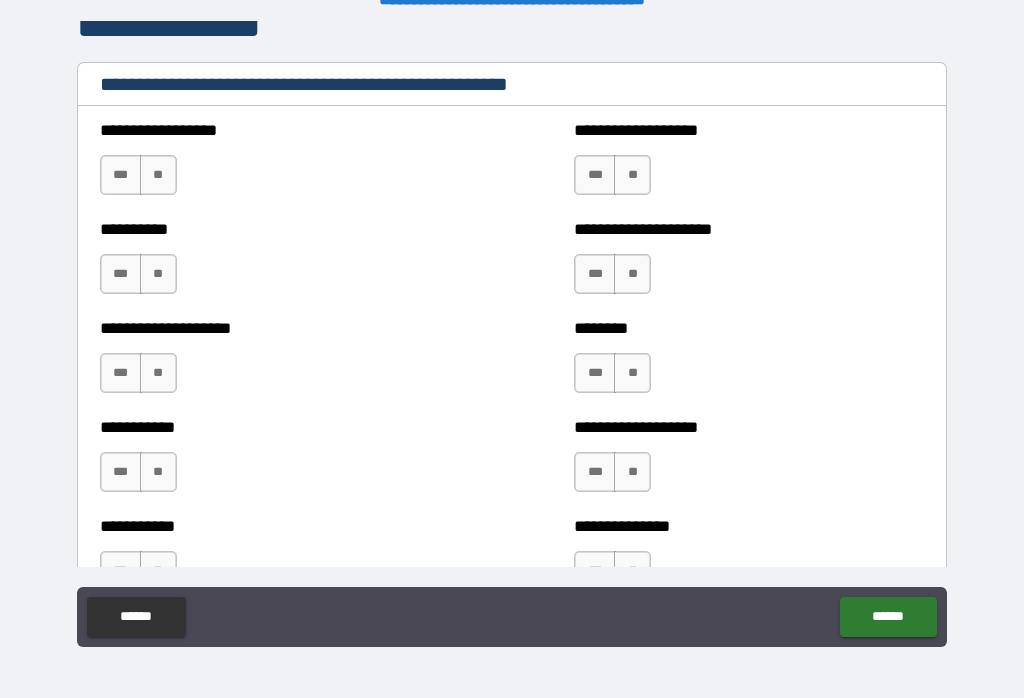 click on "**" at bounding box center [158, 175] 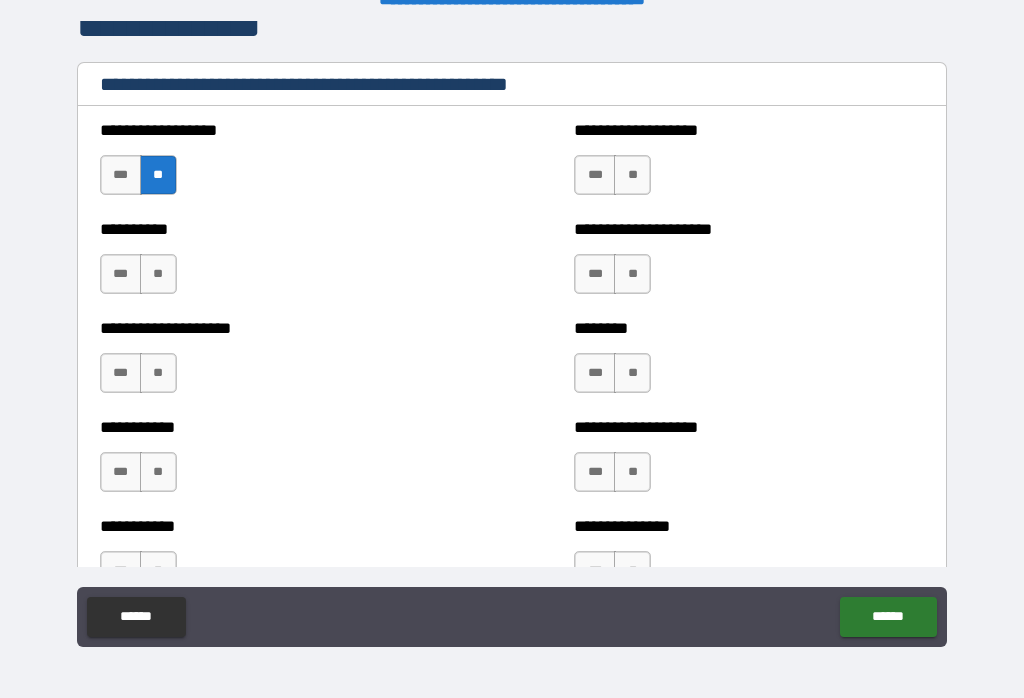 click on "**" at bounding box center [632, 175] 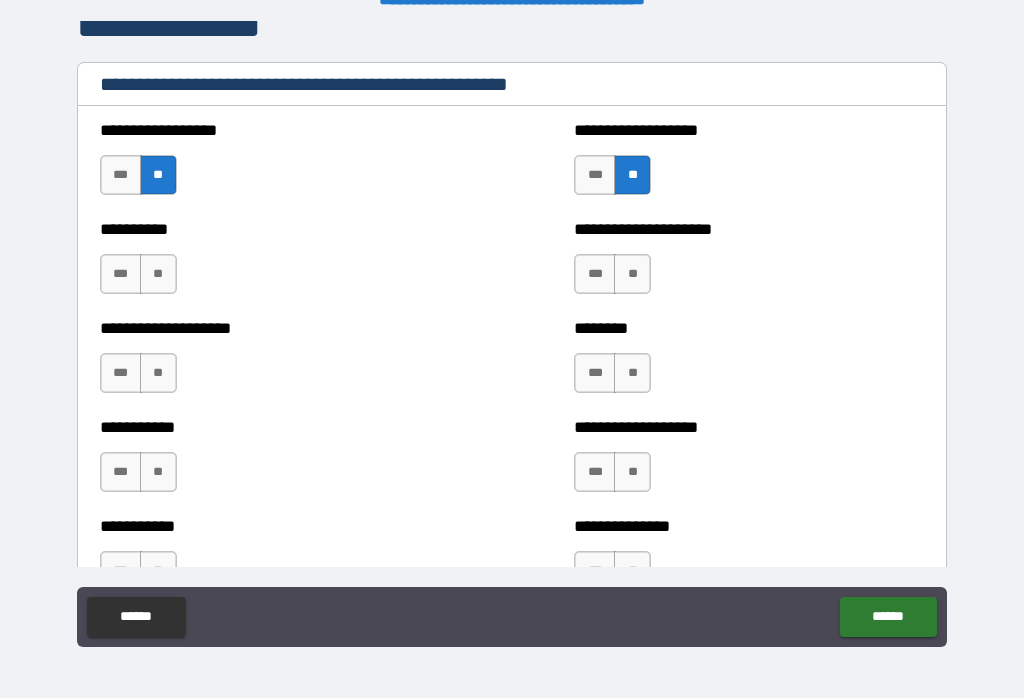 click on "**" at bounding box center [158, 274] 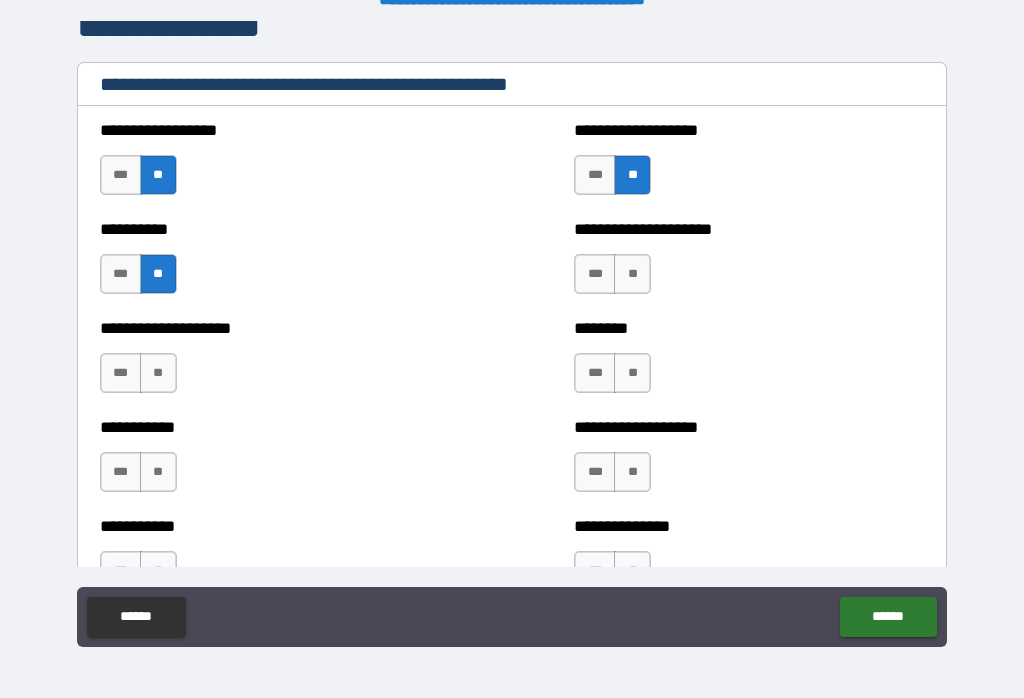 click on "**" at bounding box center (632, 274) 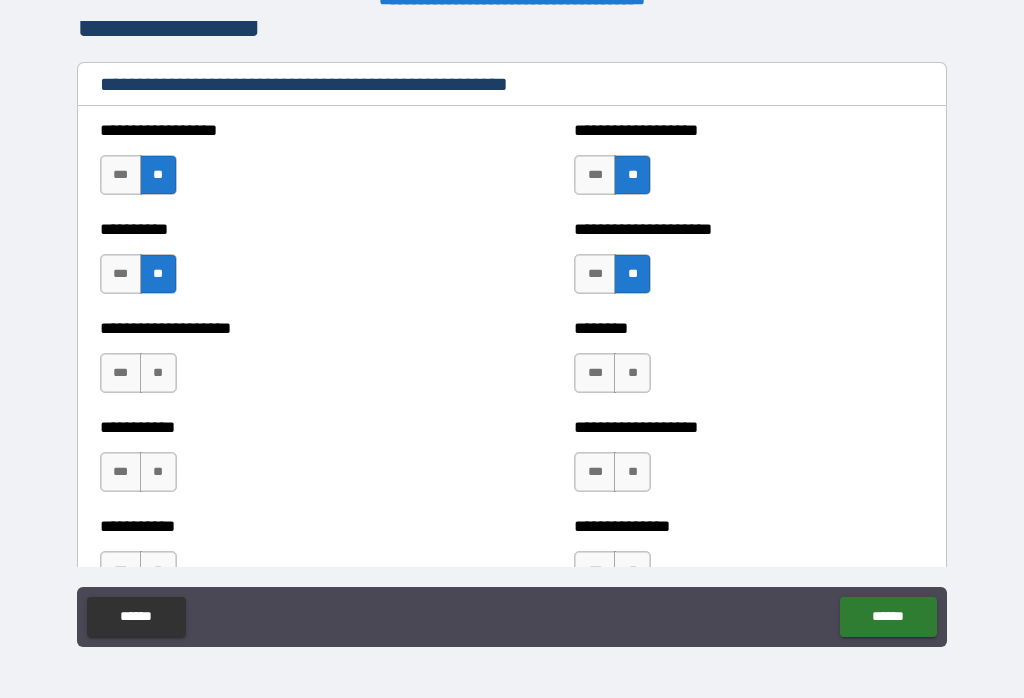 click on "**" at bounding box center (632, 373) 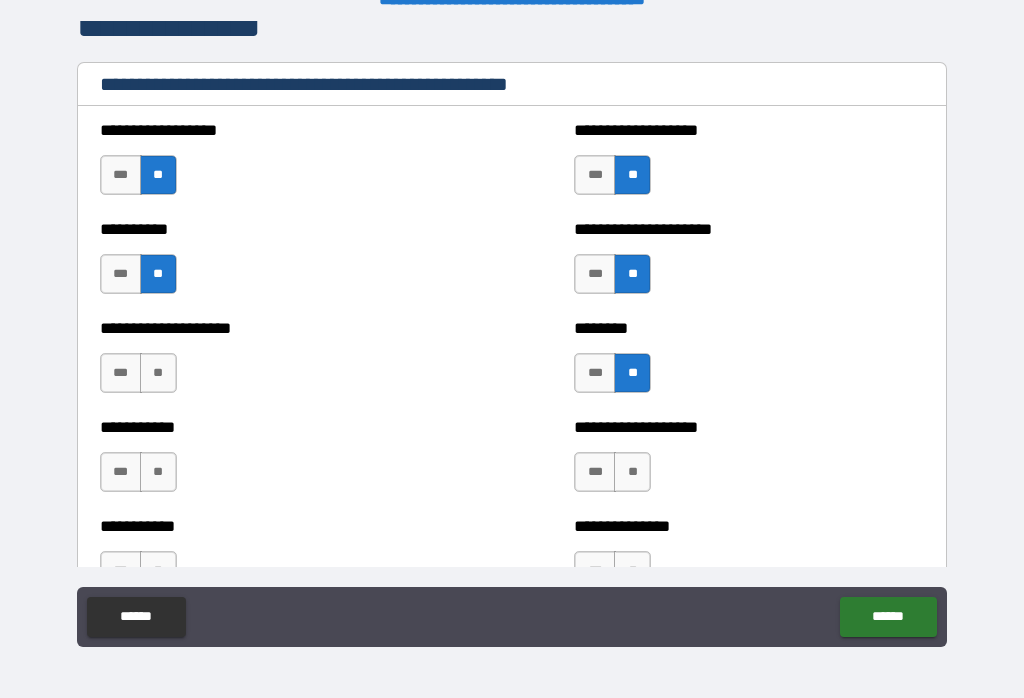 click on "**" at bounding box center [158, 373] 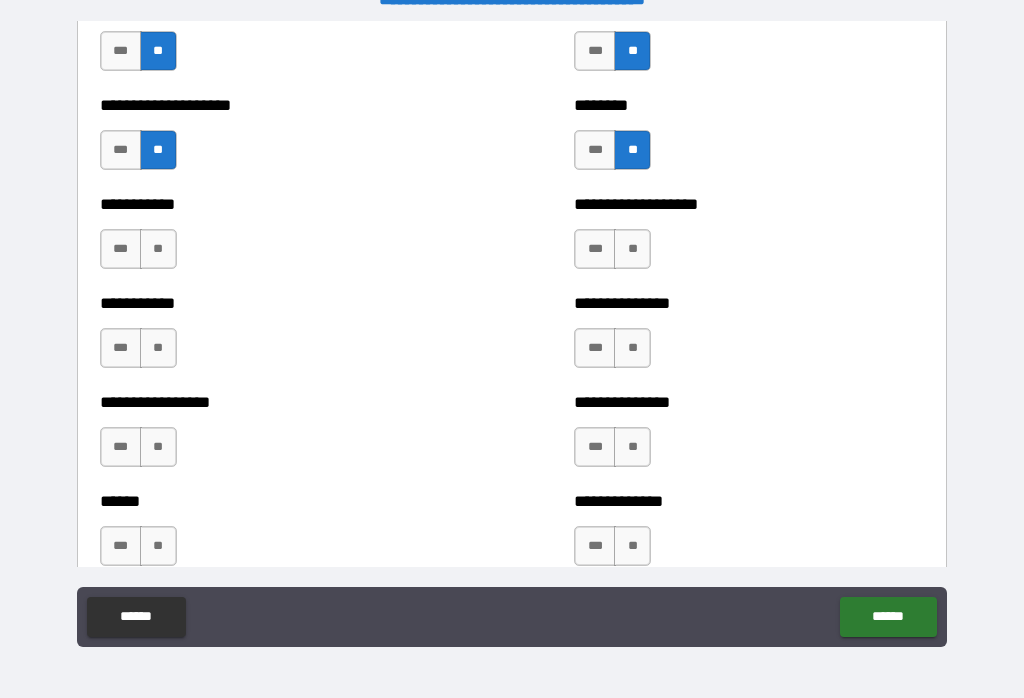 scroll, scrollTop: 2637, scrollLeft: 0, axis: vertical 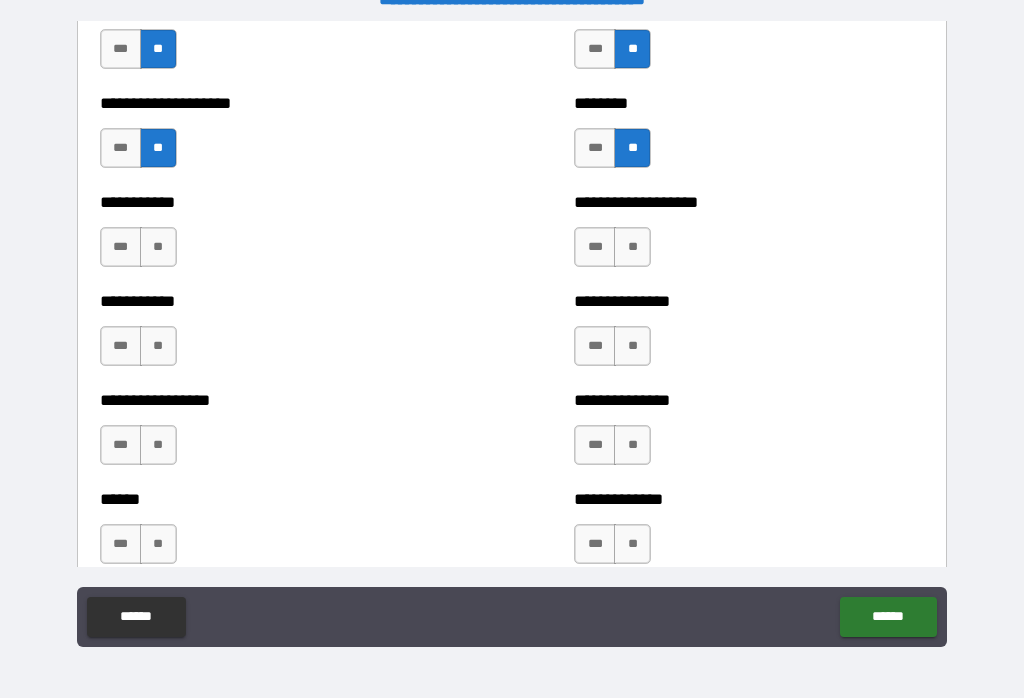 click on "**" at bounding box center [632, 247] 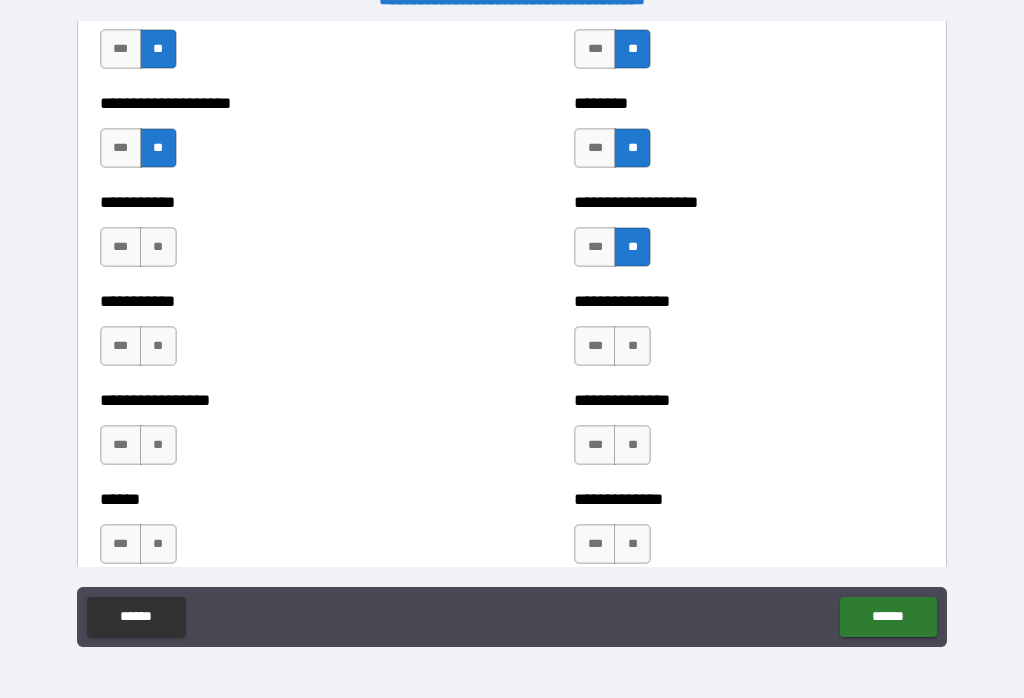 click on "**" at bounding box center (158, 247) 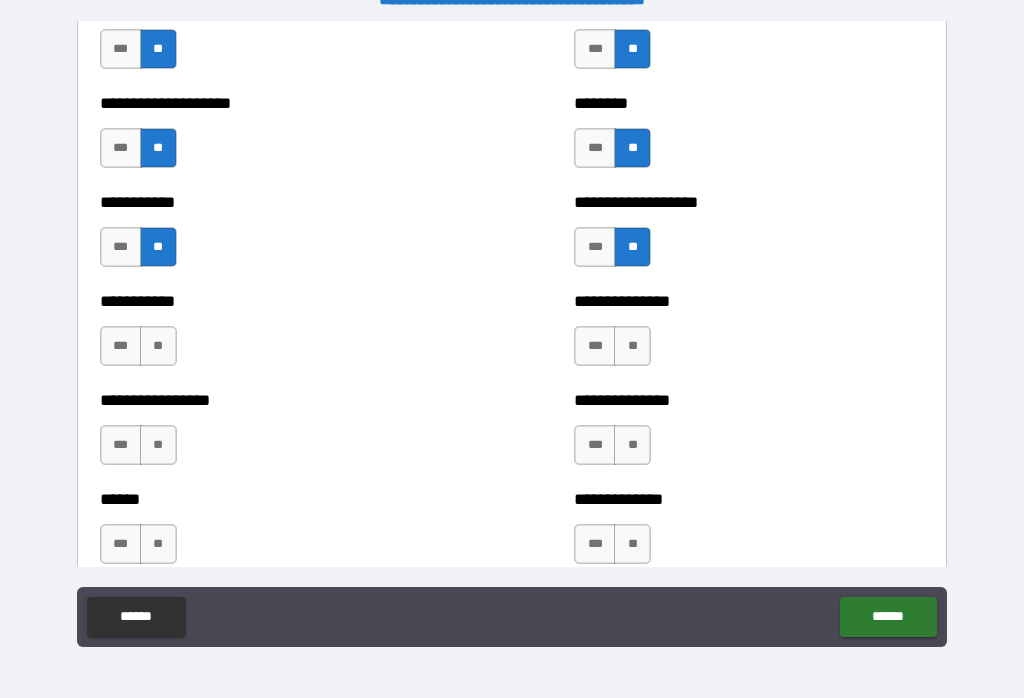 click on "**" at bounding box center (158, 346) 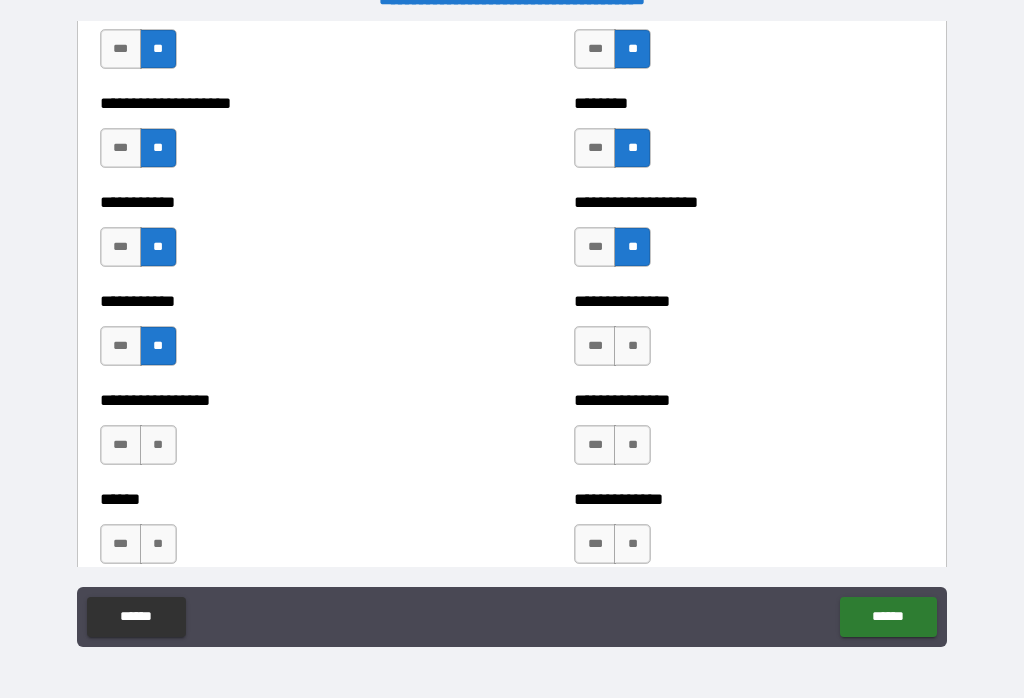 click on "**" at bounding box center (632, 346) 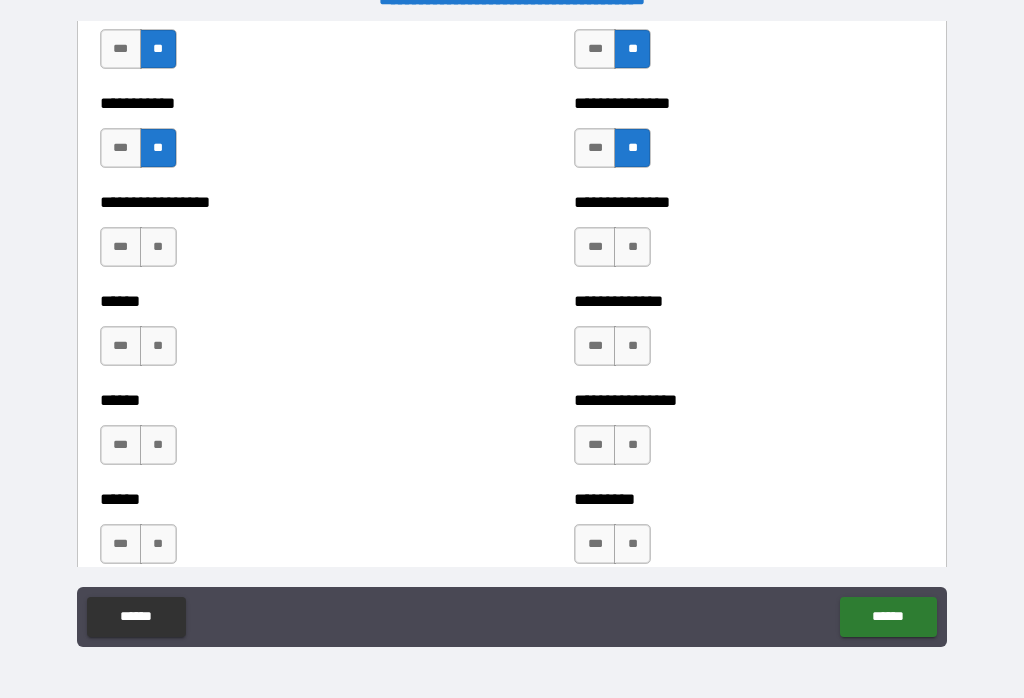 scroll, scrollTop: 2837, scrollLeft: 0, axis: vertical 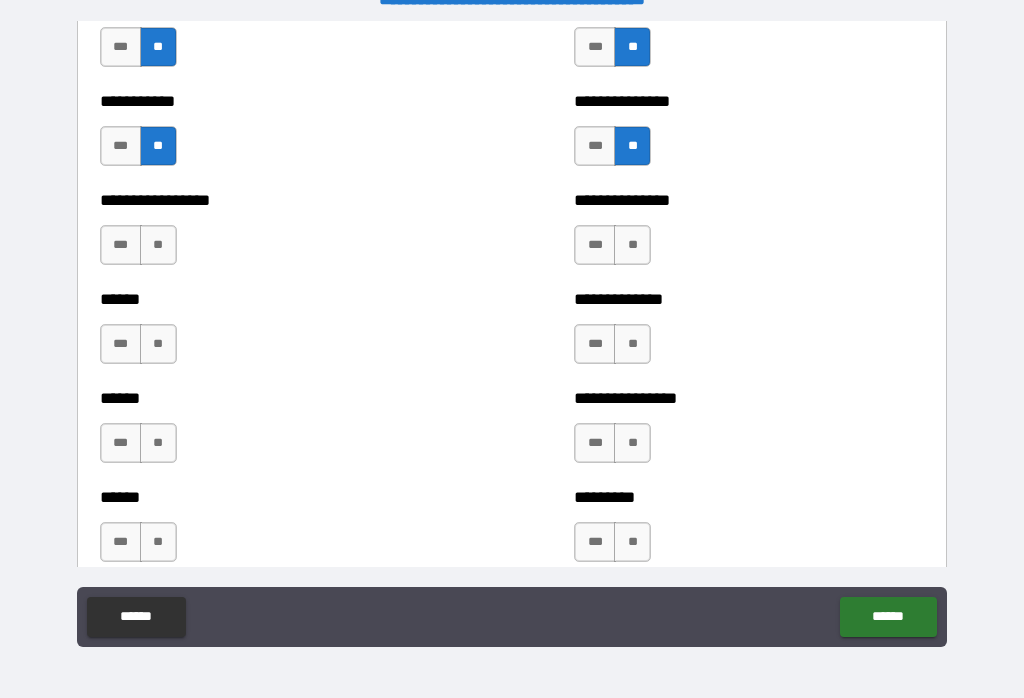 click on "**" at bounding box center (632, 245) 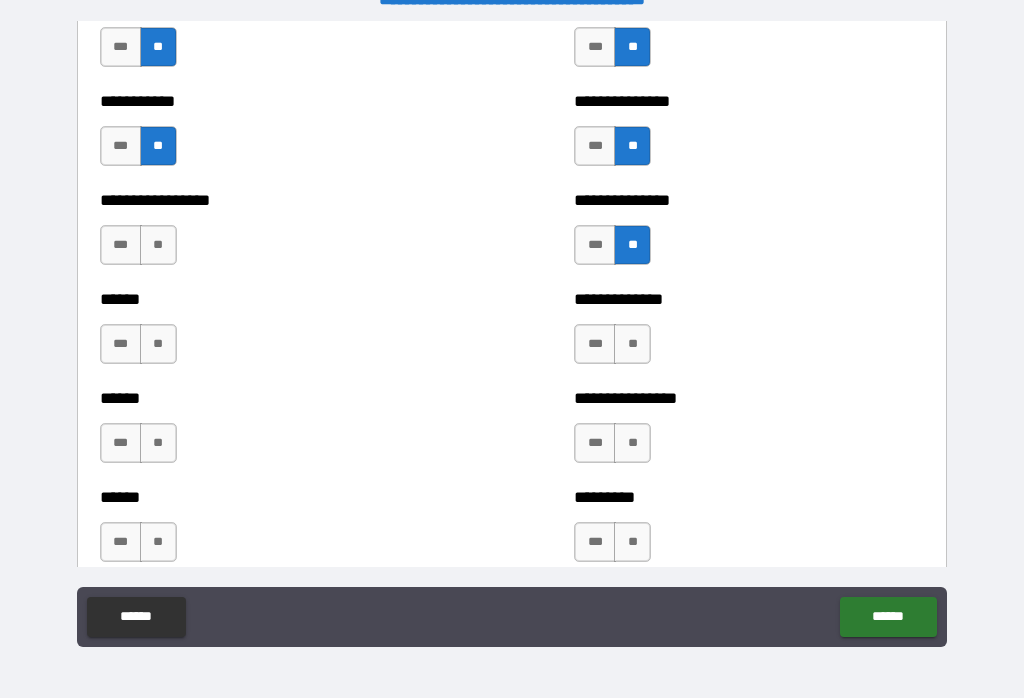 click on "**" at bounding box center (158, 245) 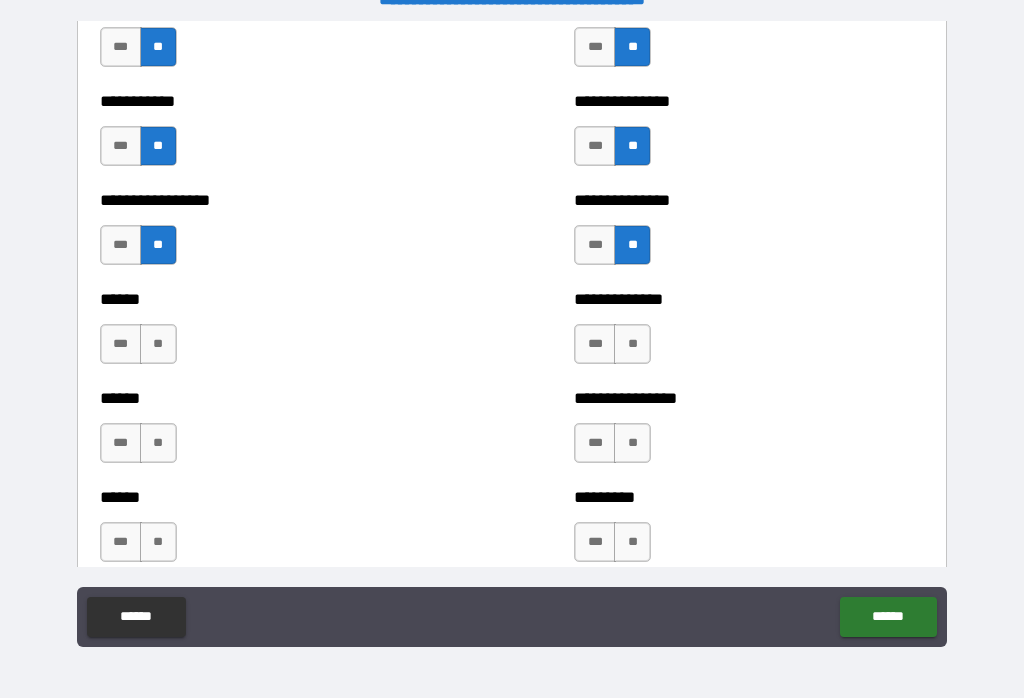 click on "**" at bounding box center [158, 344] 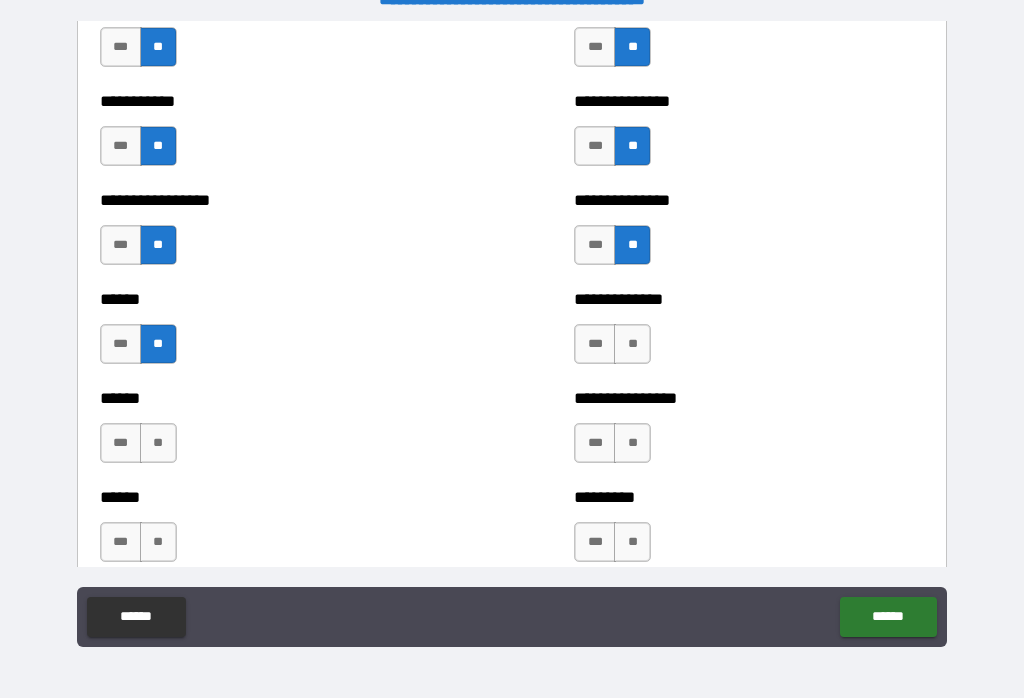 click on "**" at bounding box center (632, 344) 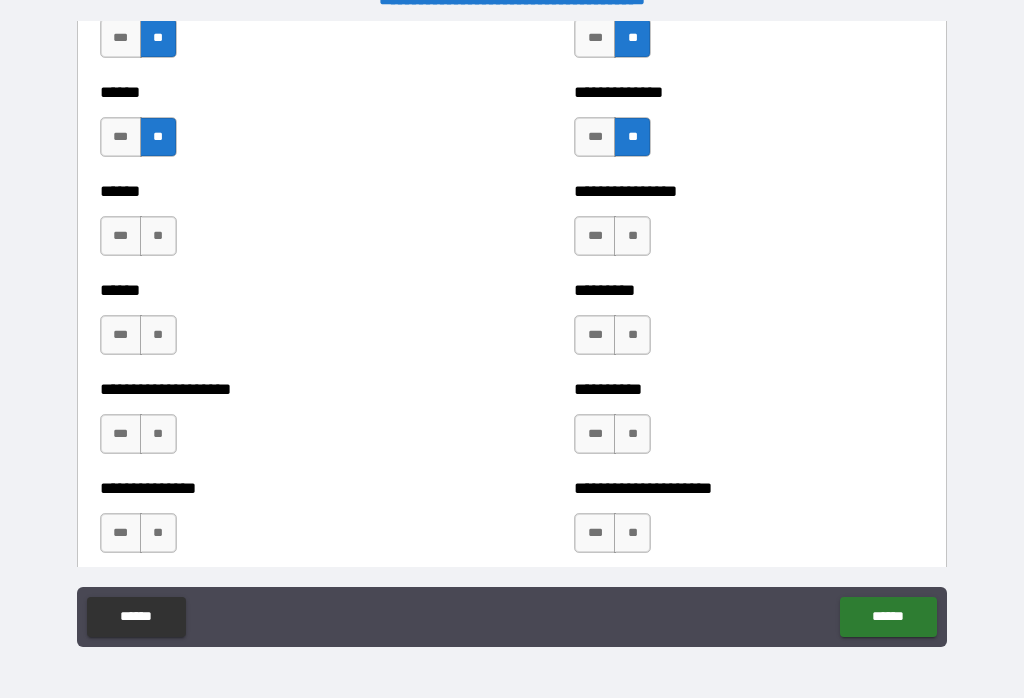 scroll, scrollTop: 3057, scrollLeft: 0, axis: vertical 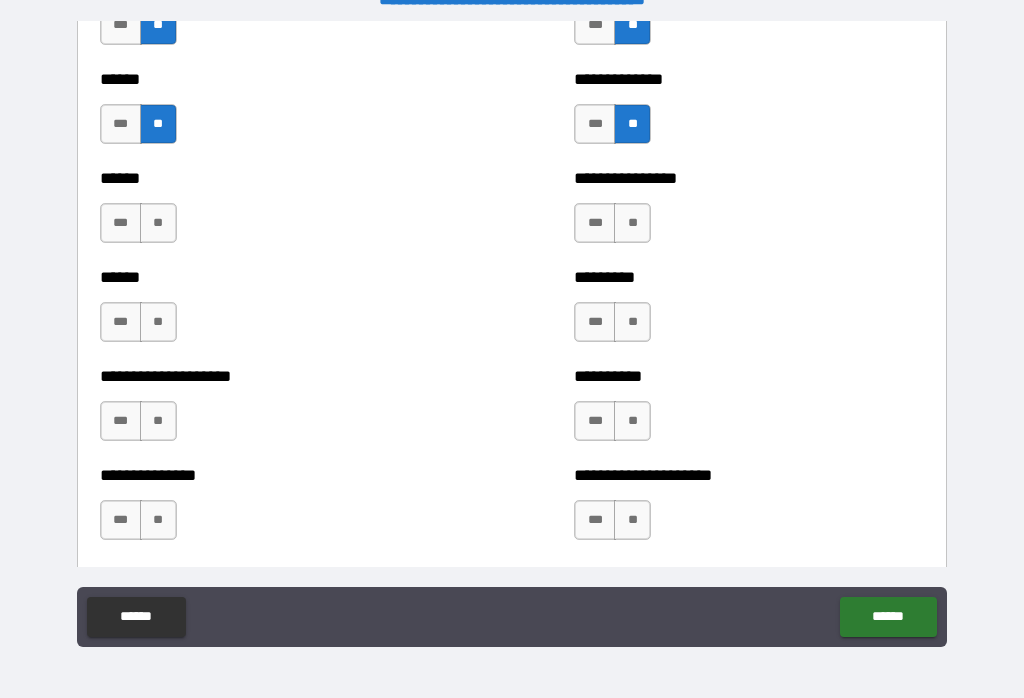 click on "**" at bounding box center (632, 223) 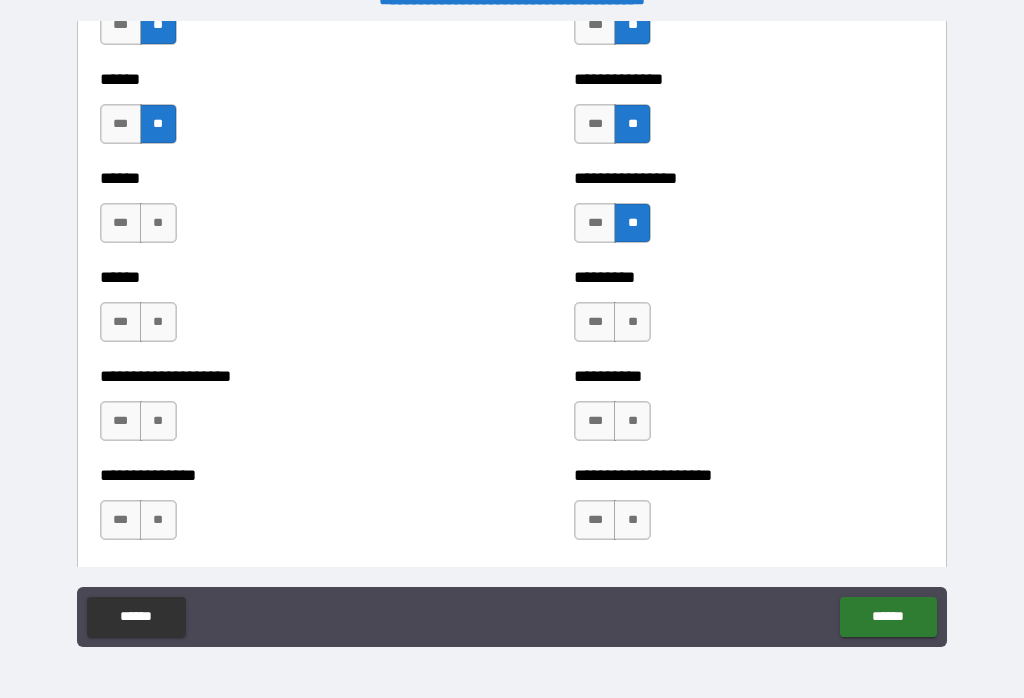click on "**" at bounding box center (158, 223) 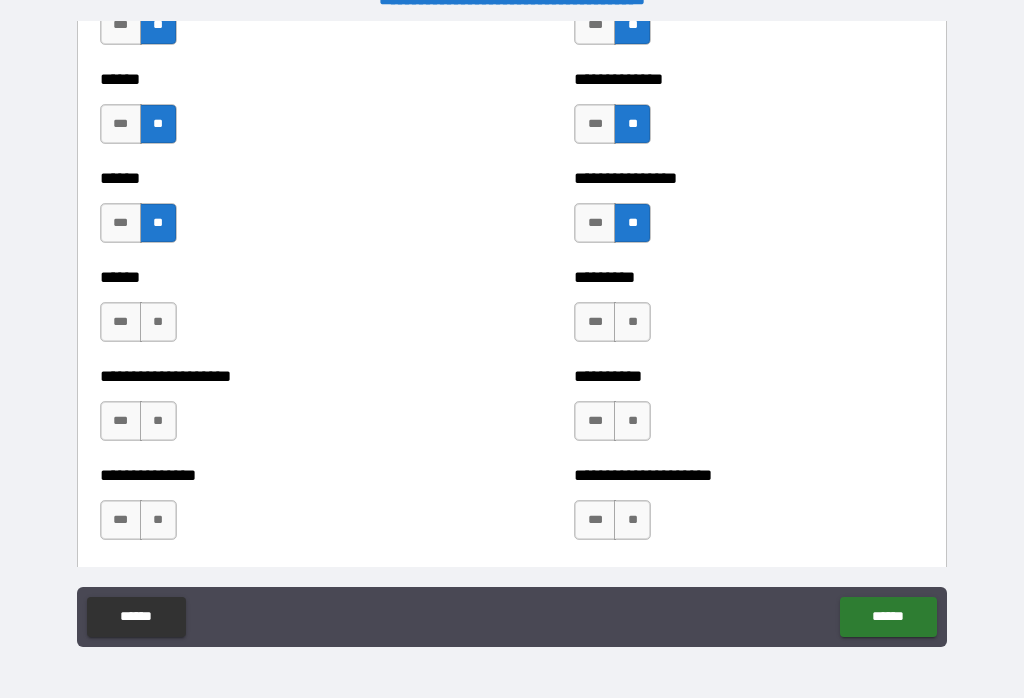 click on "**" at bounding box center [158, 322] 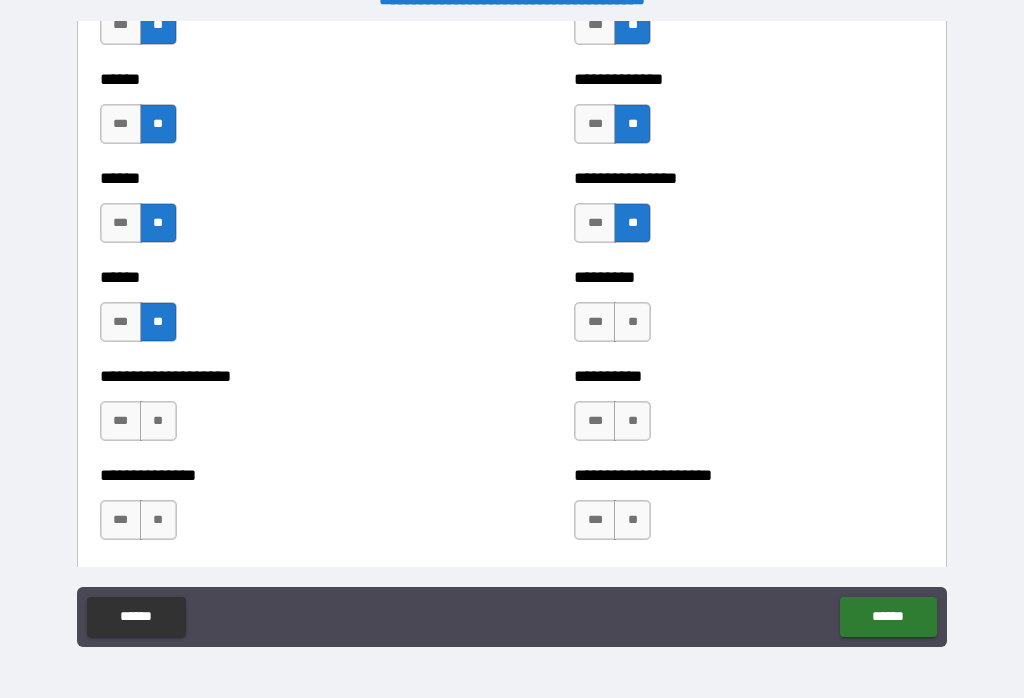 click on "**" at bounding box center (632, 322) 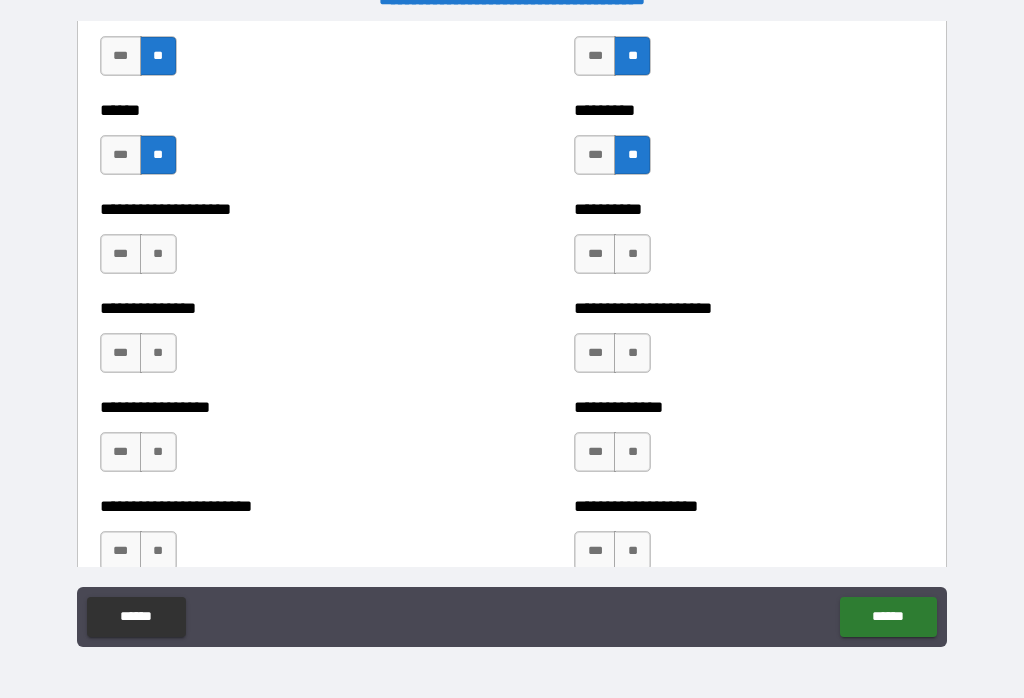 scroll, scrollTop: 3239, scrollLeft: 0, axis: vertical 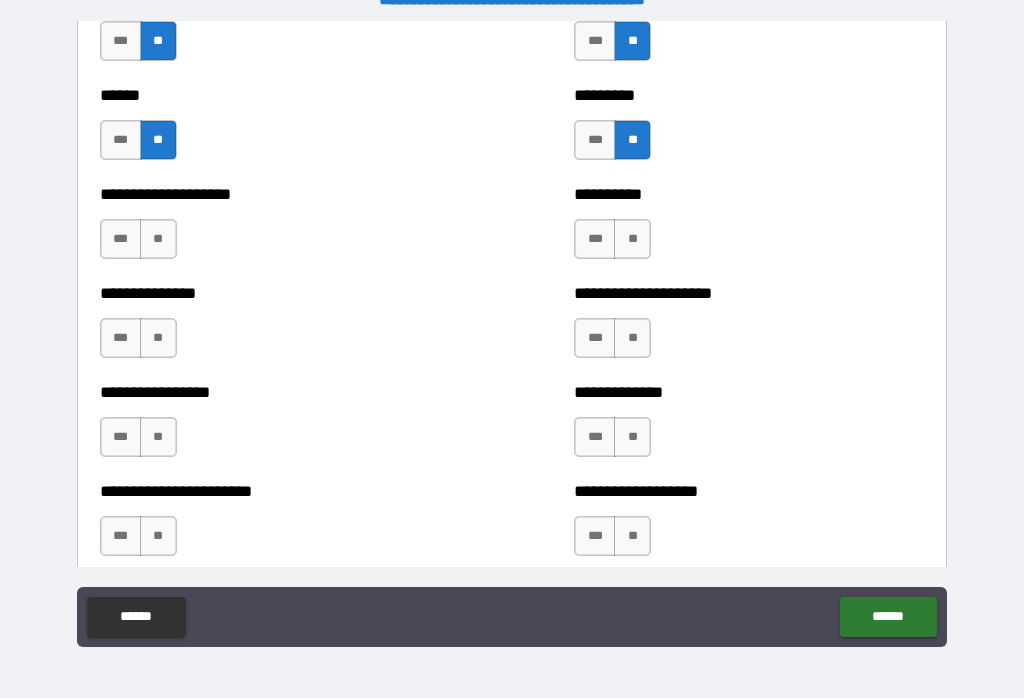 click on "**" at bounding box center [158, 239] 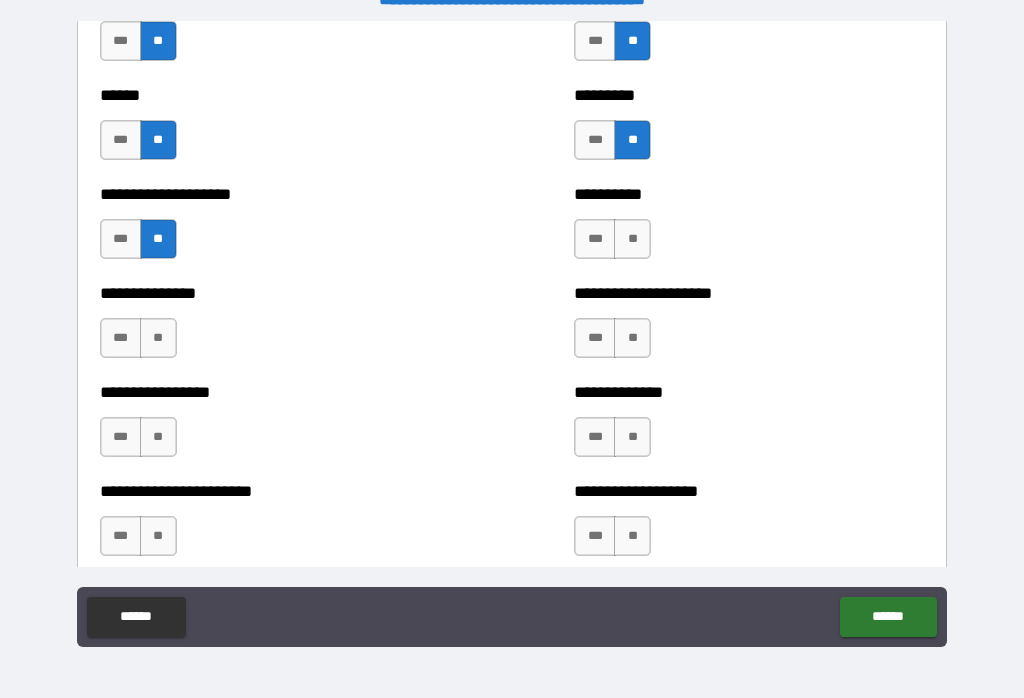 click on "**" at bounding box center (632, 239) 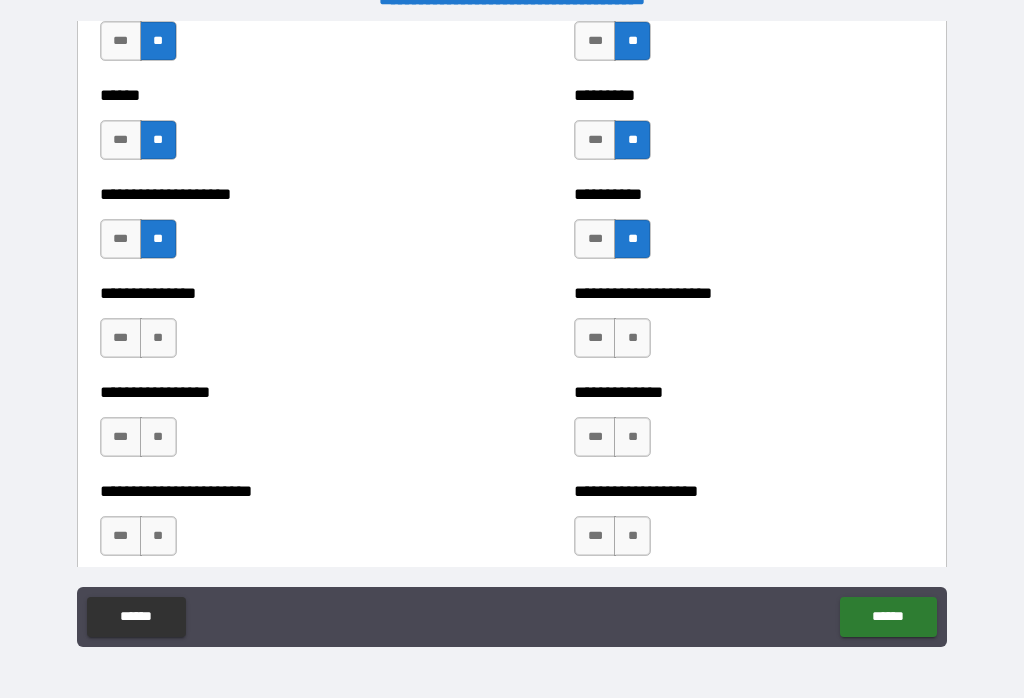click on "**" at bounding box center (158, 338) 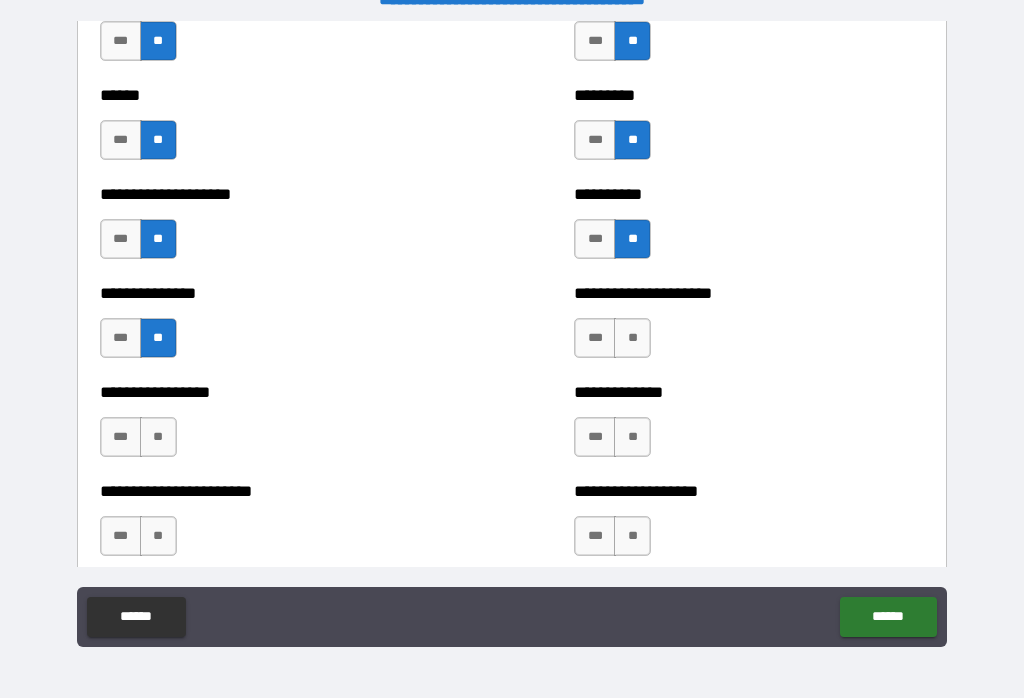 click on "**" at bounding box center [632, 338] 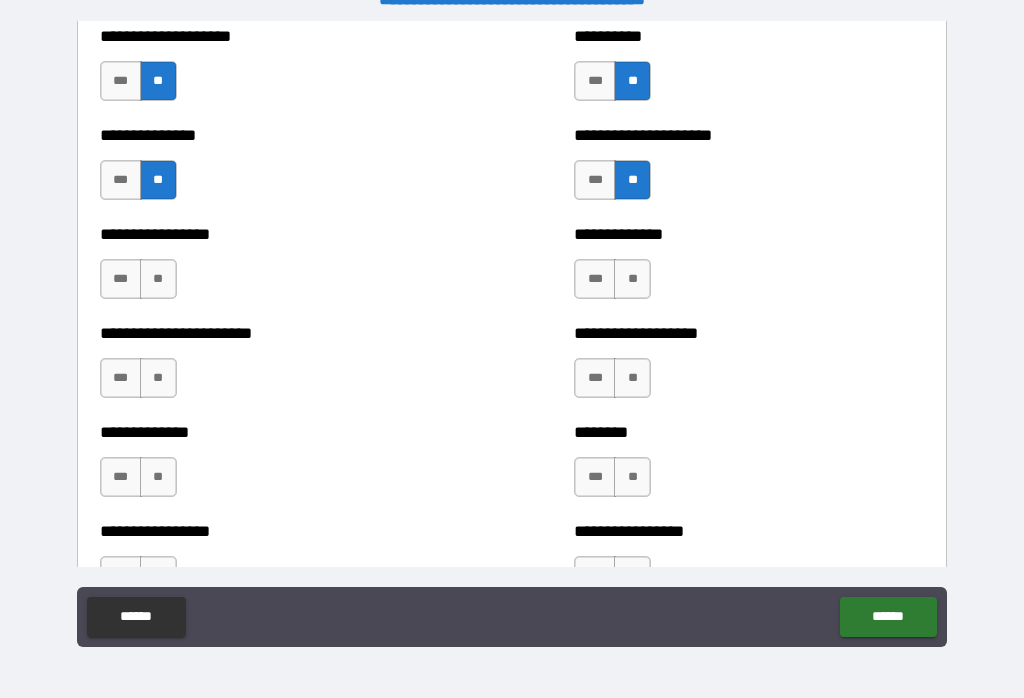 scroll, scrollTop: 3437, scrollLeft: 0, axis: vertical 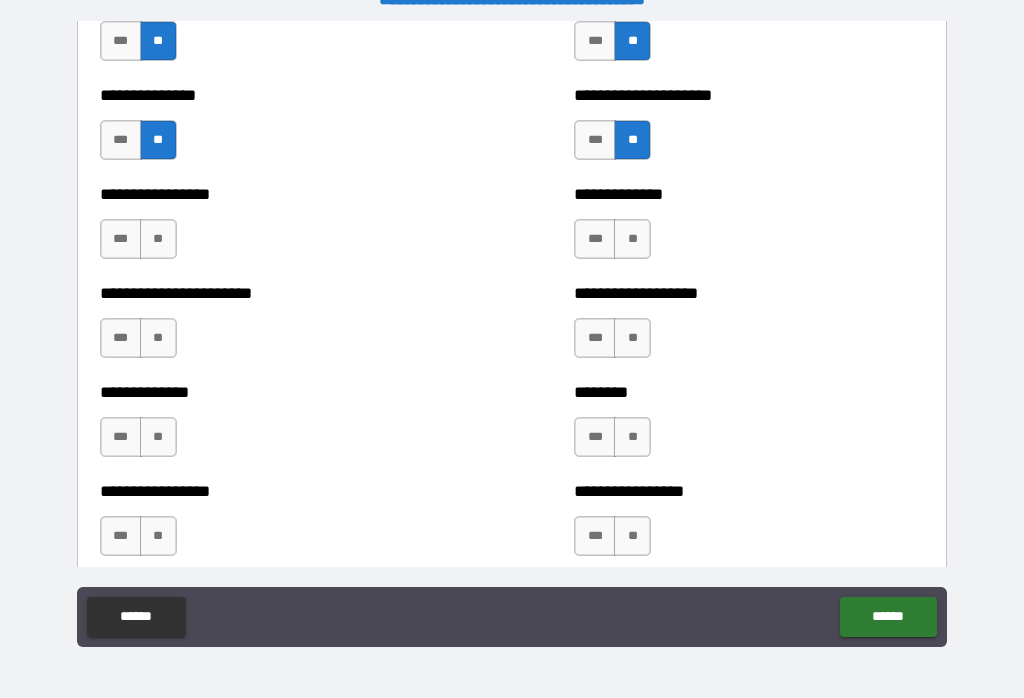 click on "**" at bounding box center (632, 239) 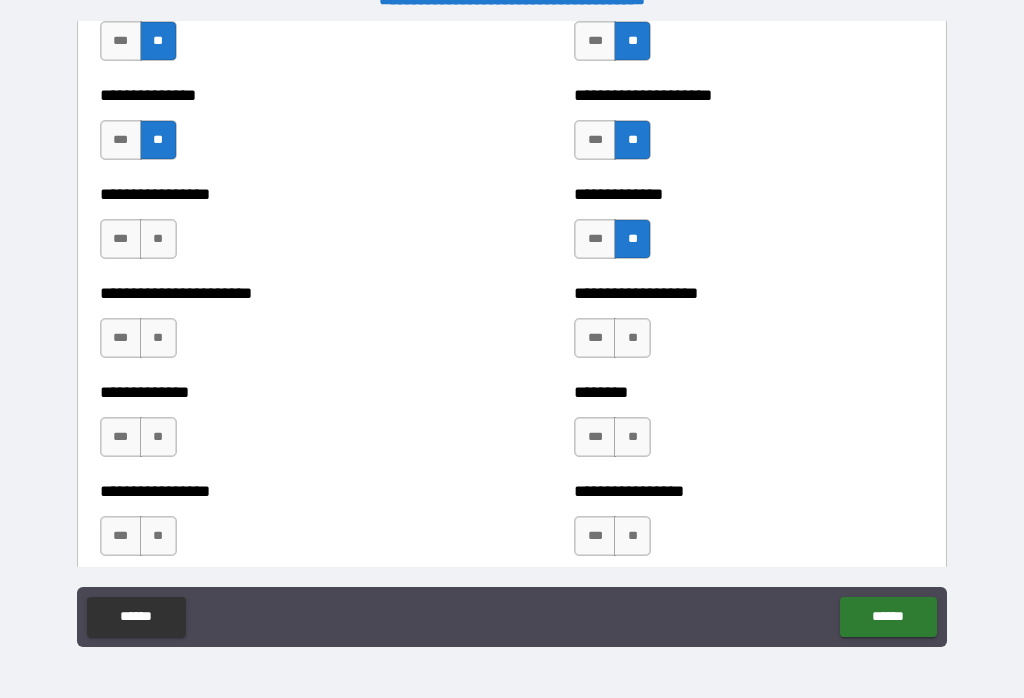 click on "**" at bounding box center (158, 239) 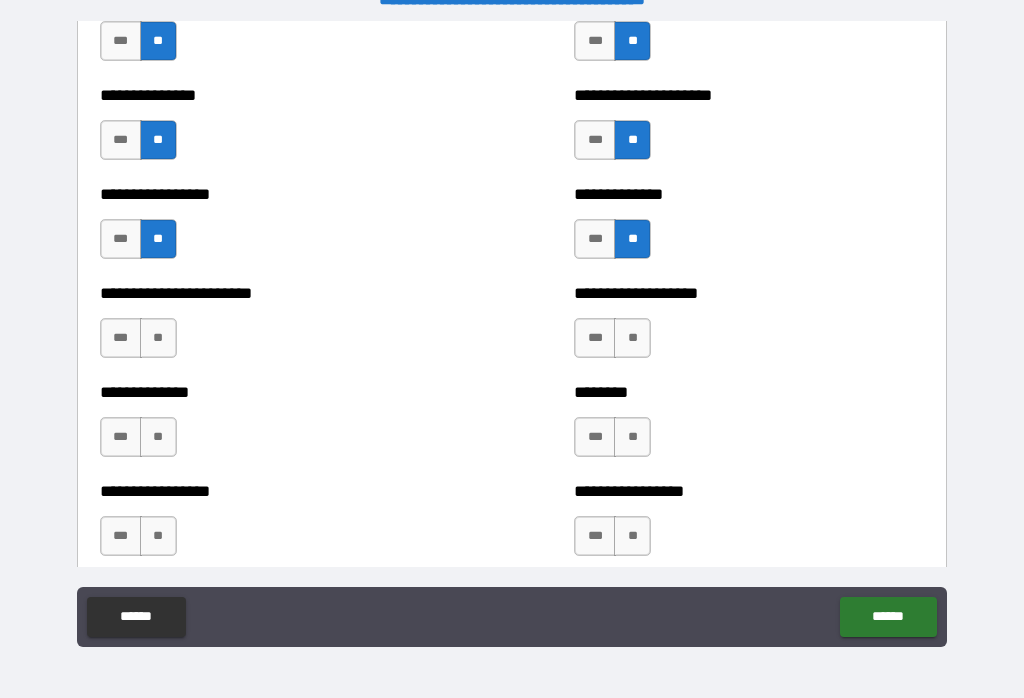 click on "**" at bounding box center (158, 338) 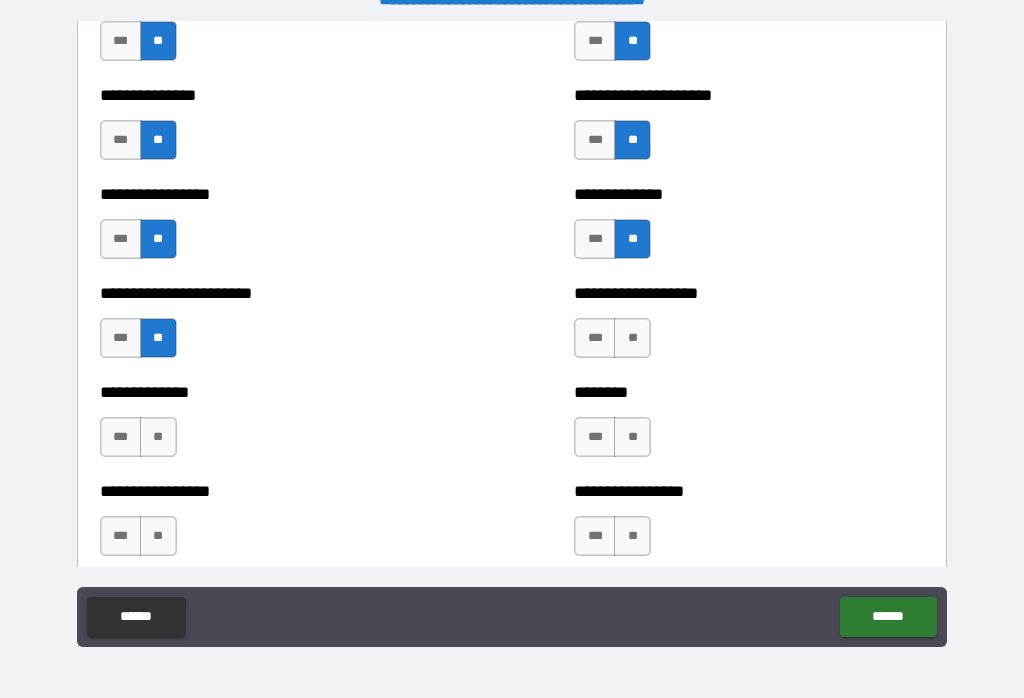 click on "**" at bounding box center [632, 338] 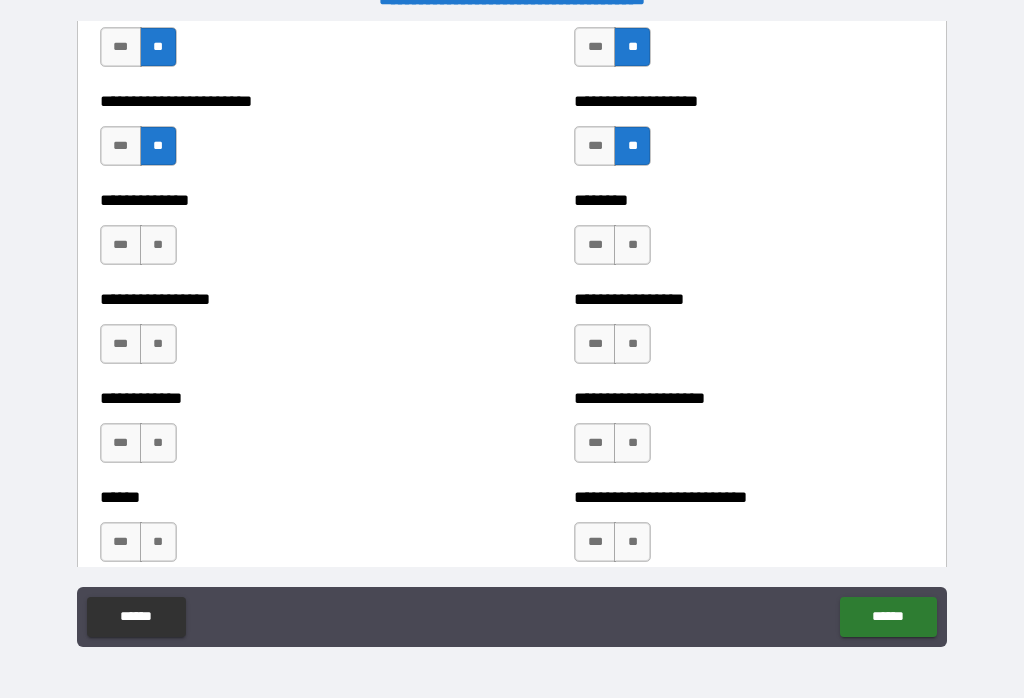 scroll, scrollTop: 3630, scrollLeft: 0, axis: vertical 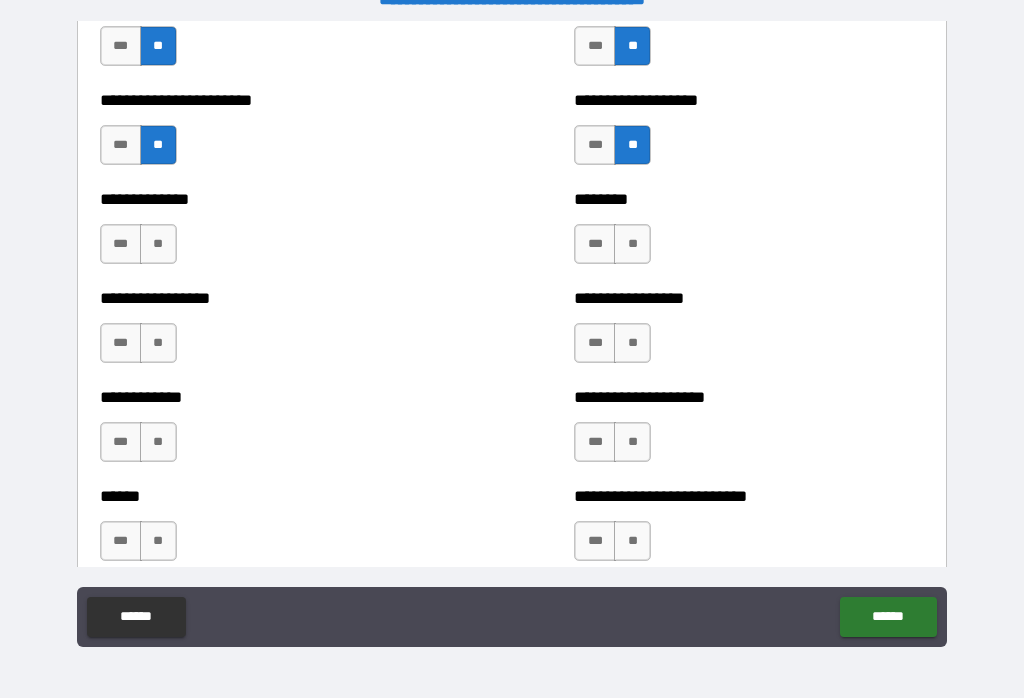 click on "**" at bounding box center (632, 244) 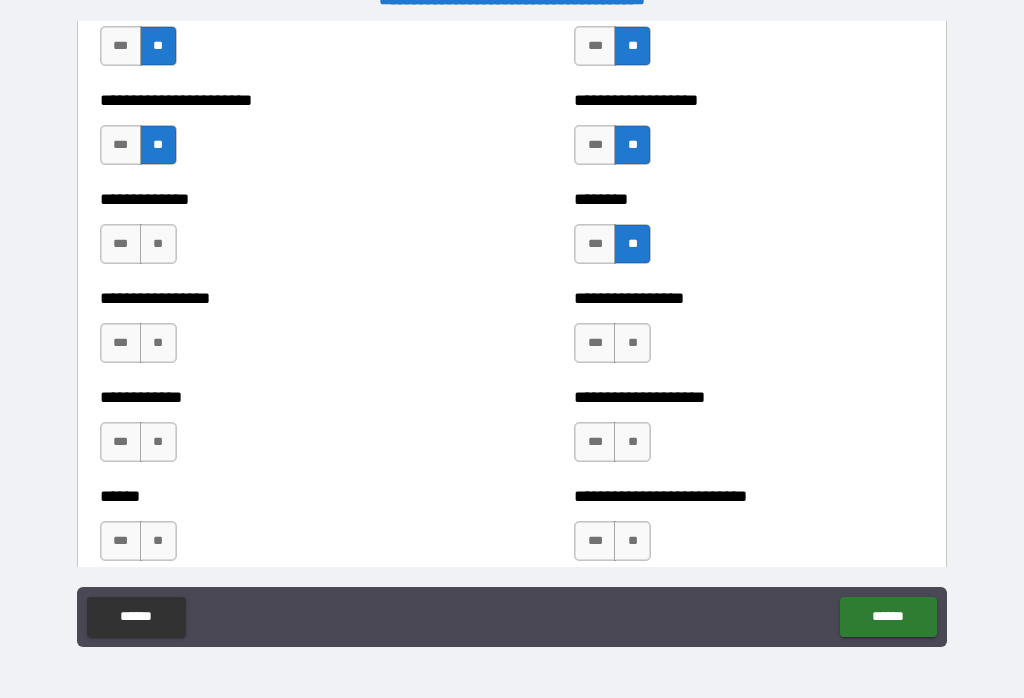 click on "**" at bounding box center (158, 244) 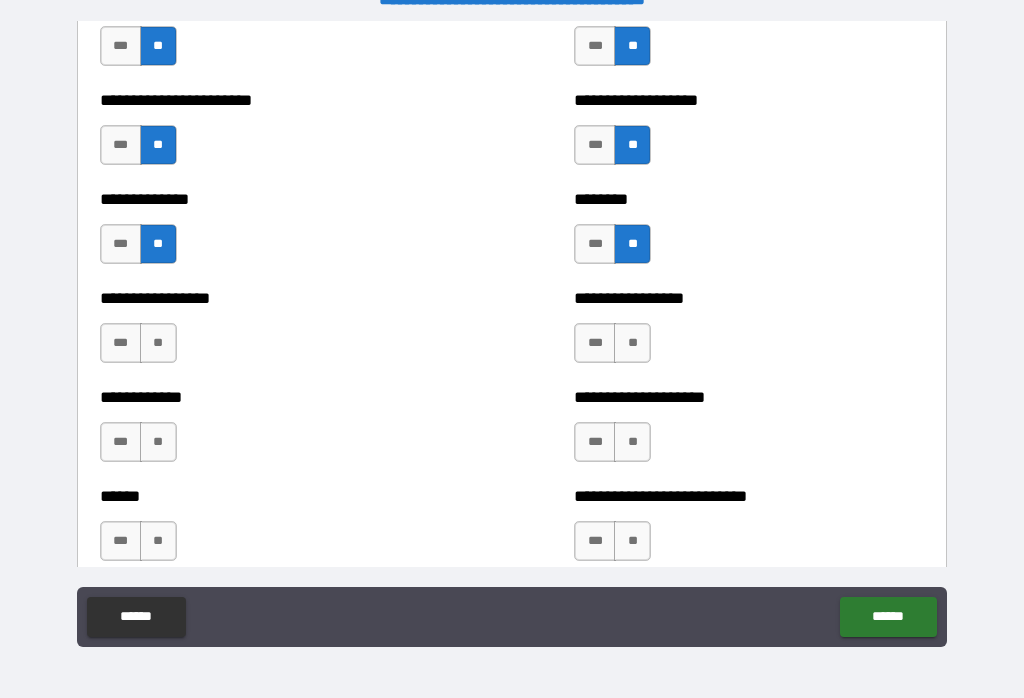 click on "**" at bounding box center (158, 343) 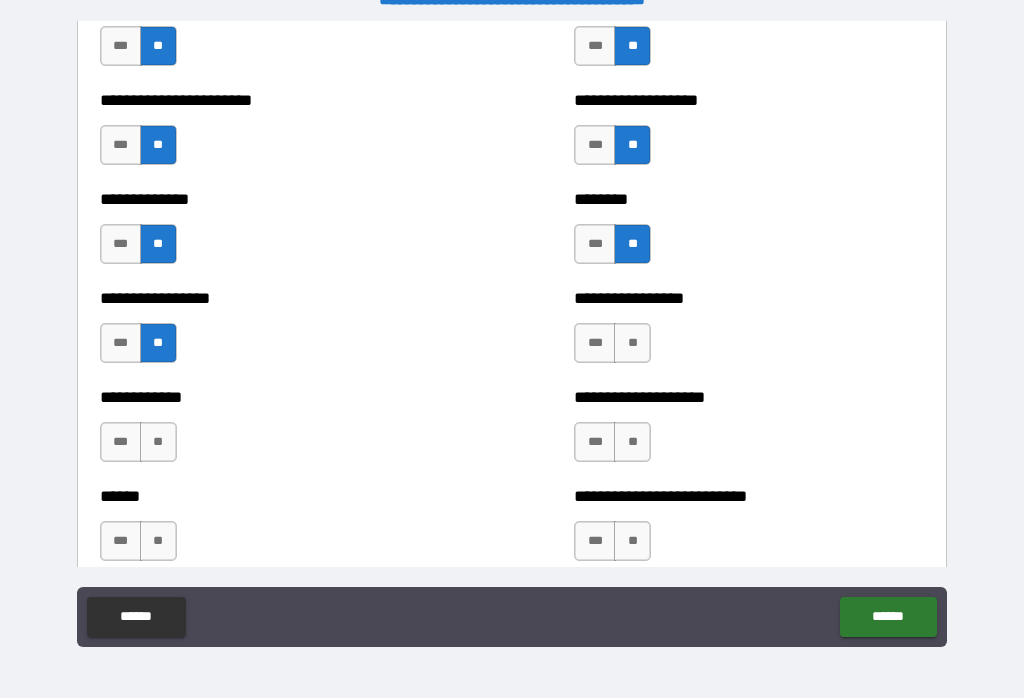 click on "**" at bounding box center [632, 343] 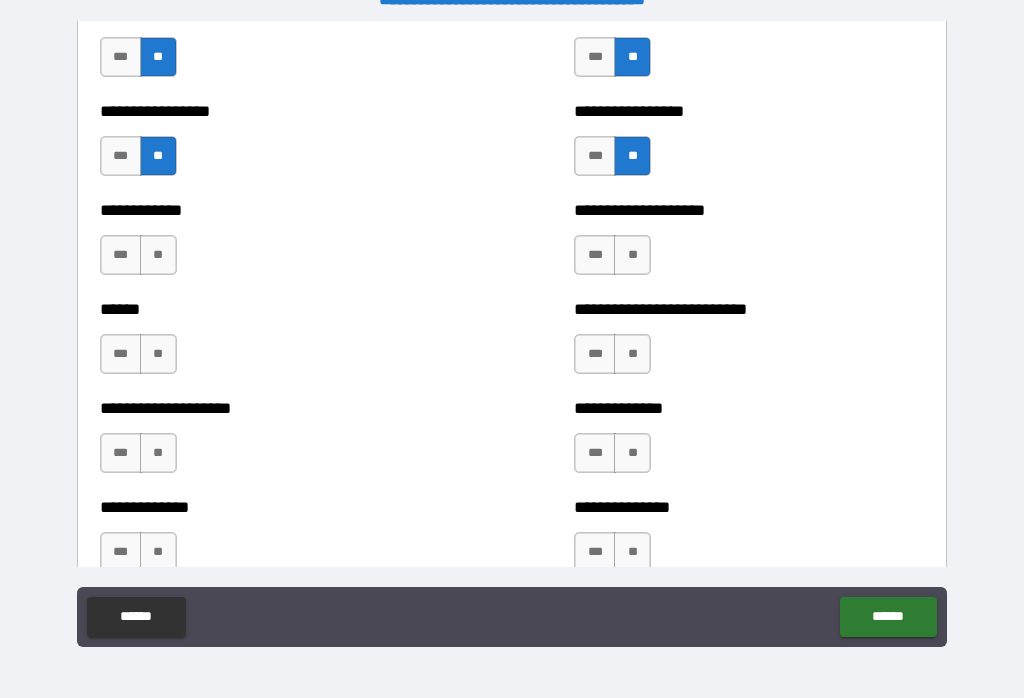 scroll, scrollTop: 3820, scrollLeft: 0, axis: vertical 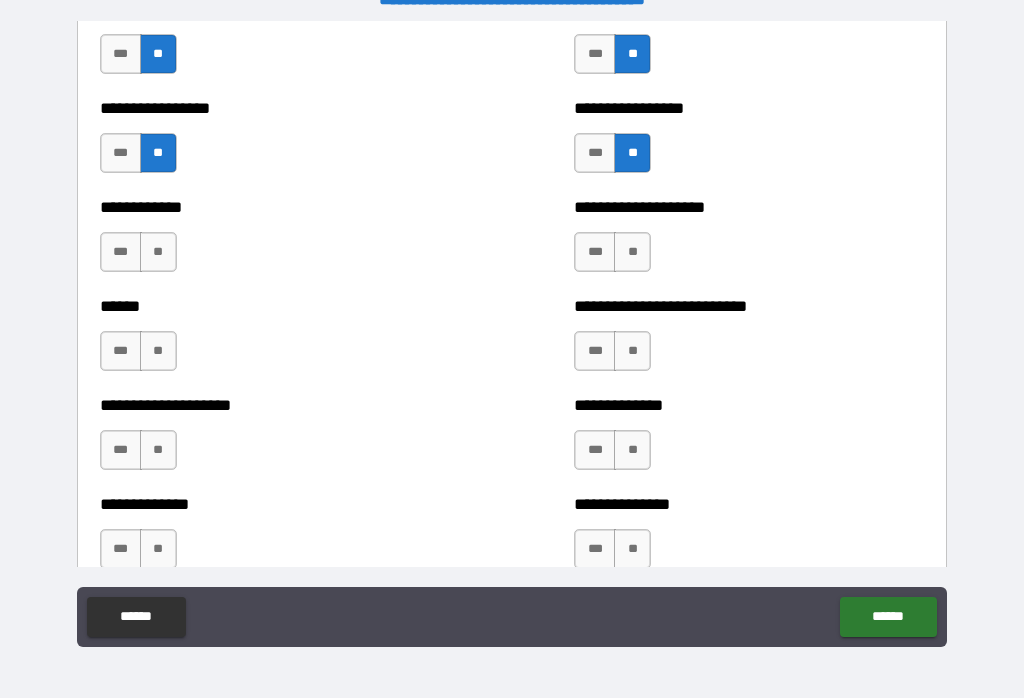 click on "**" at bounding box center [158, 252] 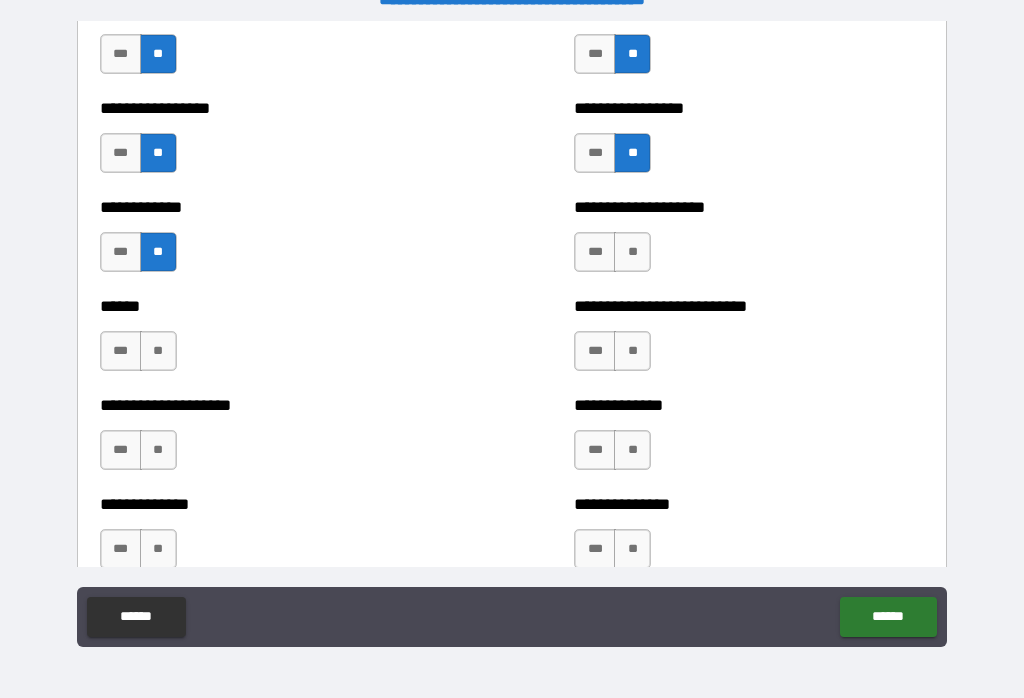 click on "**" at bounding box center (632, 252) 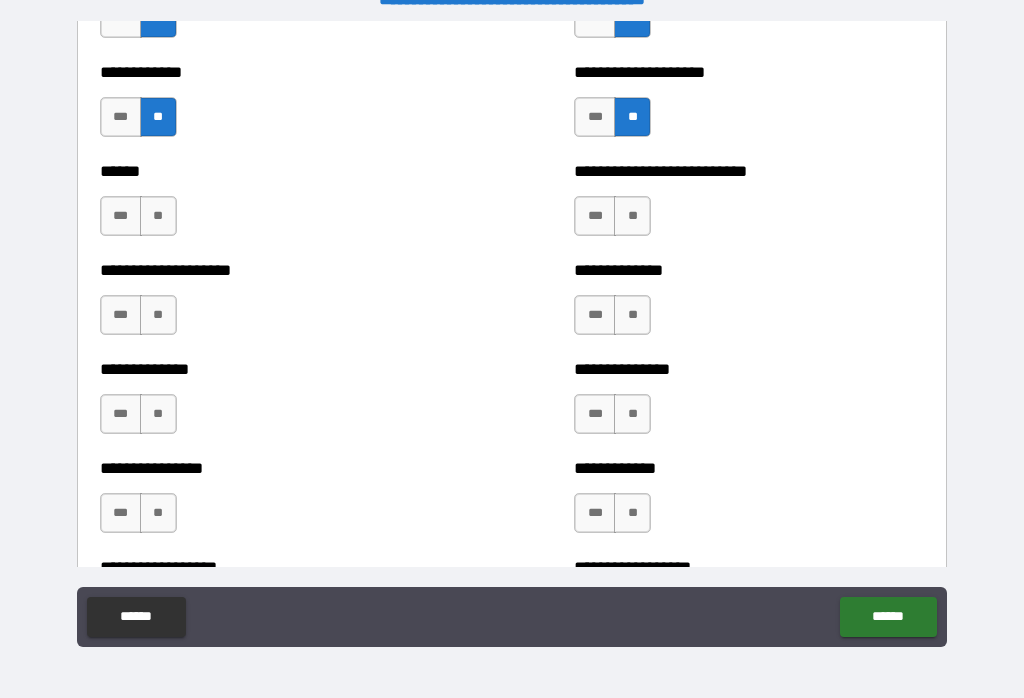 scroll, scrollTop: 3966, scrollLeft: 0, axis: vertical 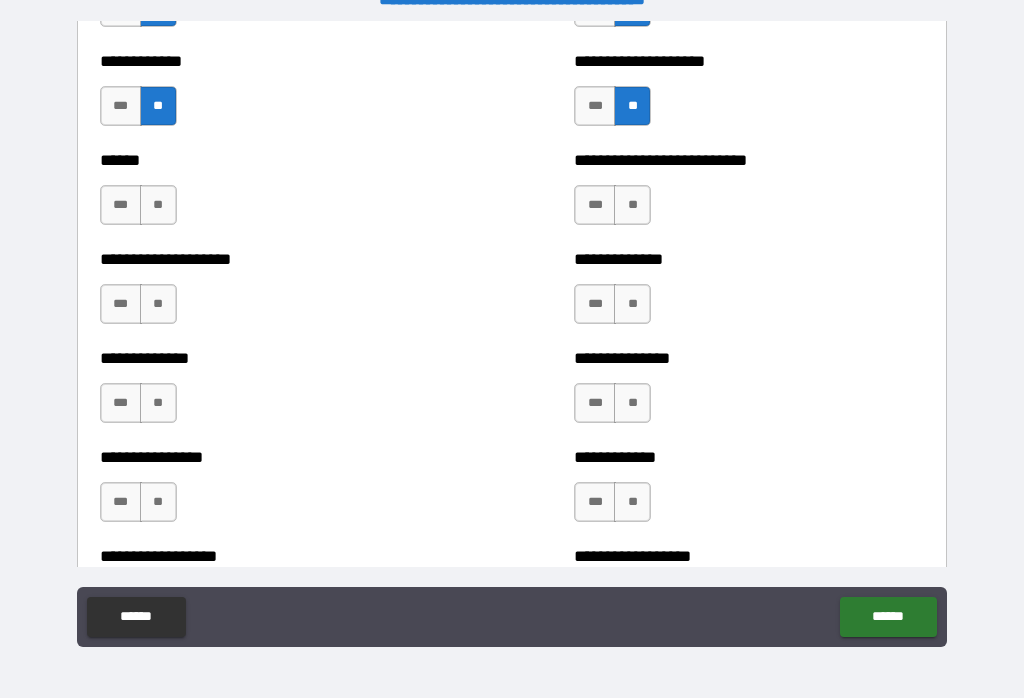 click on "**" at bounding box center [158, 205] 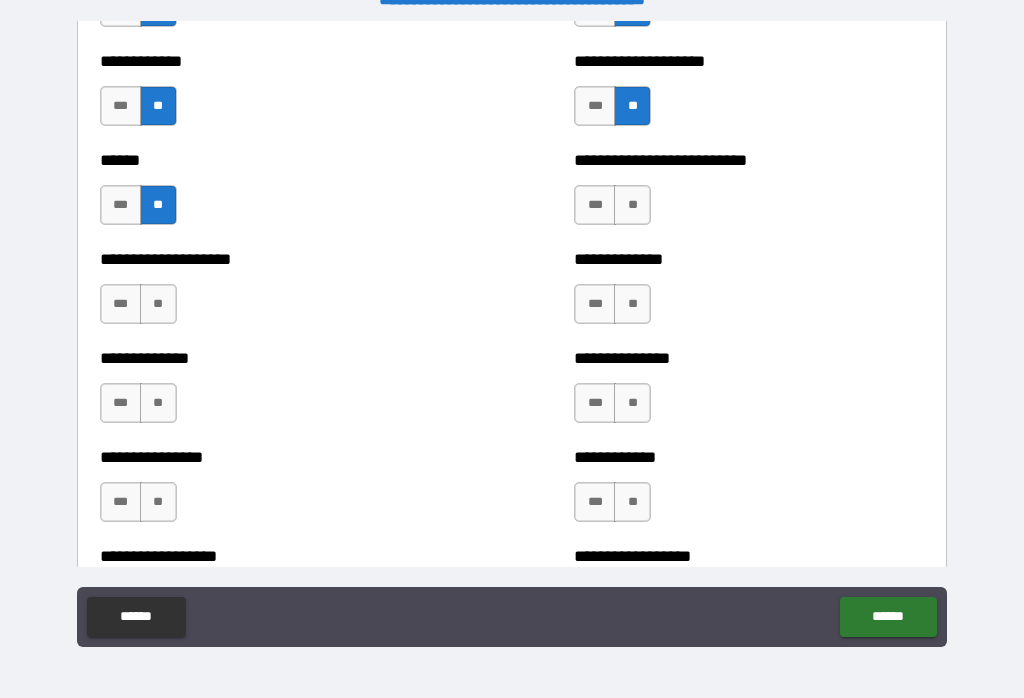 click on "**" at bounding box center (632, 205) 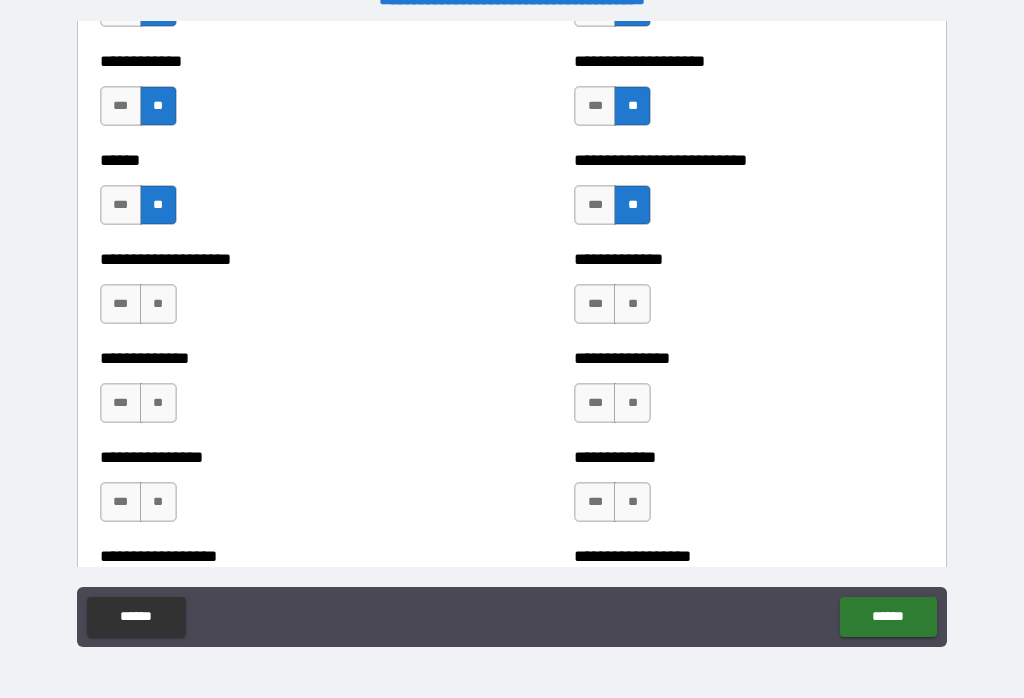 click on "**" at bounding box center (632, 304) 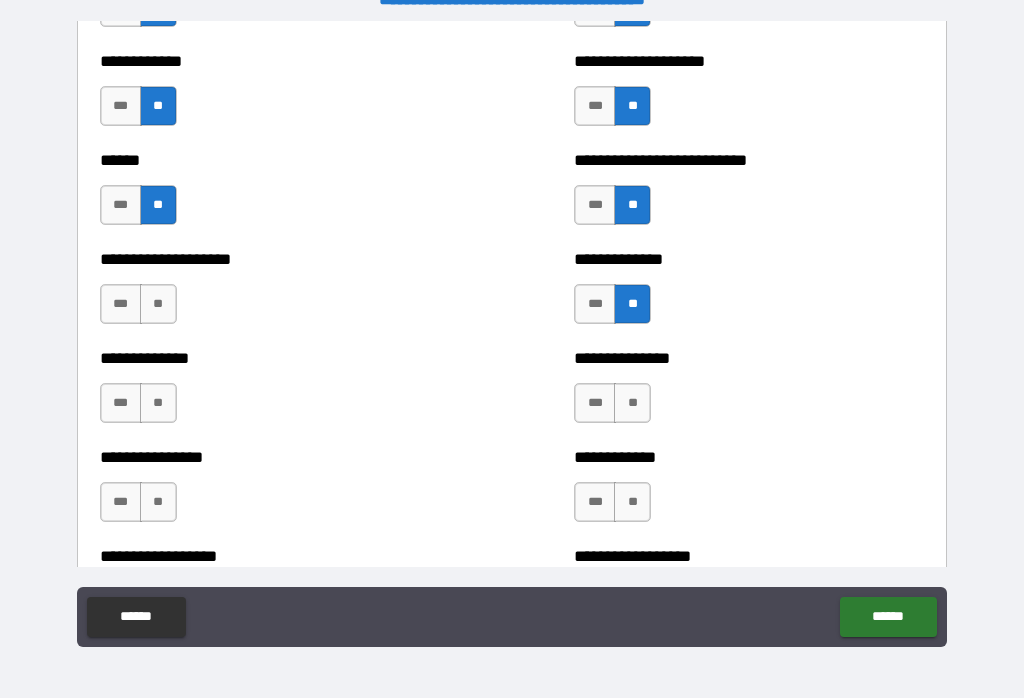 click on "**" at bounding box center (158, 304) 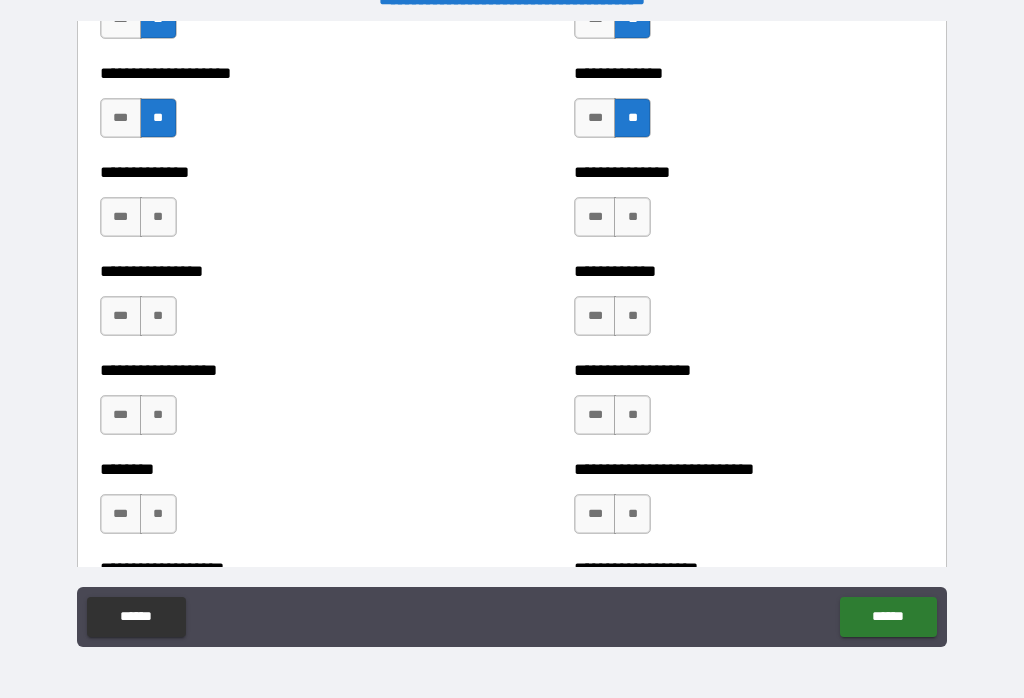 scroll, scrollTop: 4151, scrollLeft: 0, axis: vertical 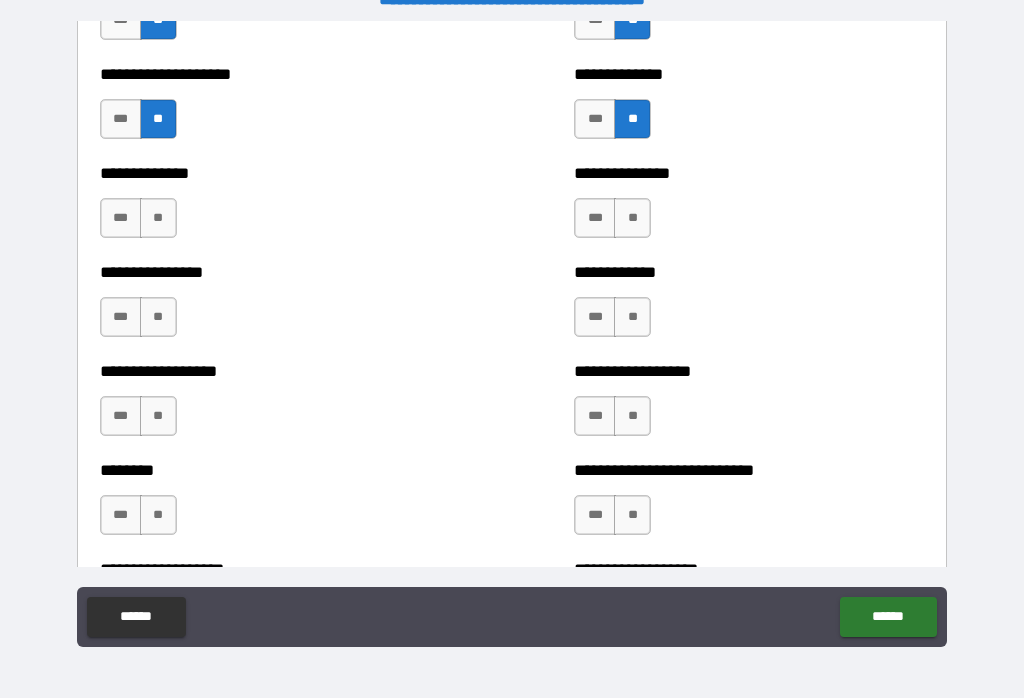 click on "**" at bounding box center (158, 218) 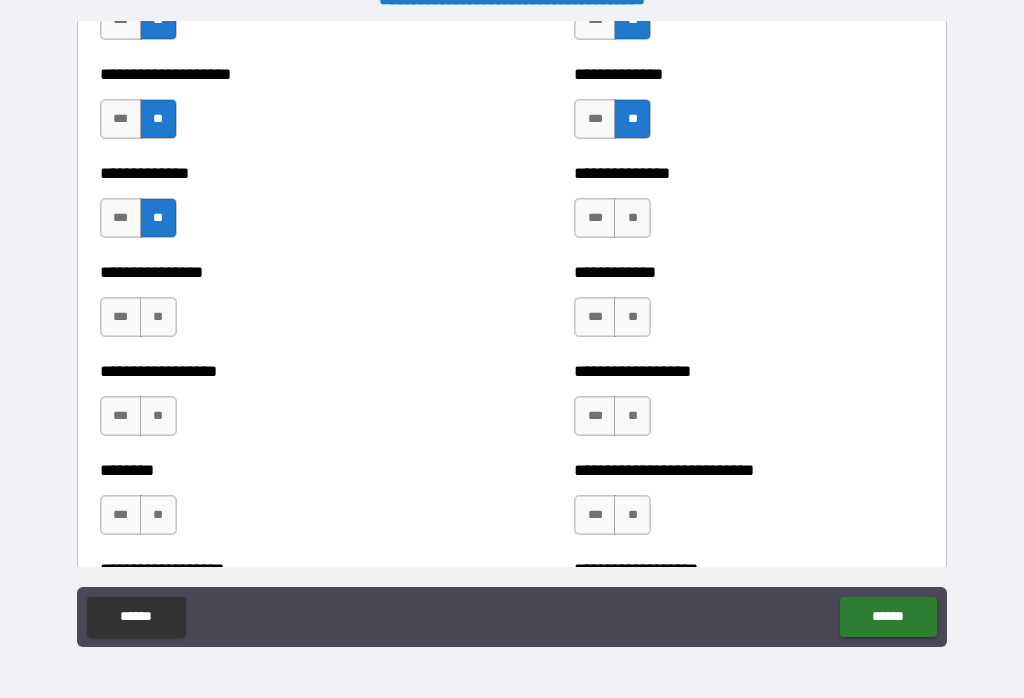click on "**" at bounding box center (632, 218) 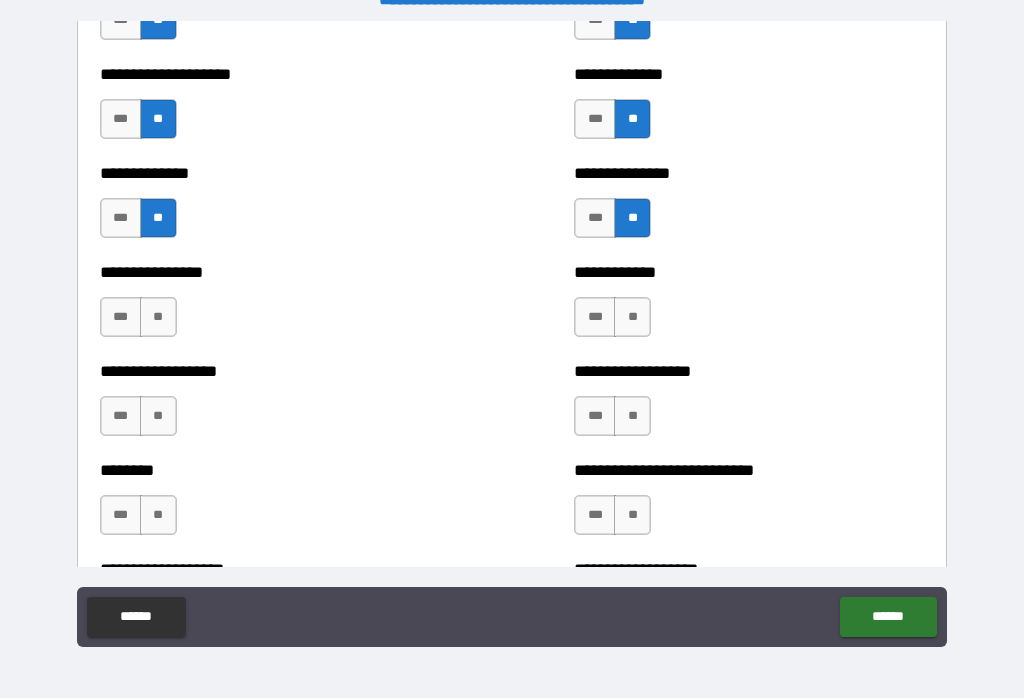 click on "**" at bounding box center (158, 317) 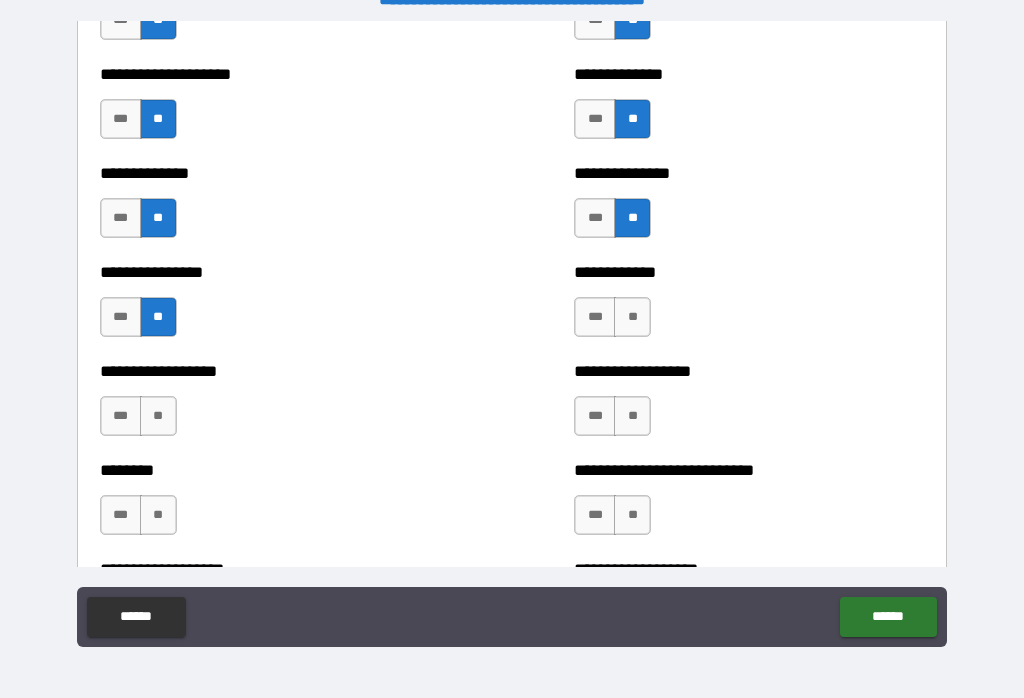 click on "**" at bounding box center (632, 317) 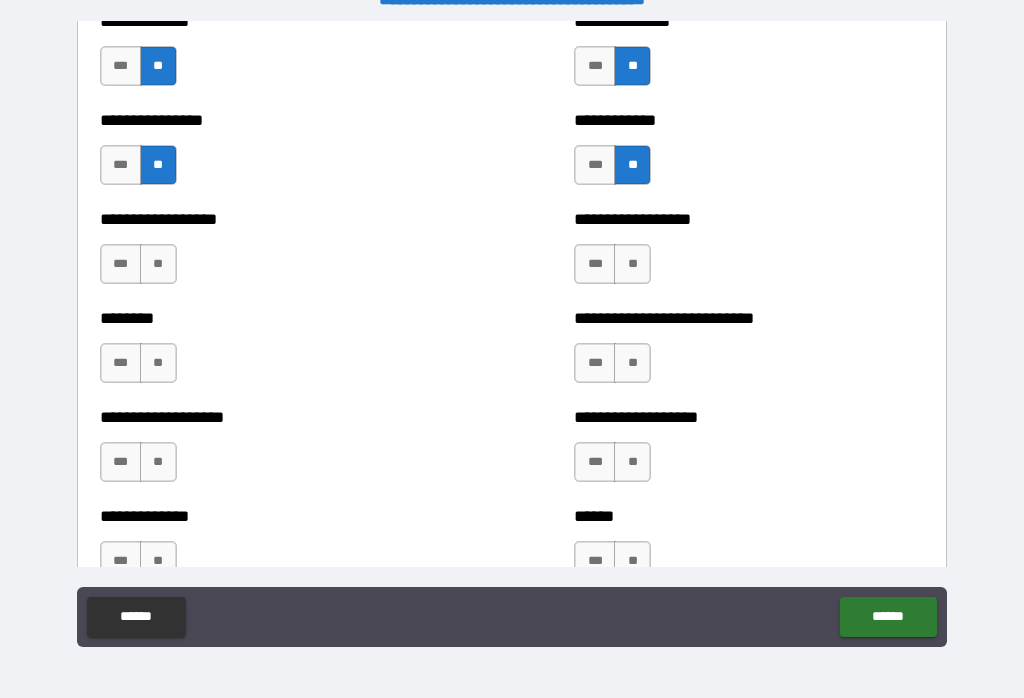 scroll, scrollTop: 4302, scrollLeft: 0, axis: vertical 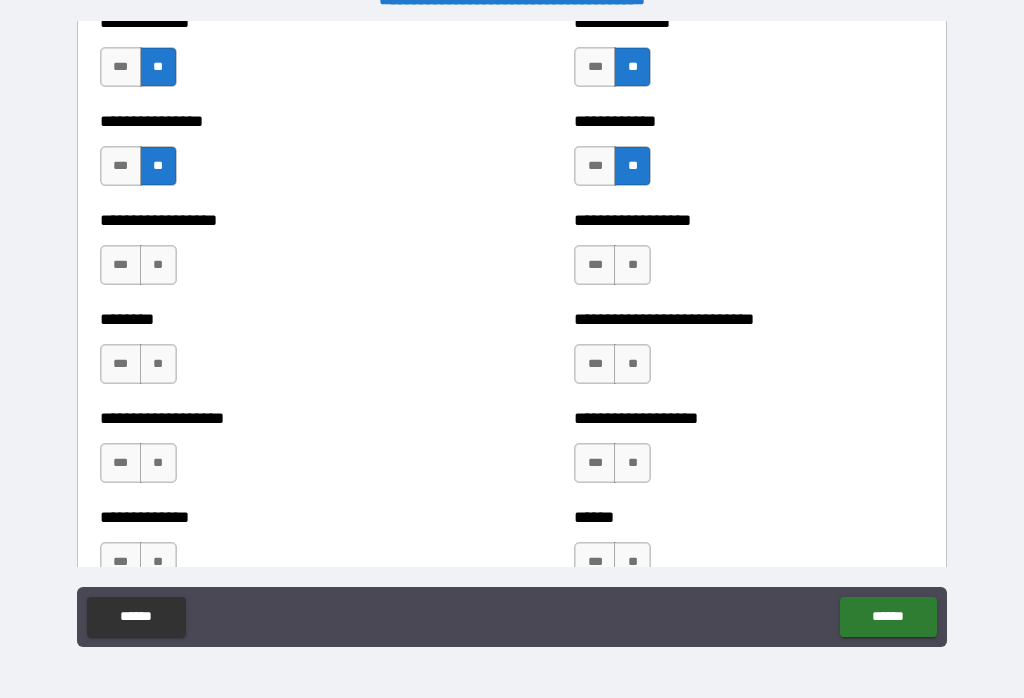 click on "**" at bounding box center [158, 265] 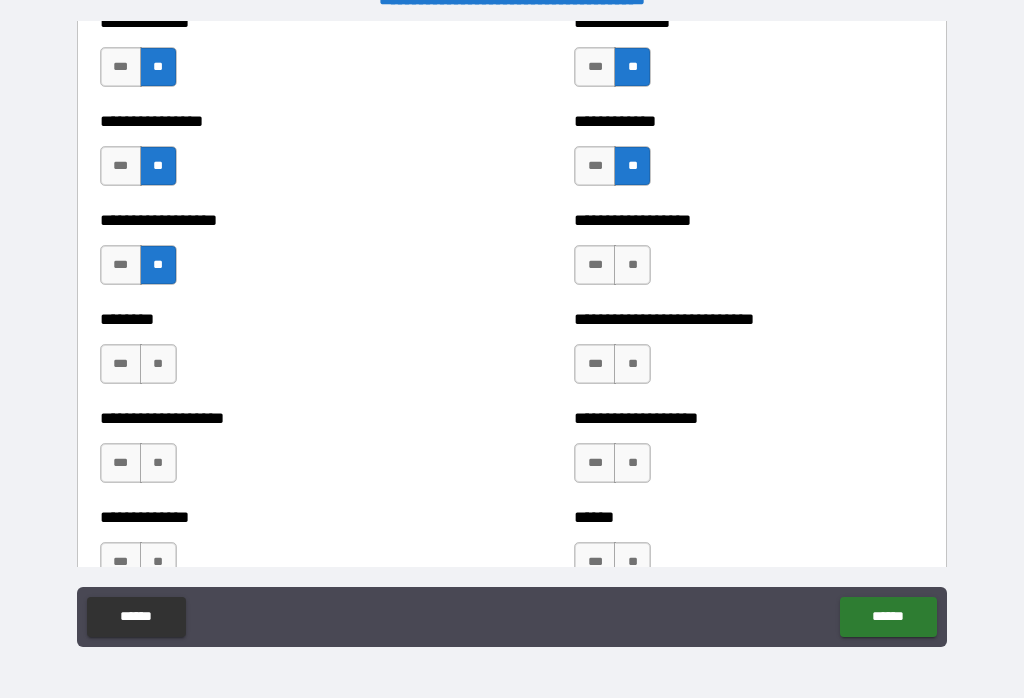 click on "**" at bounding box center (632, 265) 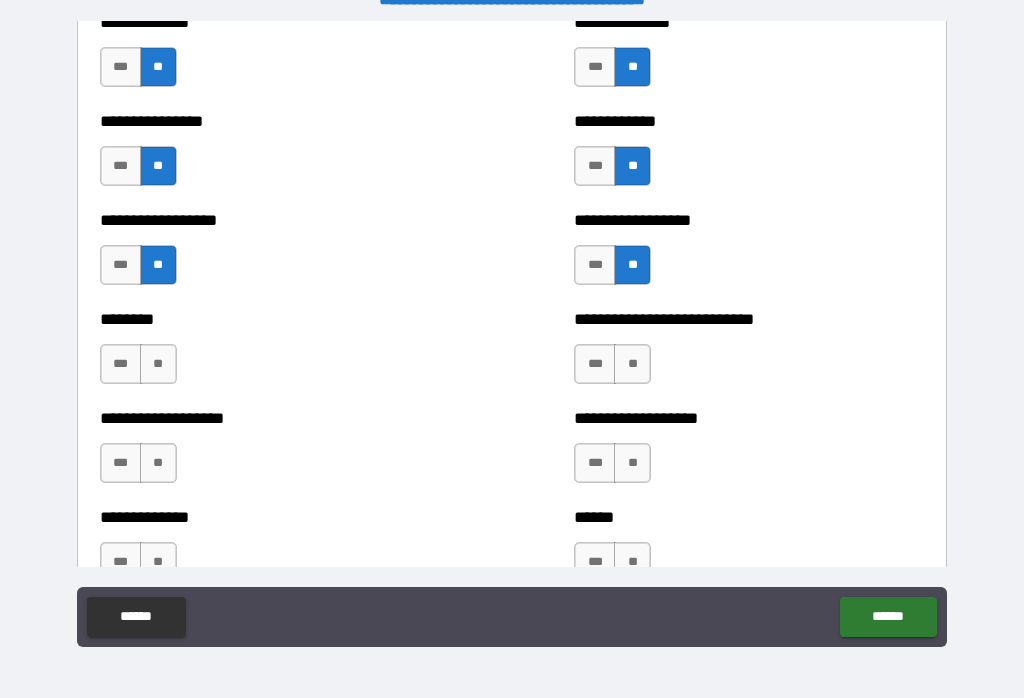 click on "**" at bounding box center (632, 364) 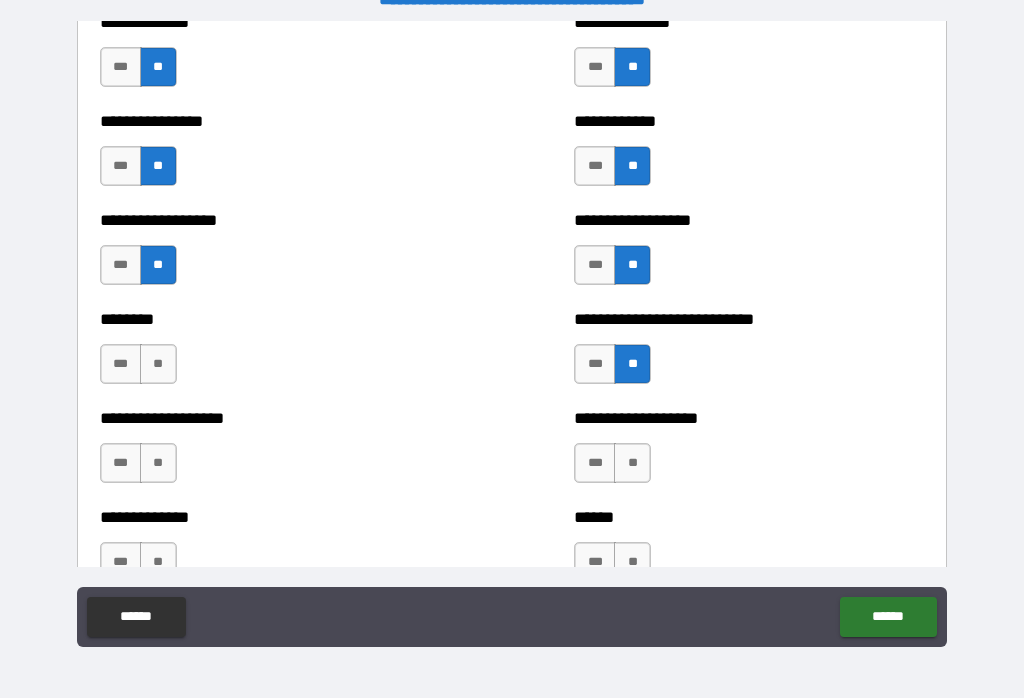 click on "**" at bounding box center (158, 364) 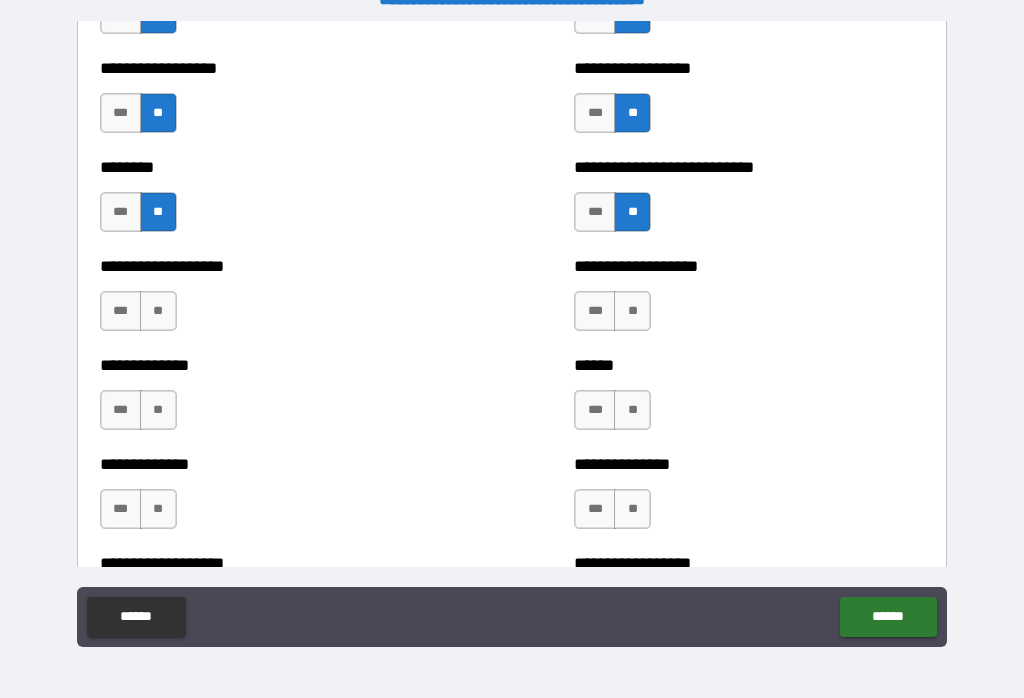 scroll, scrollTop: 4459, scrollLeft: 0, axis: vertical 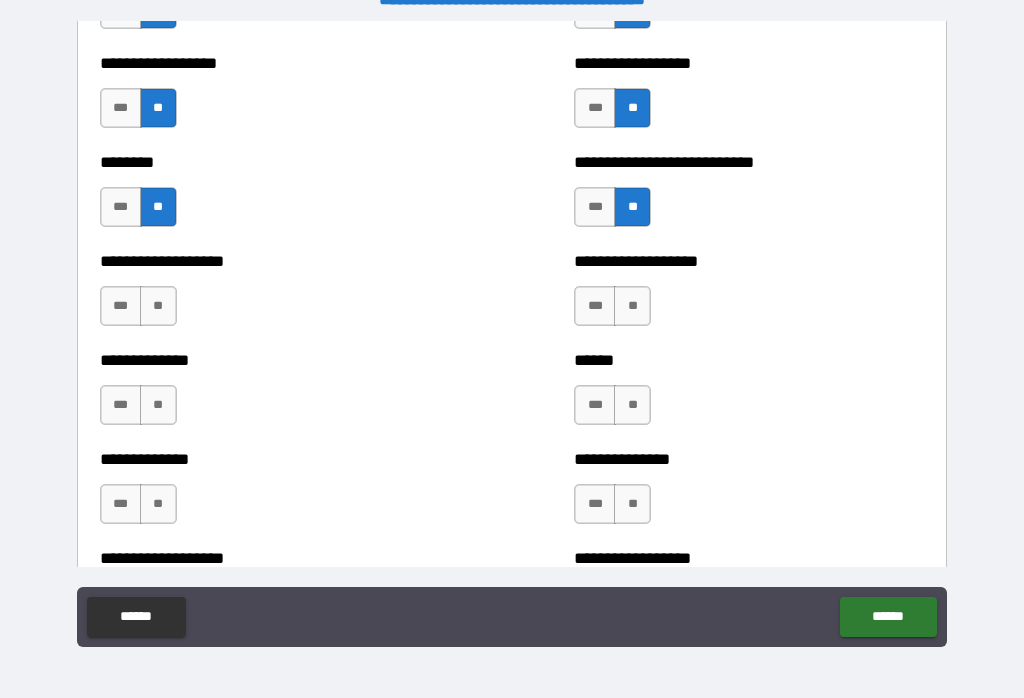 click on "**" at bounding box center (632, 306) 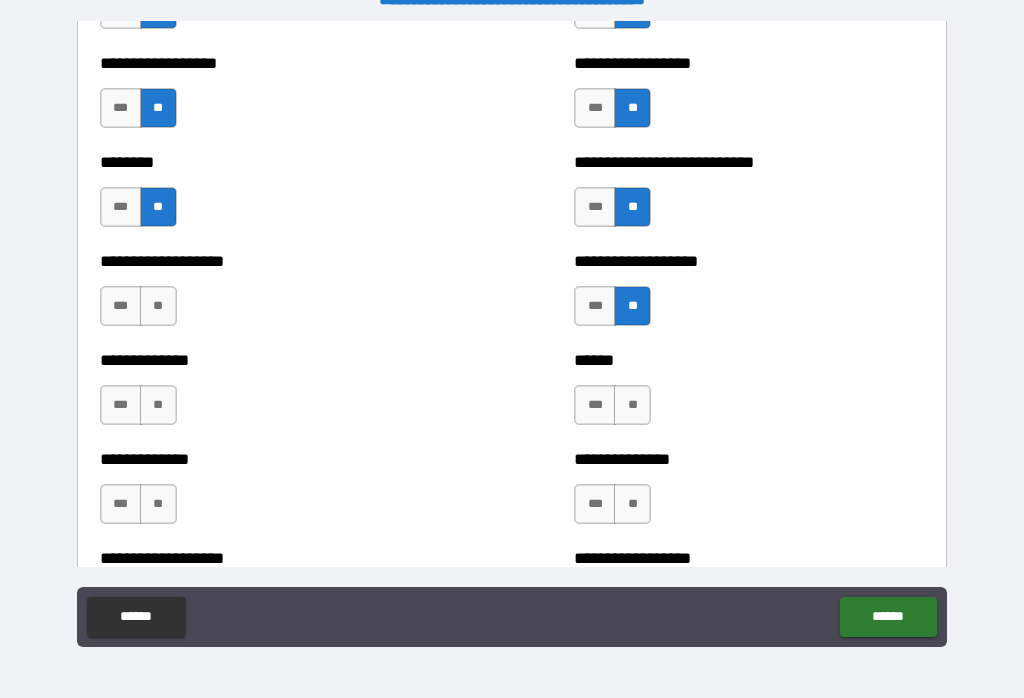 click on "***" at bounding box center [121, 306] 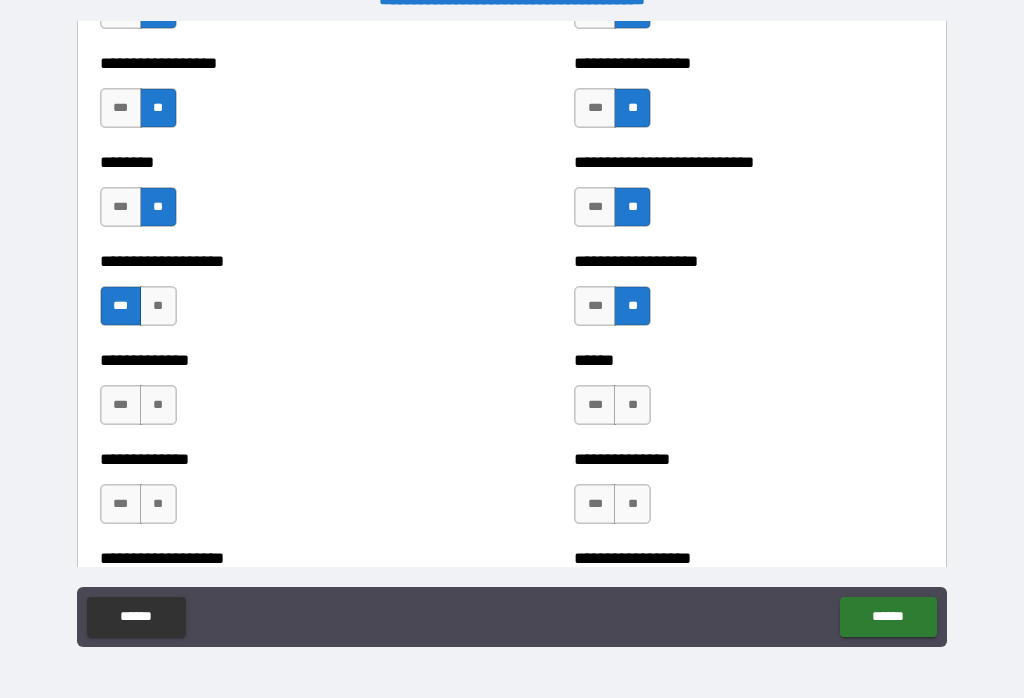 click on "**" at bounding box center (158, 306) 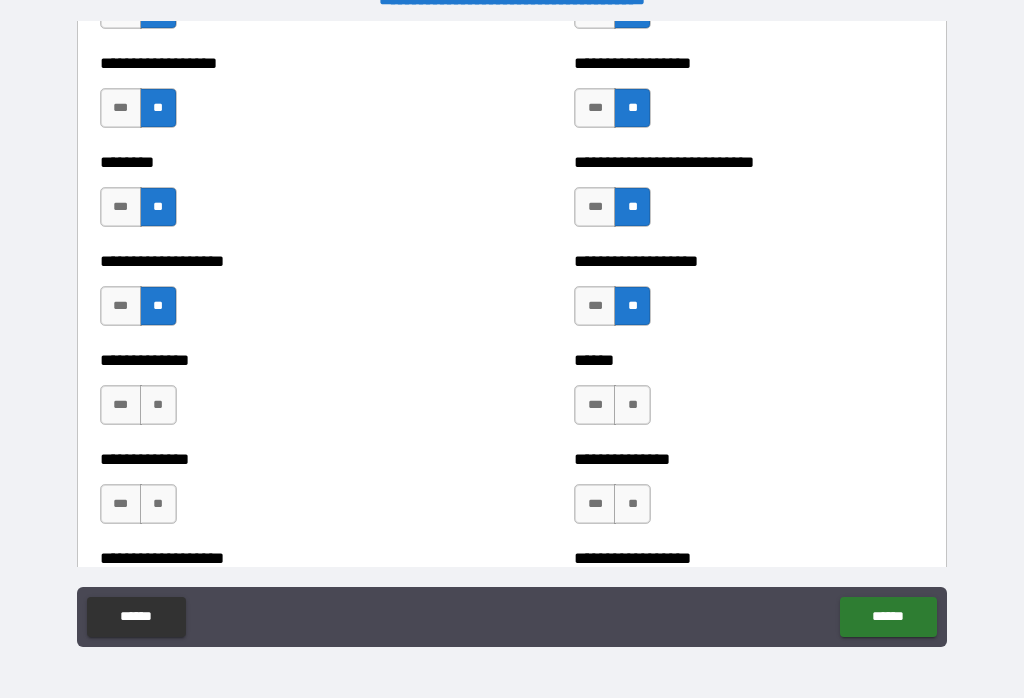 click on "**" at bounding box center [158, 405] 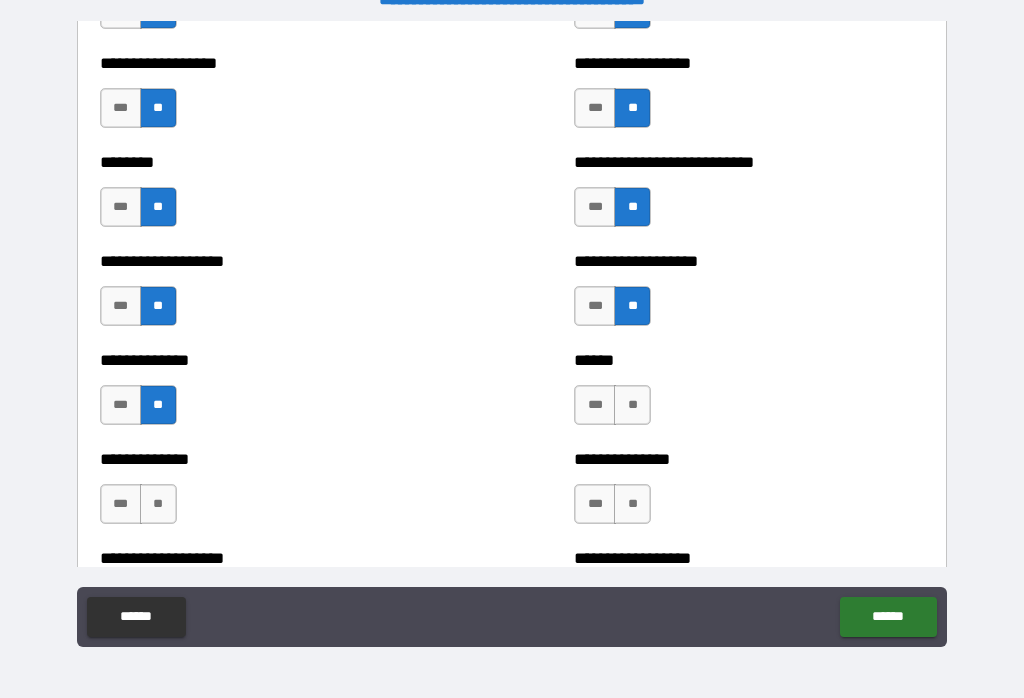 click on "**" at bounding box center [632, 405] 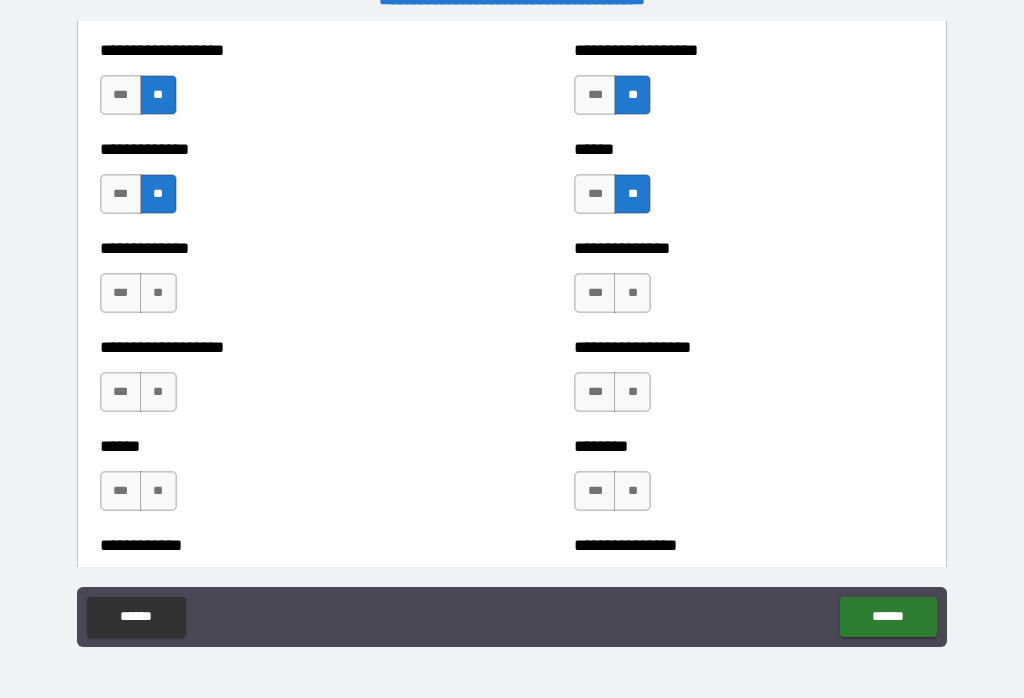 scroll, scrollTop: 4670, scrollLeft: 0, axis: vertical 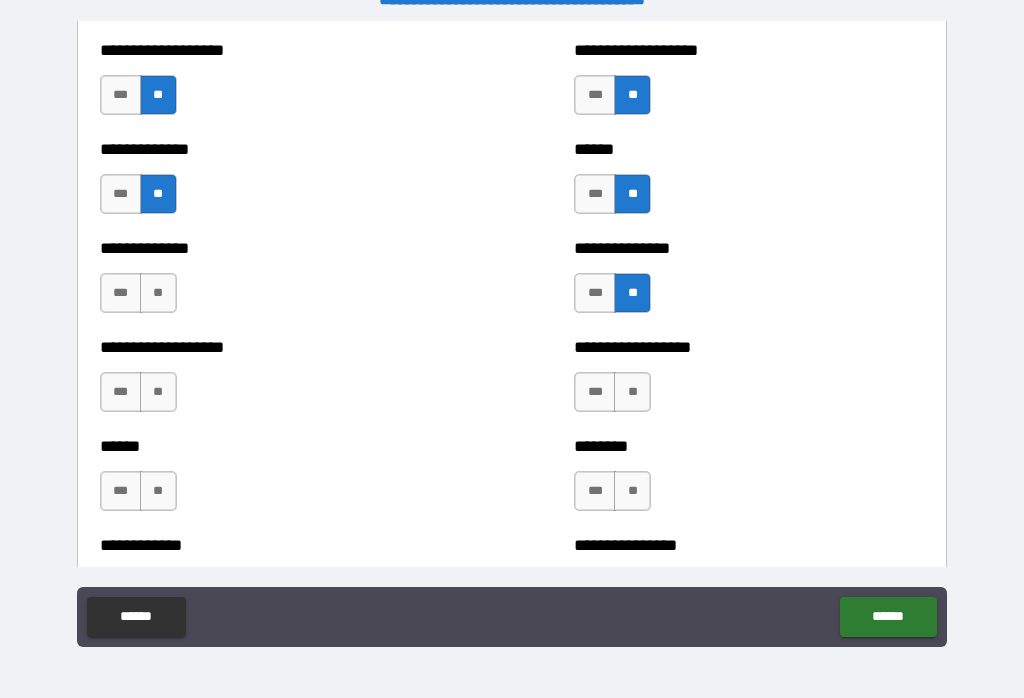click on "**" at bounding box center [158, 293] 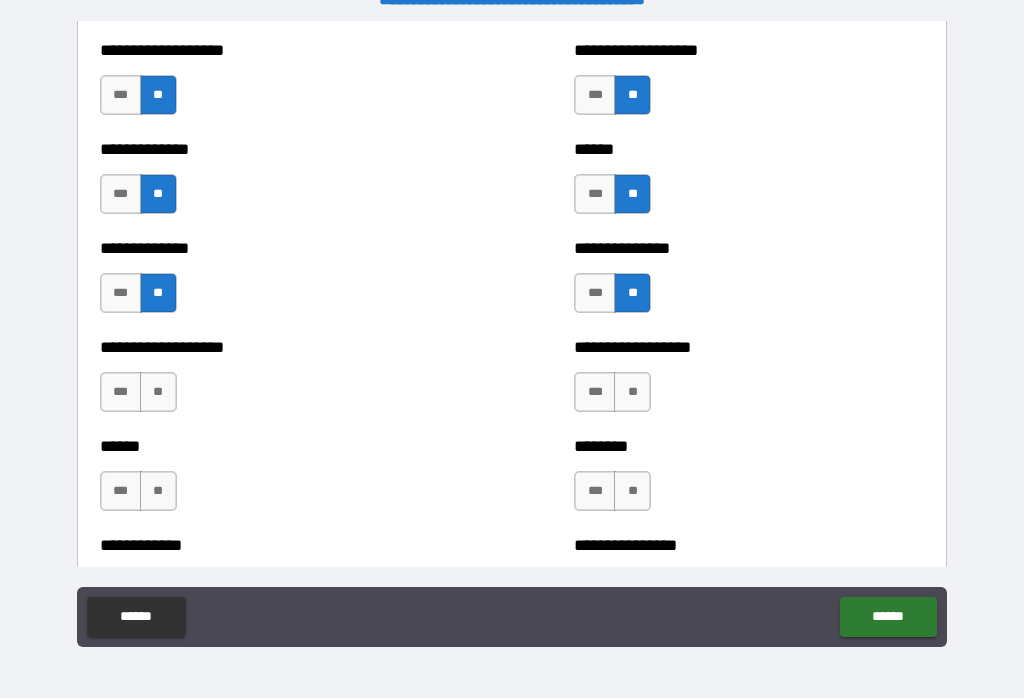 click on "**" at bounding box center (158, 392) 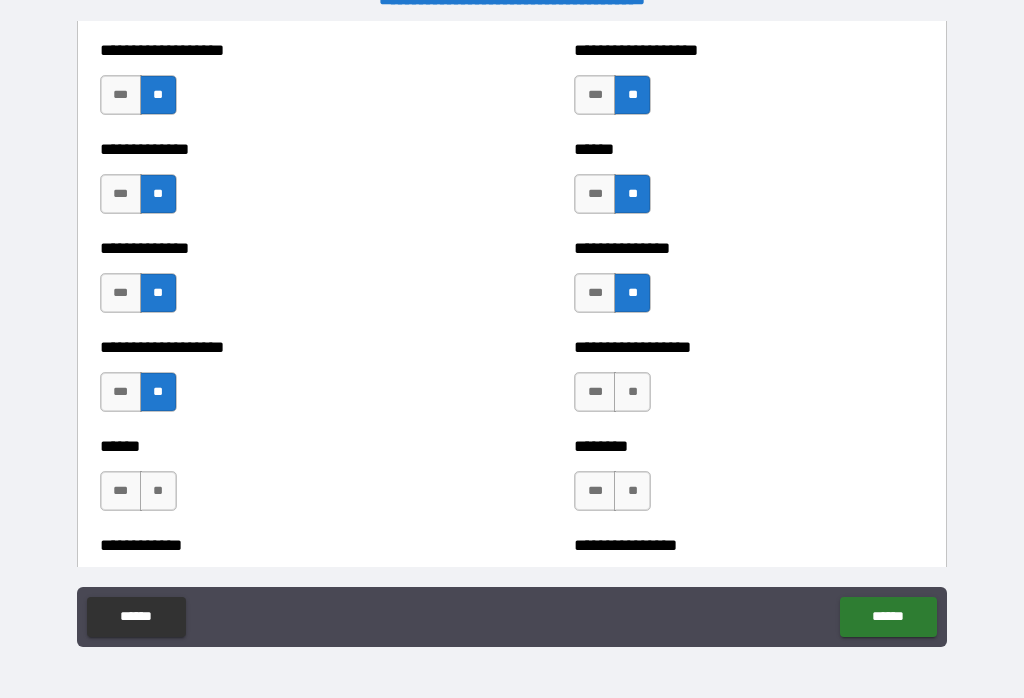 click on "**" at bounding box center (632, 392) 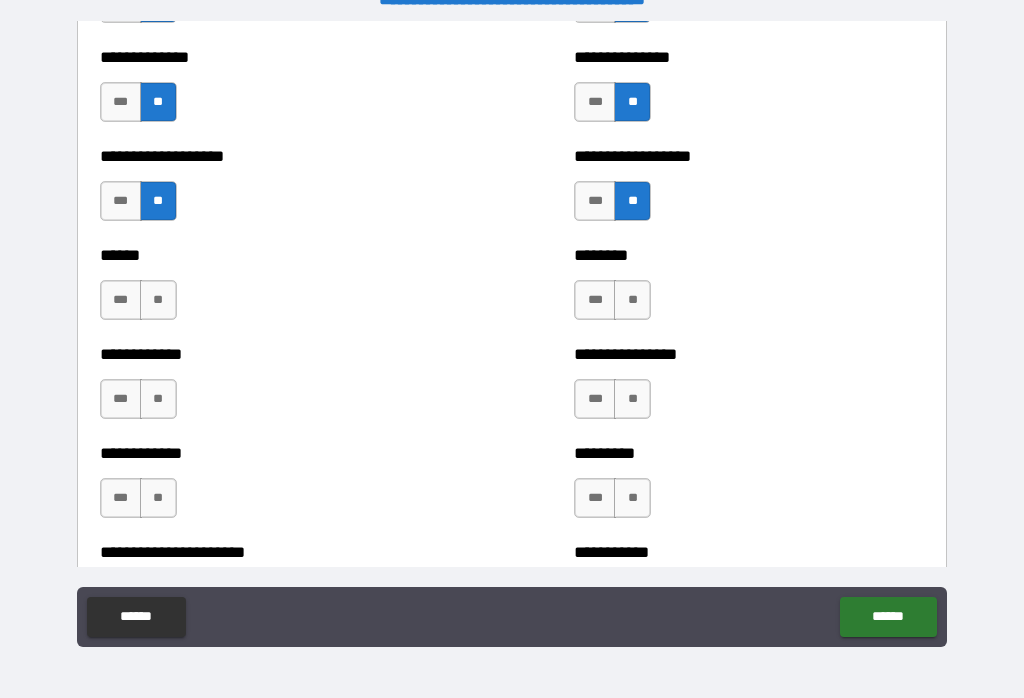 scroll, scrollTop: 4866, scrollLeft: 0, axis: vertical 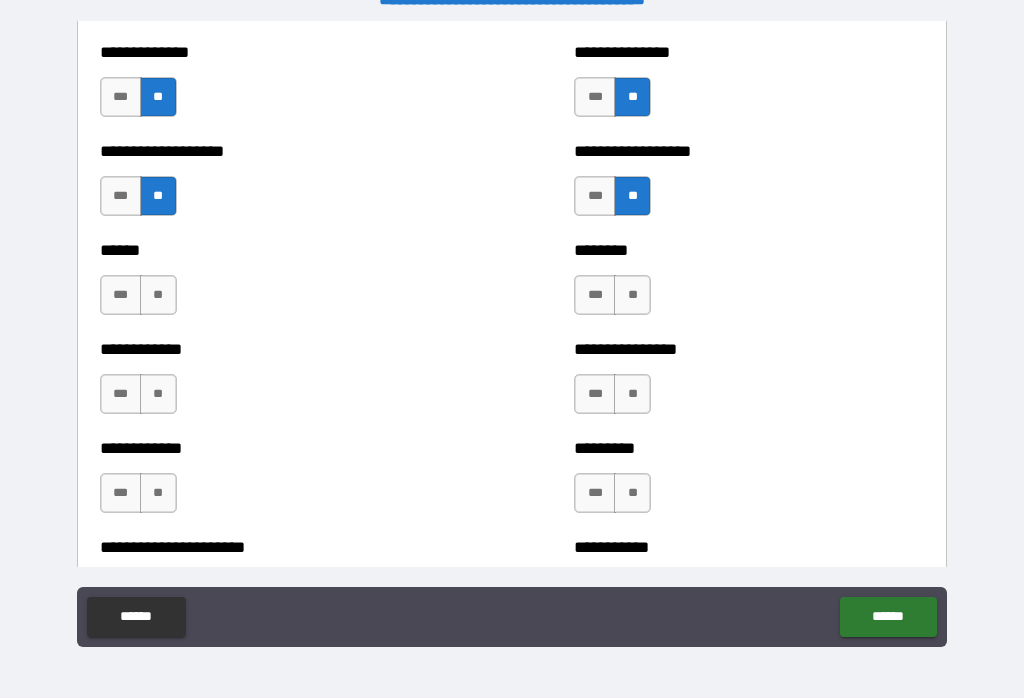 click on "**" at bounding box center [158, 295] 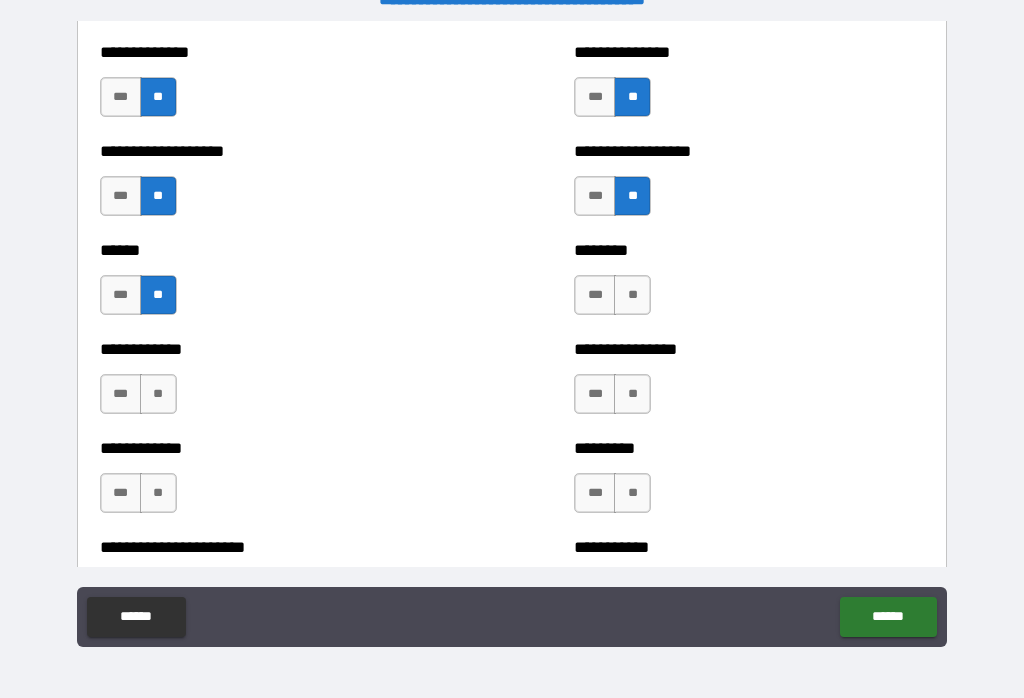 click on "**" at bounding box center (632, 295) 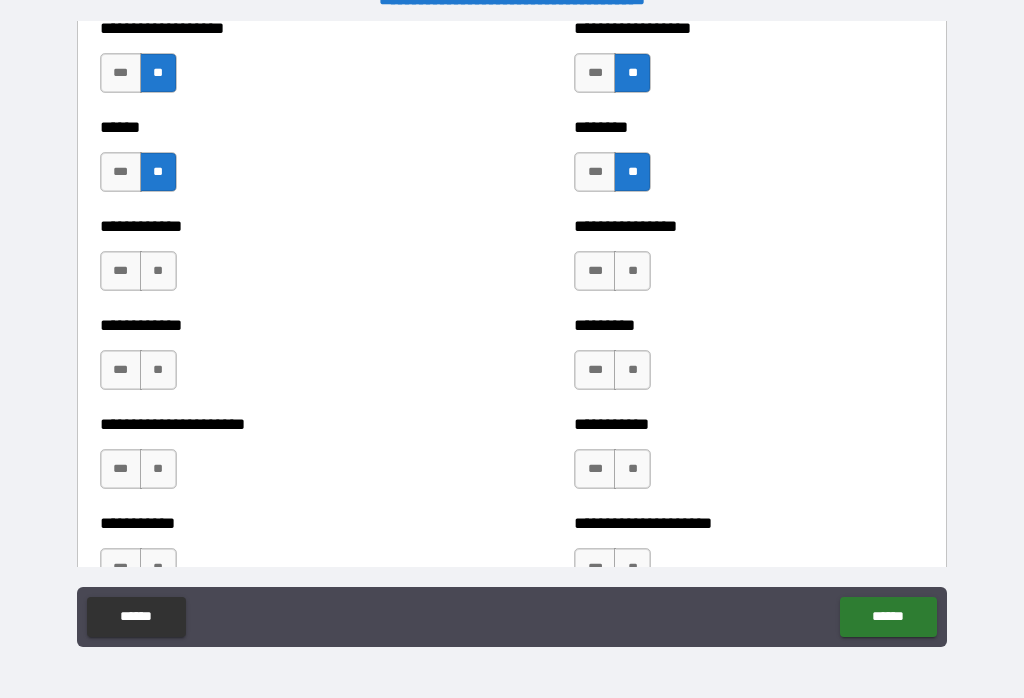 scroll, scrollTop: 4991, scrollLeft: 0, axis: vertical 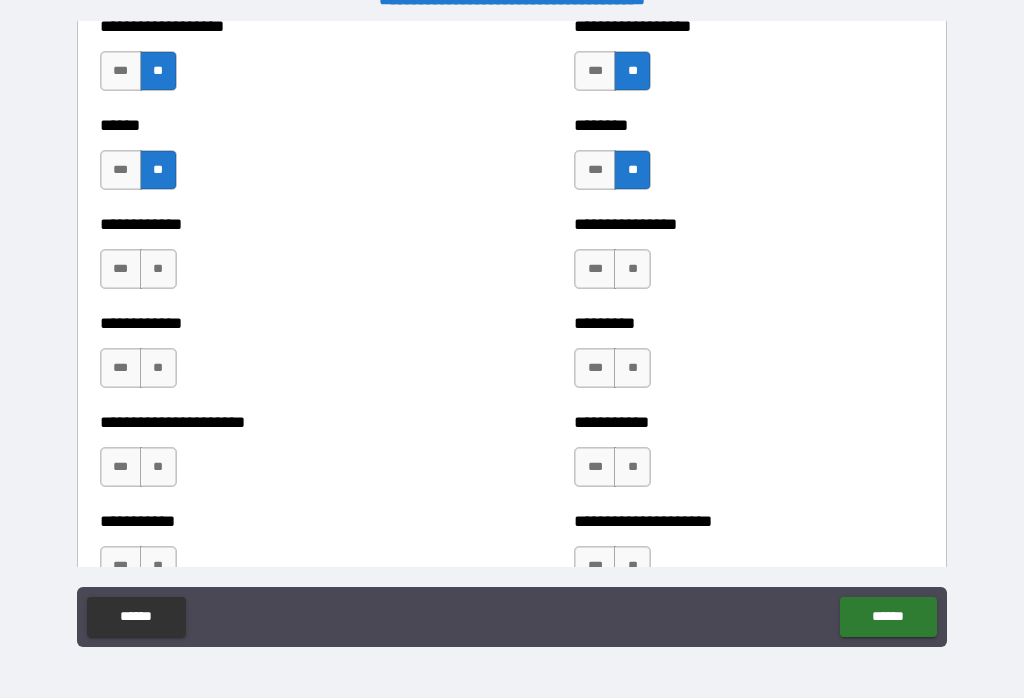 click on "**" at bounding box center [158, 269] 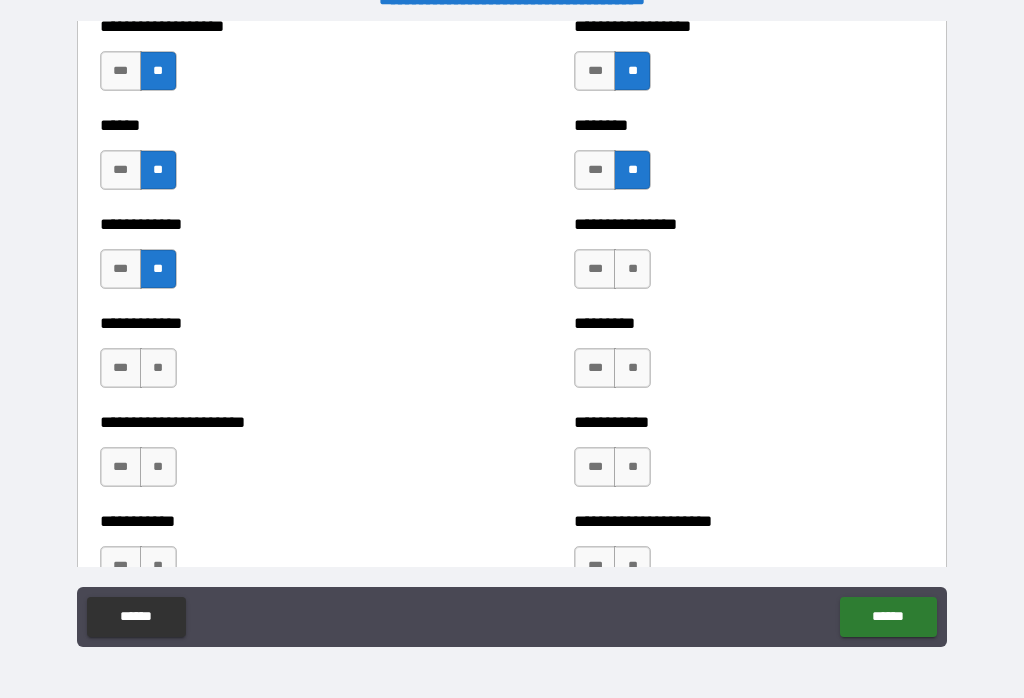 click on "**" at bounding box center (632, 269) 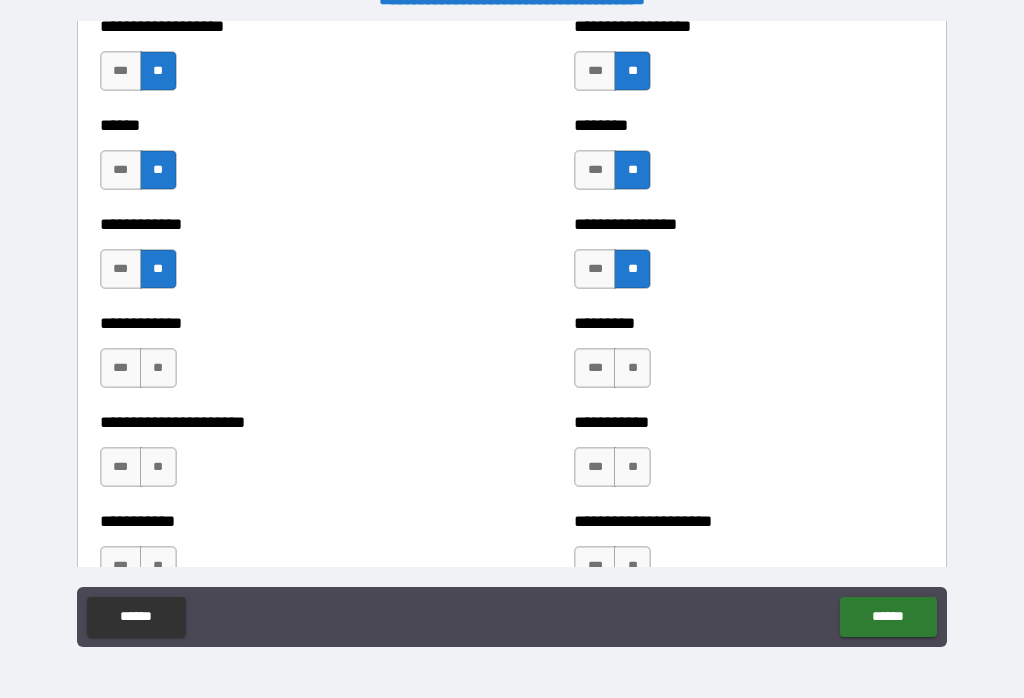 click on "**" at bounding box center [632, 368] 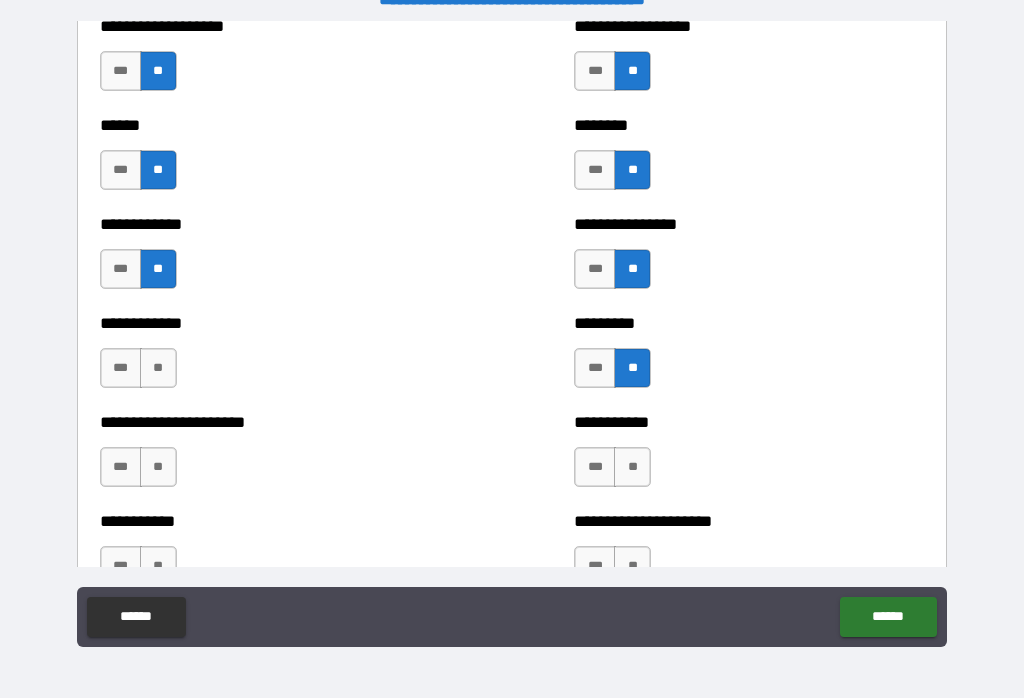 click on "**" at bounding box center [158, 368] 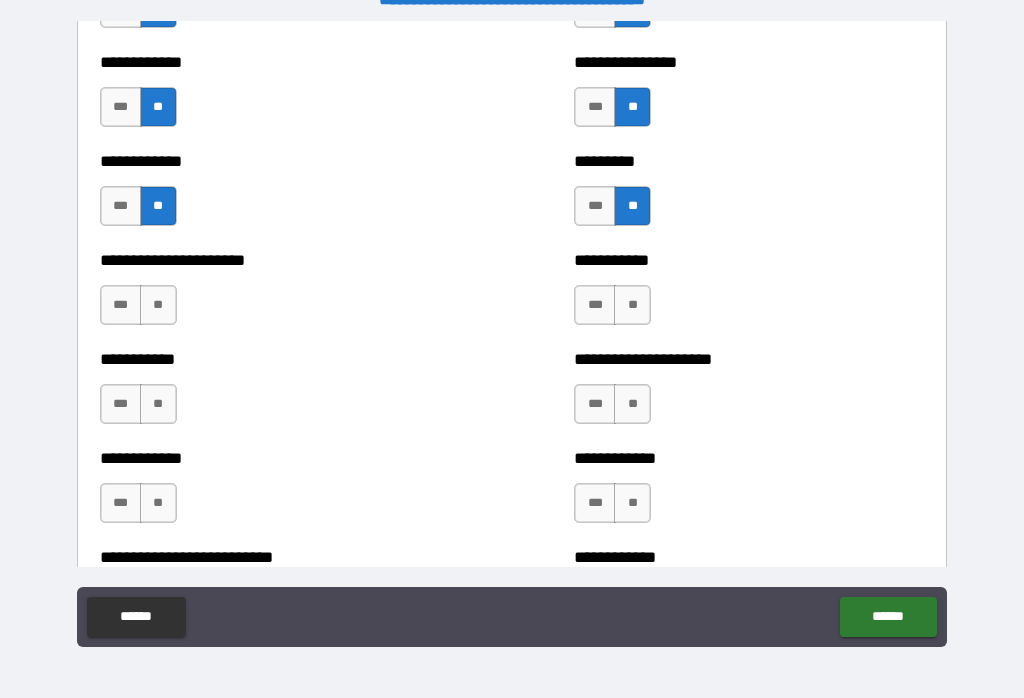 scroll, scrollTop: 5204, scrollLeft: 0, axis: vertical 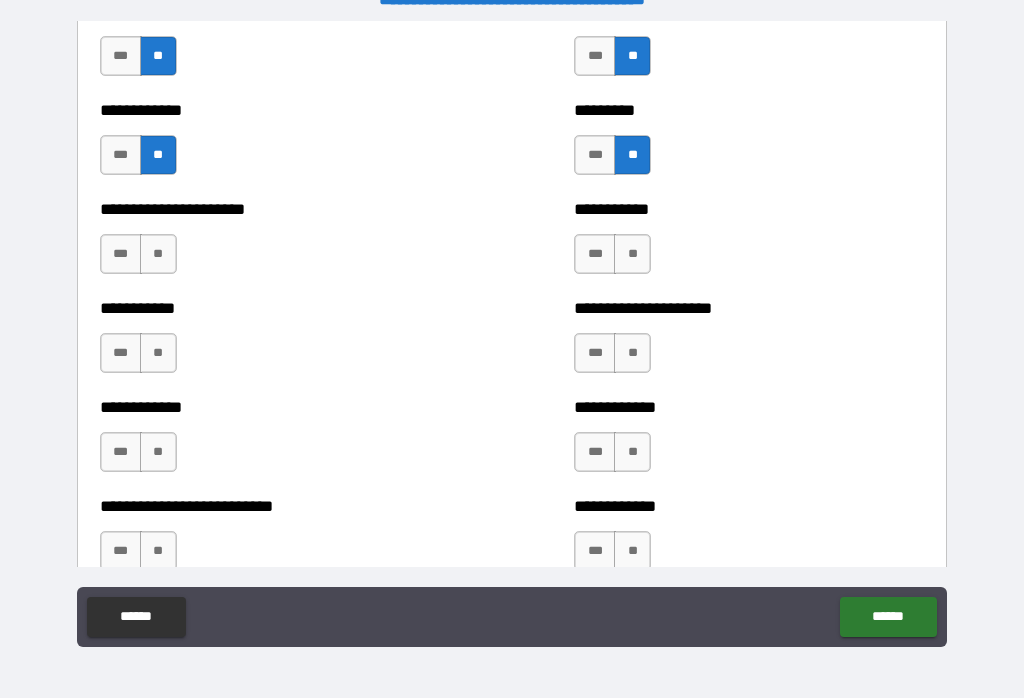click on "**" at bounding box center (158, 254) 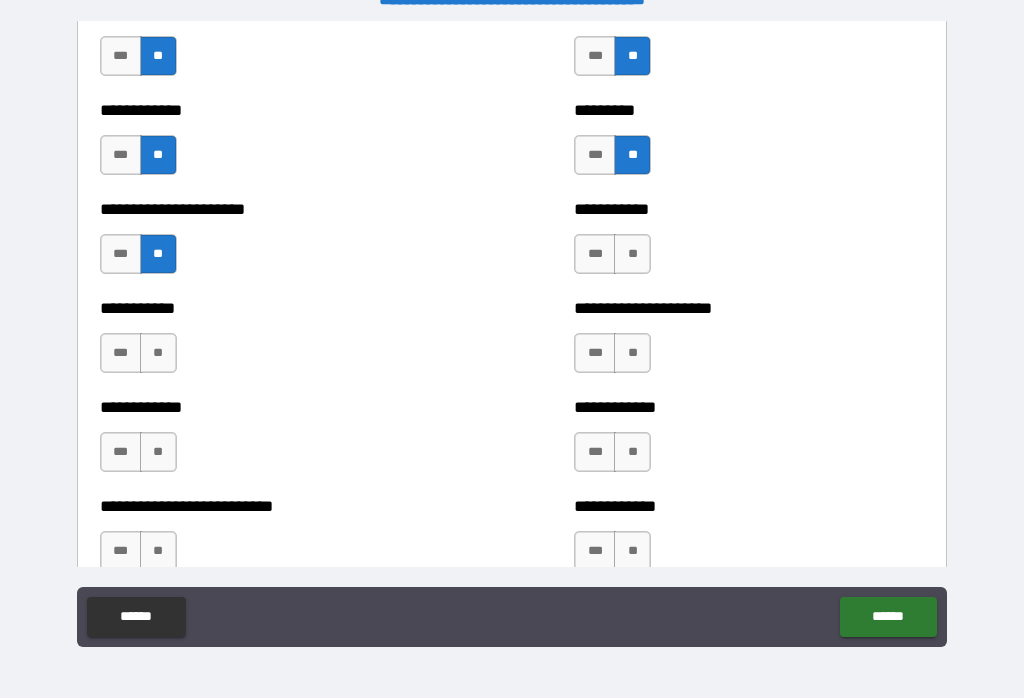 click on "**" at bounding box center (632, 254) 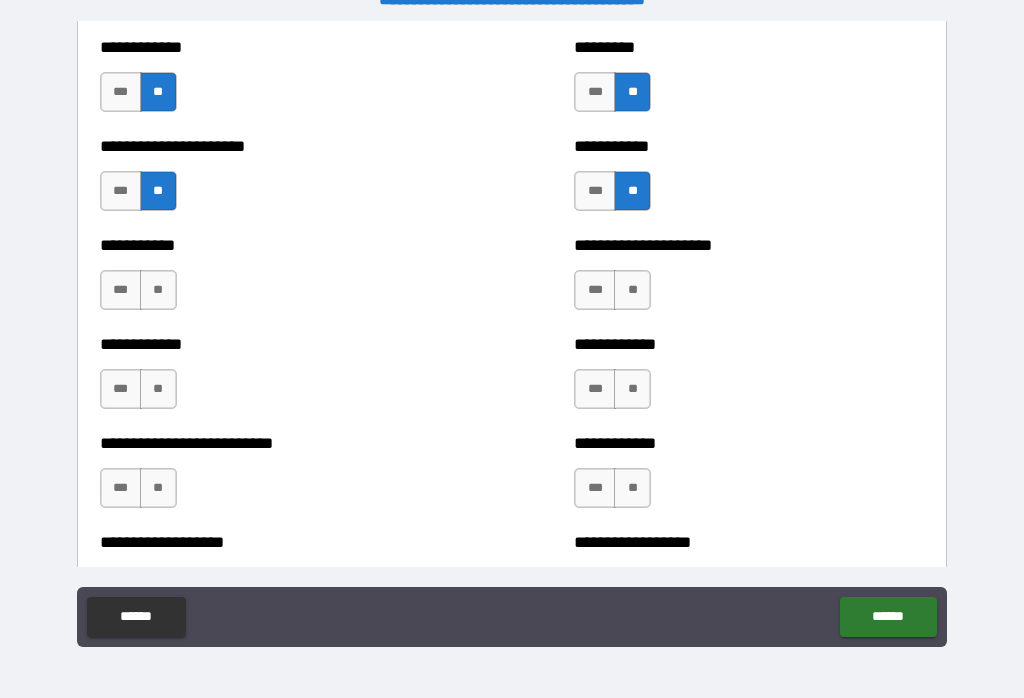 scroll, scrollTop: 5348, scrollLeft: 0, axis: vertical 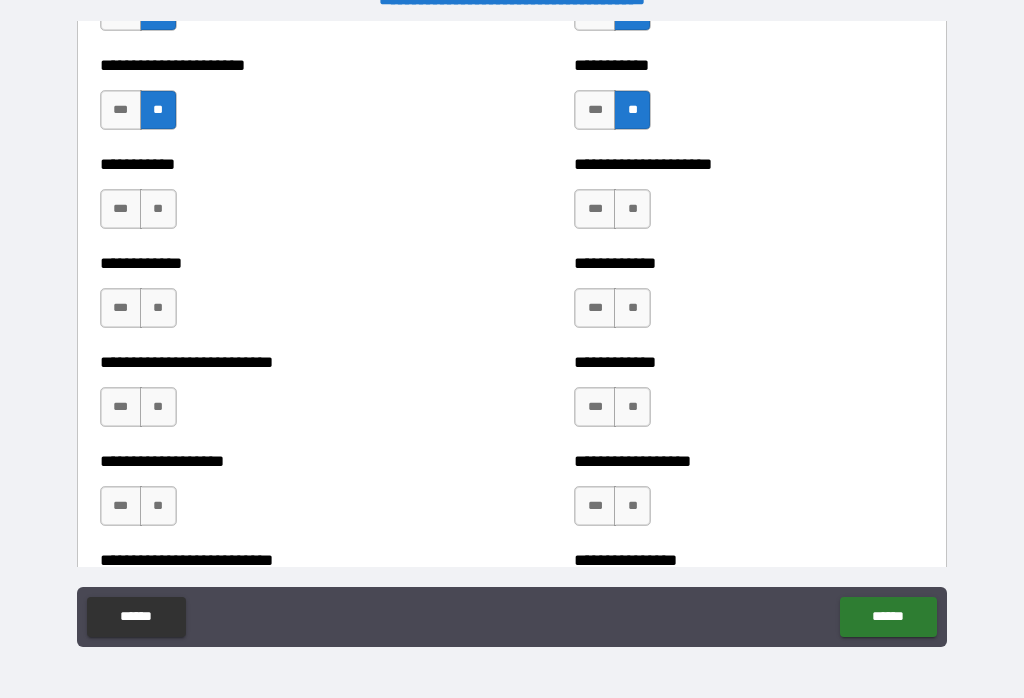 click on "**" at bounding box center (158, 209) 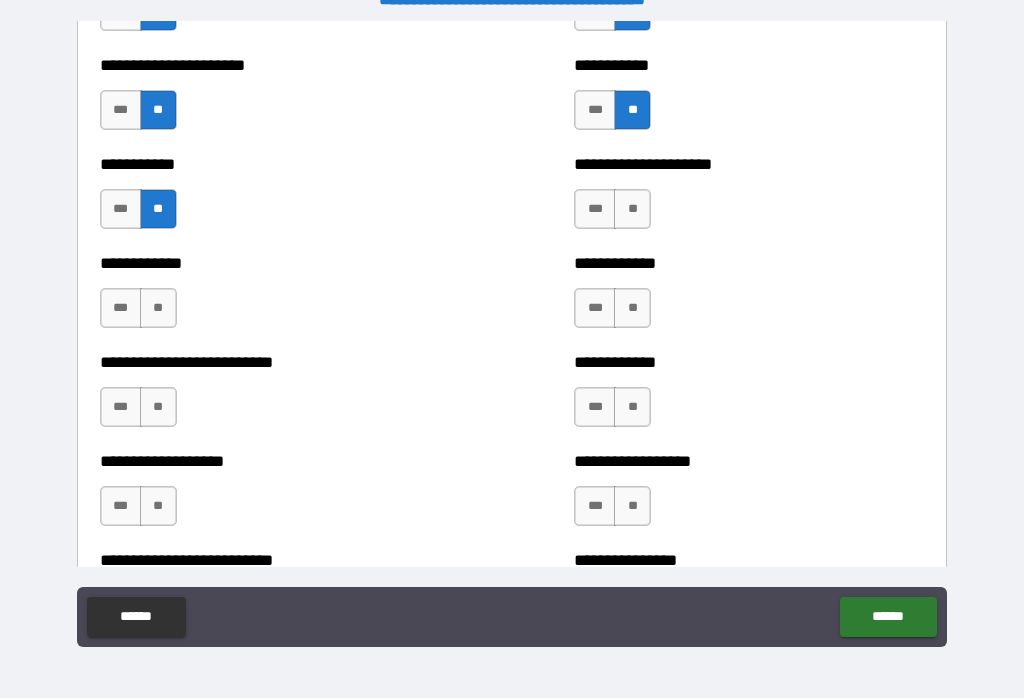 click on "**" at bounding box center [632, 209] 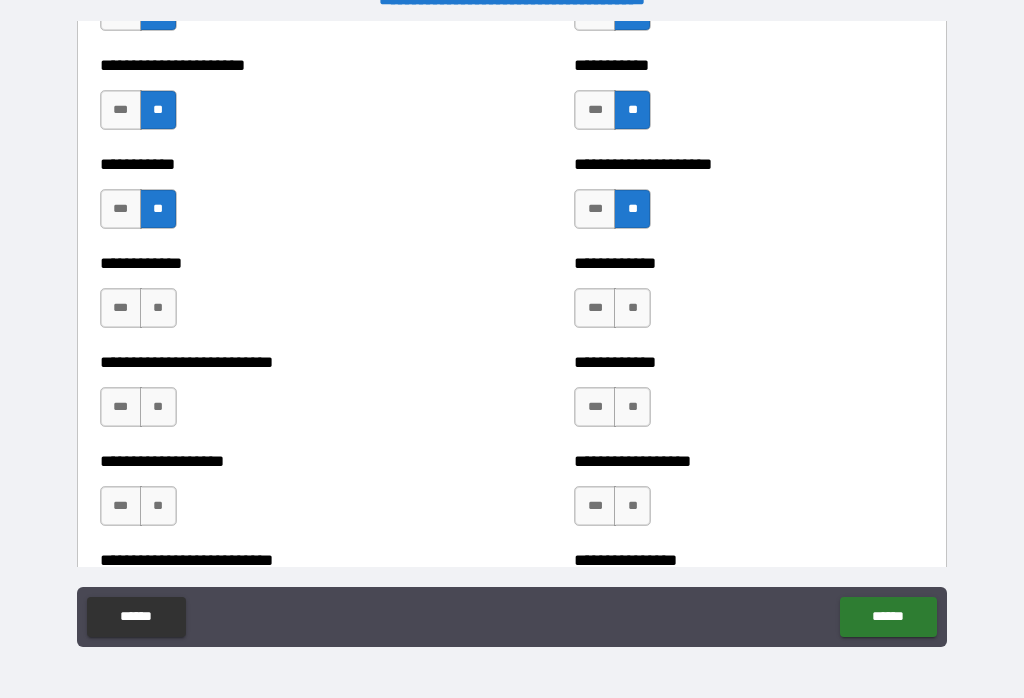 click on "**" at bounding box center (632, 308) 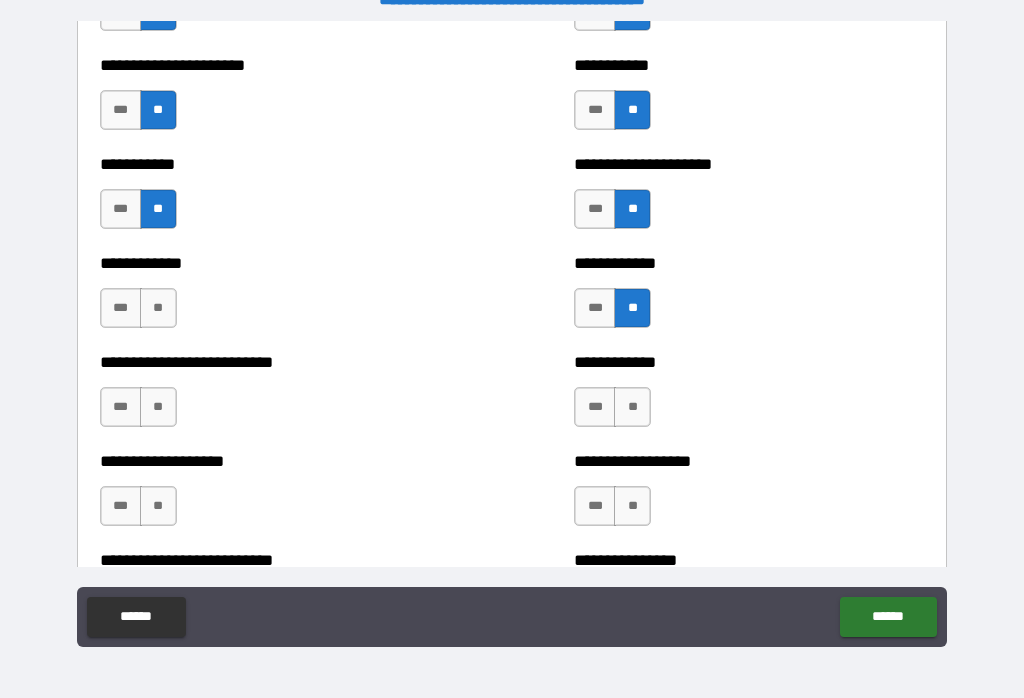 click on "**" at bounding box center [158, 308] 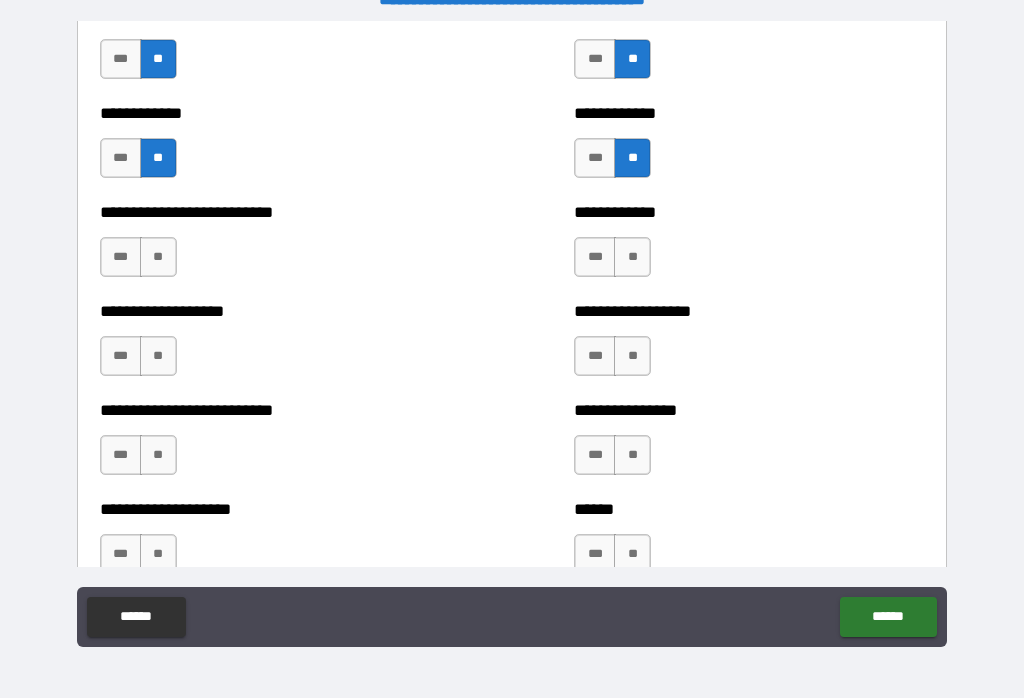 scroll, scrollTop: 5507, scrollLeft: 0, axis: vertical 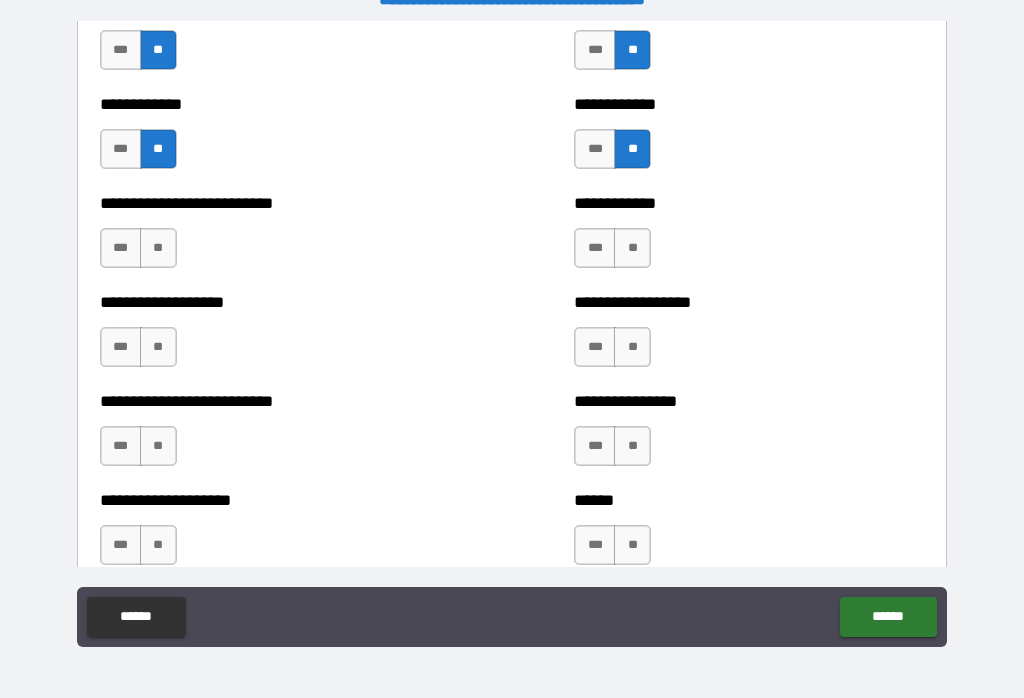 click on "**" at bounding box center [158, 248] 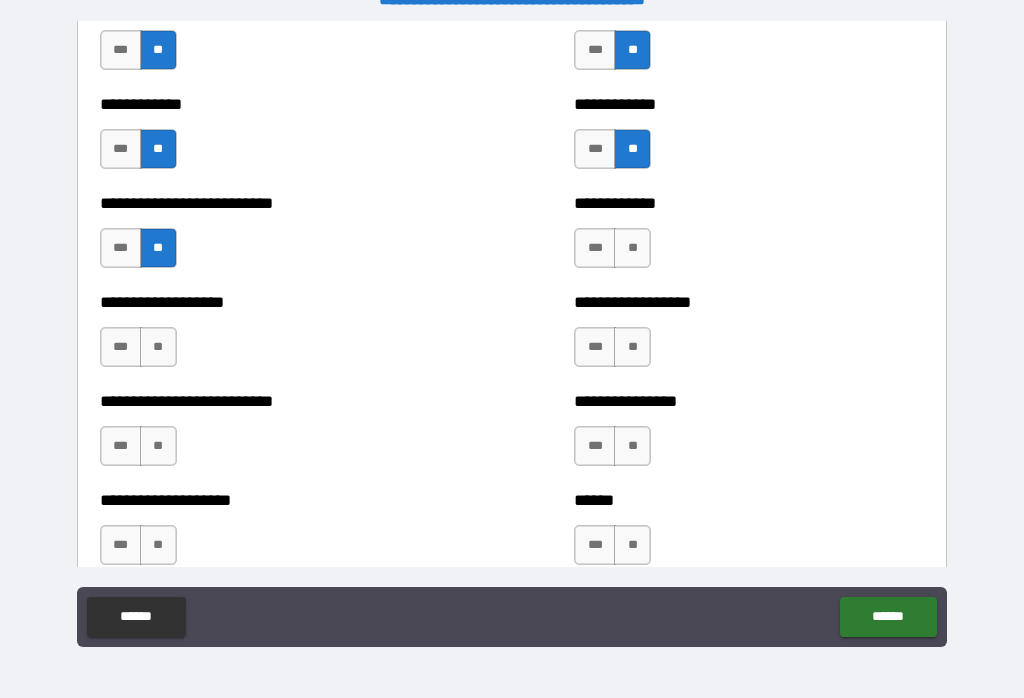 click on "**" at bounding box center (632, 248) 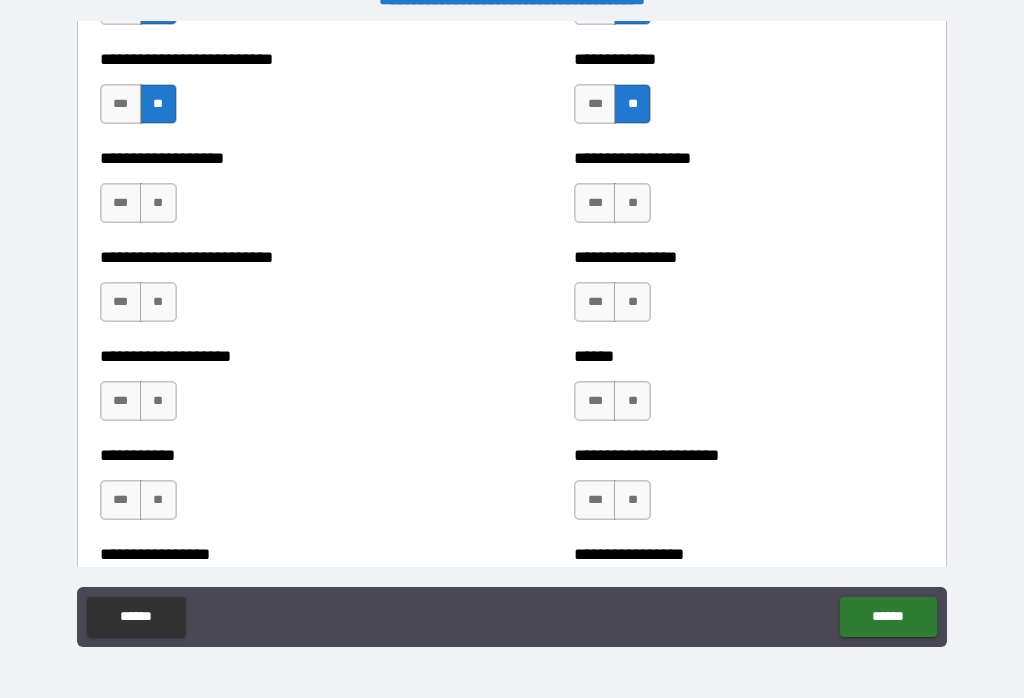 scroll, scrollTop: 5658, scrollLeft: 0, axis: vertical 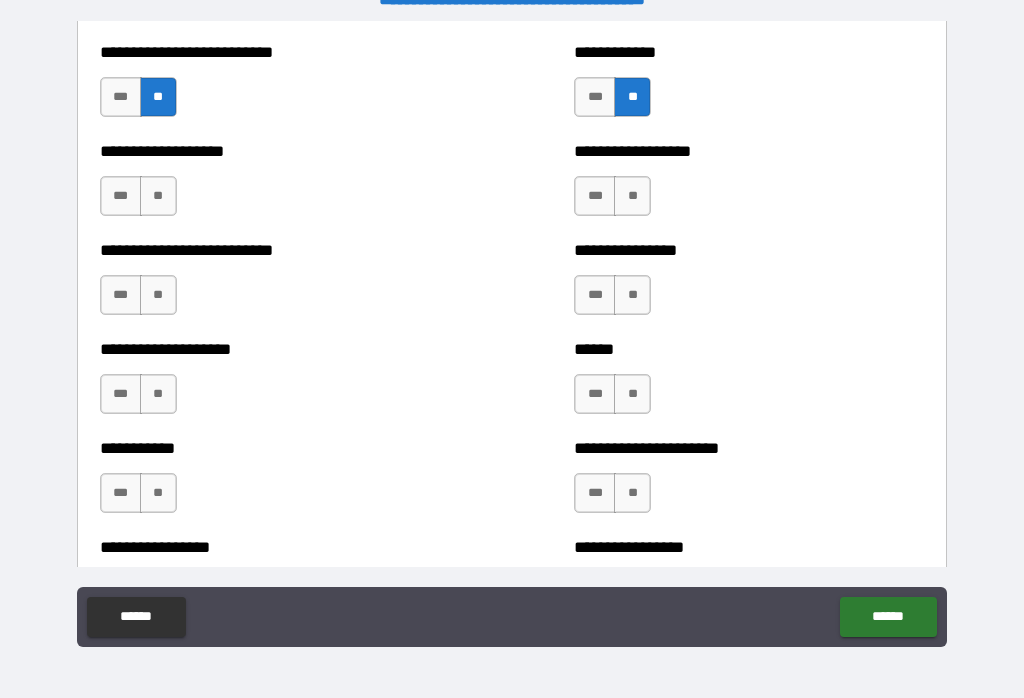 click on "**" at bounding box center (632, 196) 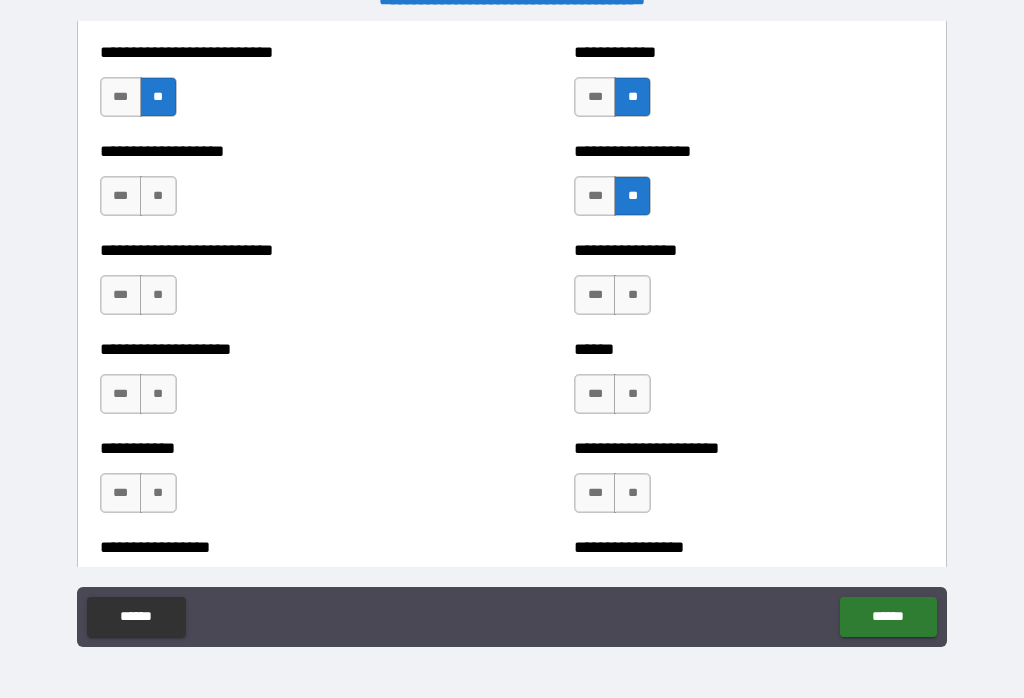 click on "**" at bounding box center [158, 196] 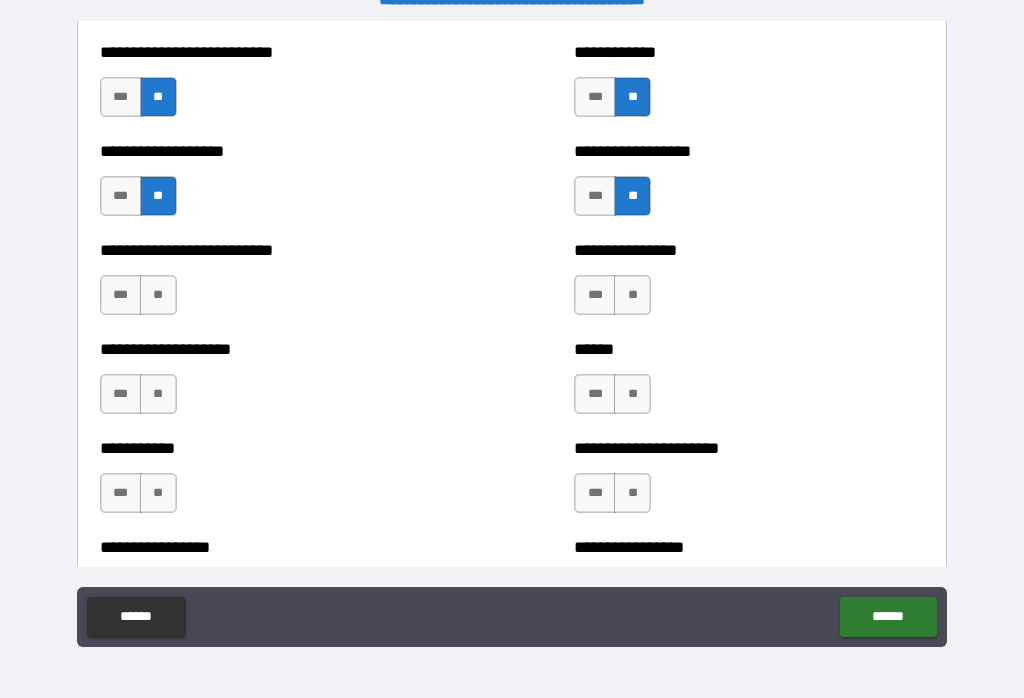 click on "**" at bounding box center (158, 295) 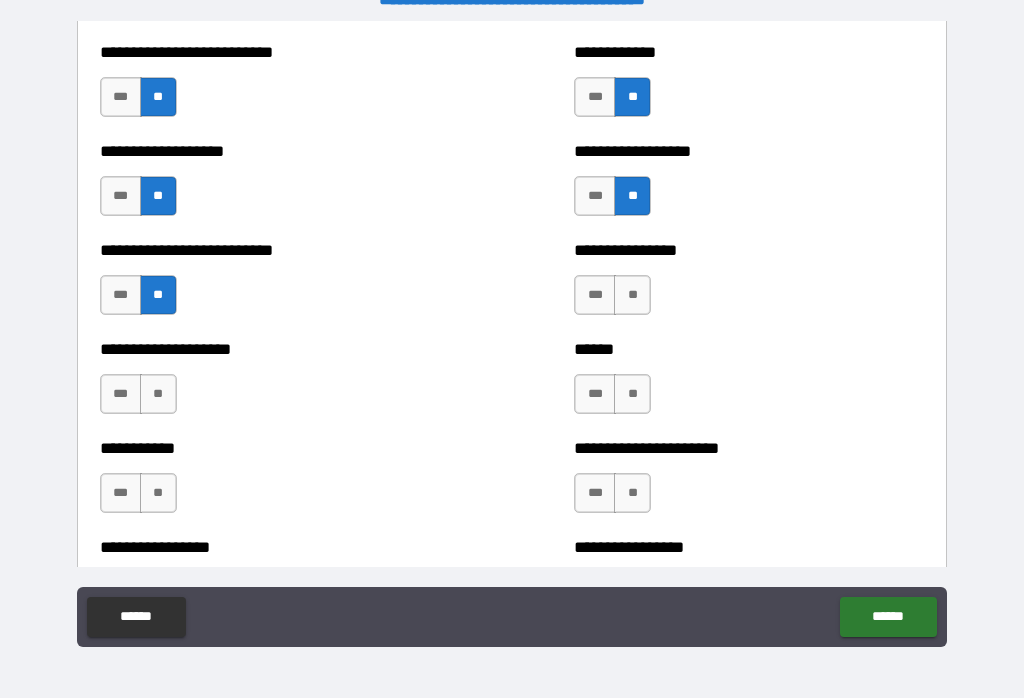 click on "**" at bounding box center [632, 295] 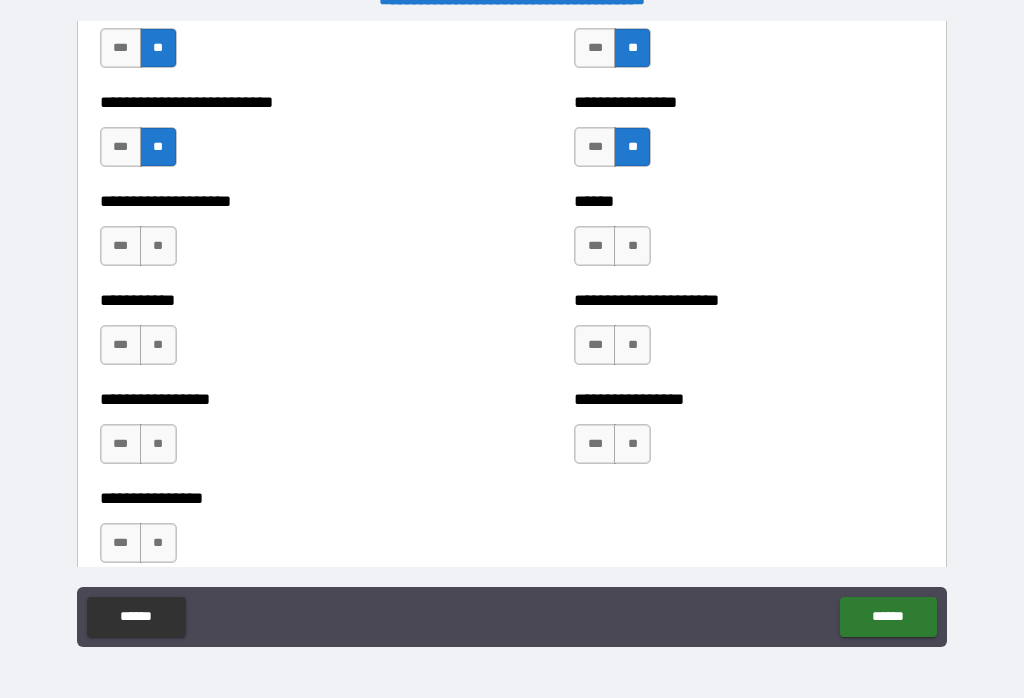 scroll, scrollTop: 5812, scrollLeft: 0, axis: vertical 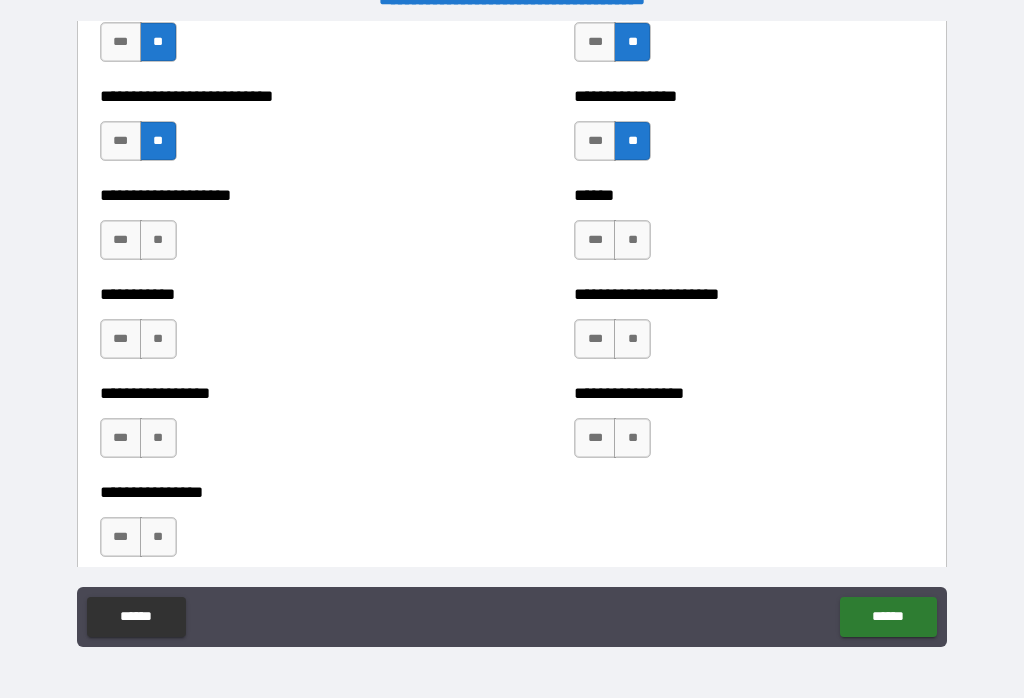 click on "**" at bounding box center [632, 240] 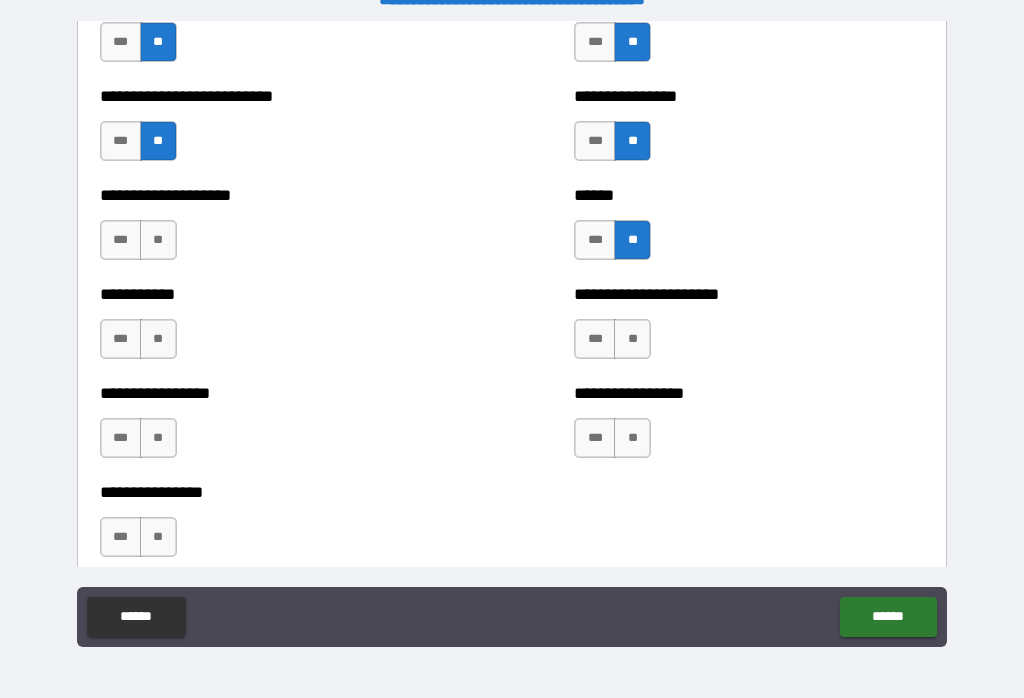click on "**" at bounding box center (158, 240) 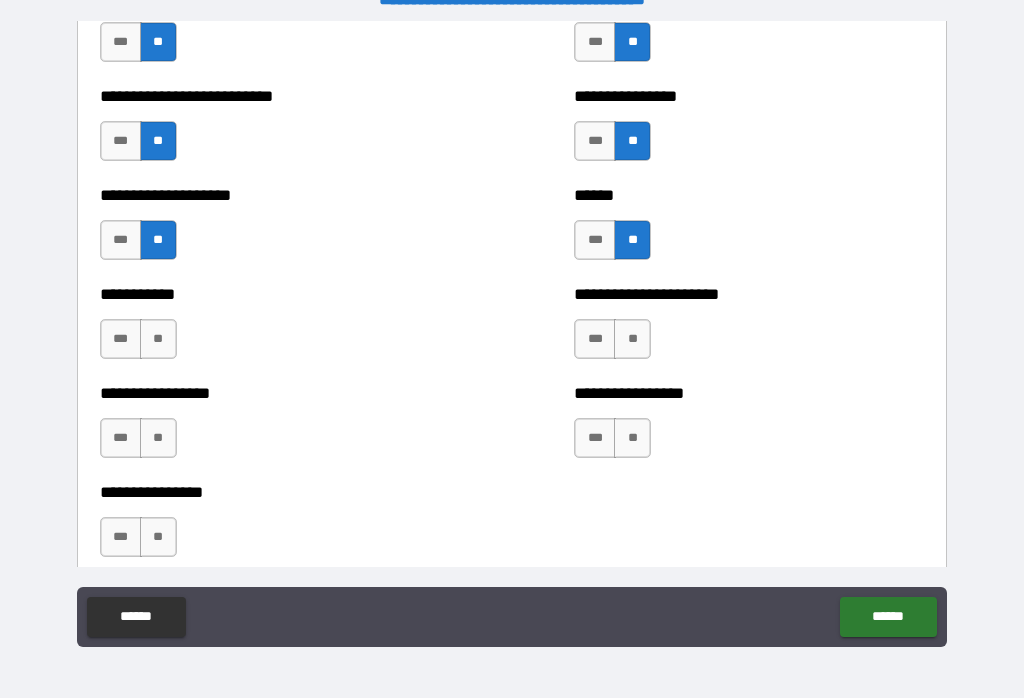 click on "**" at bounding box center [158, 339] 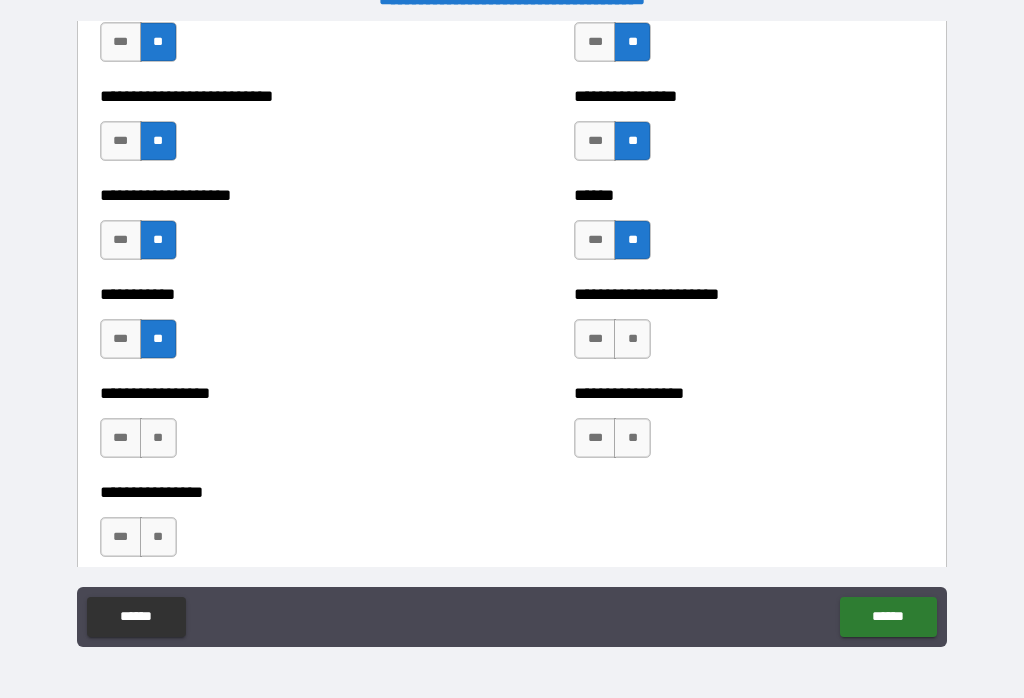 click on "**" at bounding box center [632, 339] 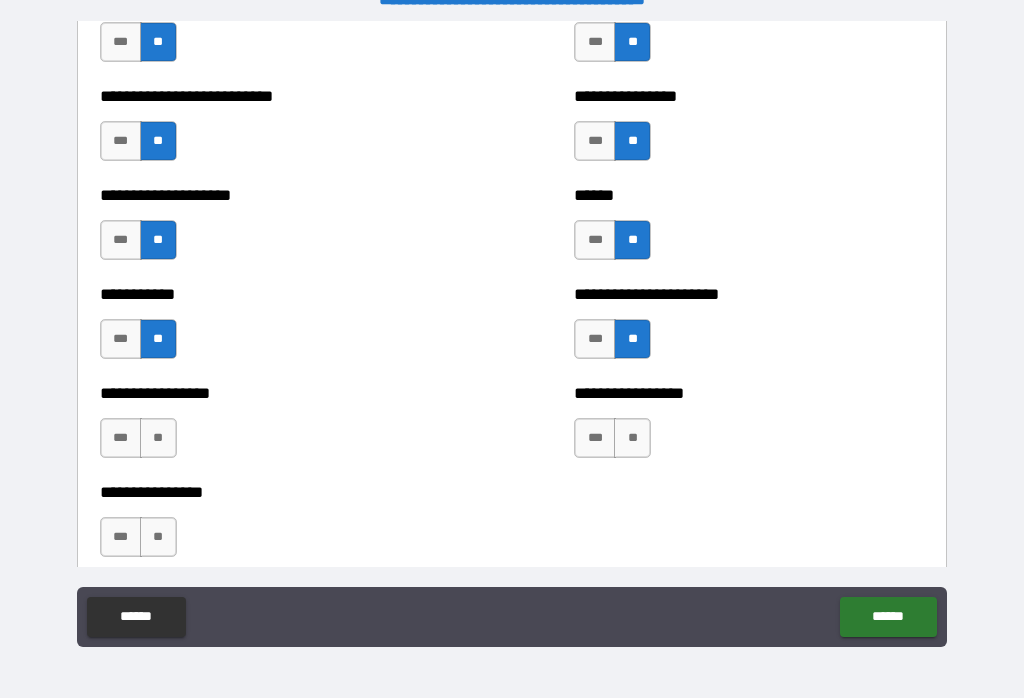 click on "**" at bounding box center [632, 438] 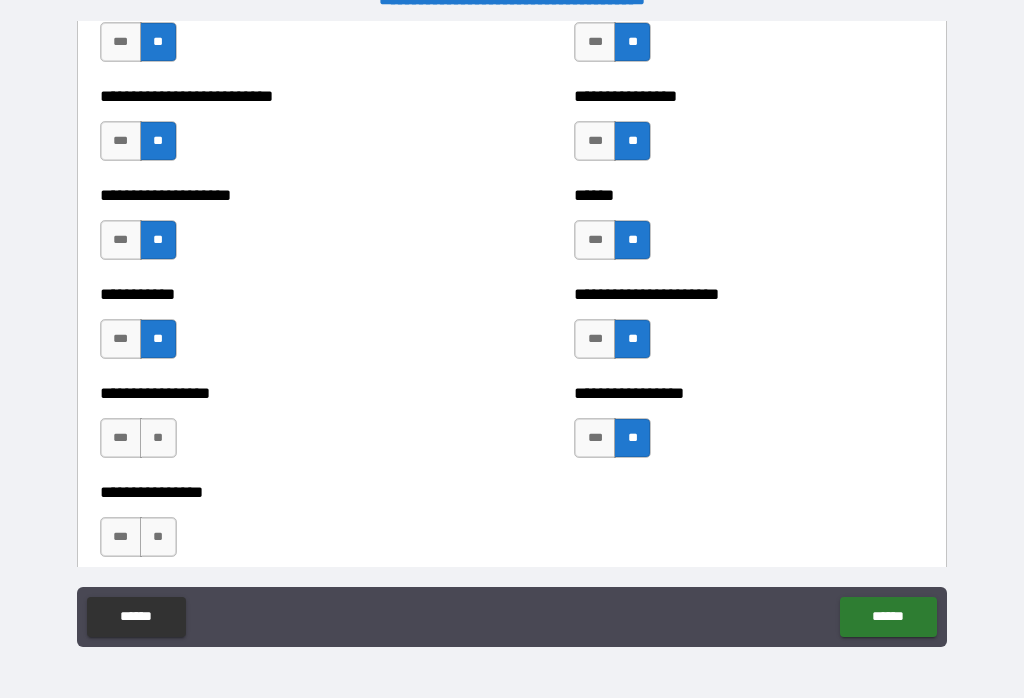 click on "**" at bounding box center [158, 438] 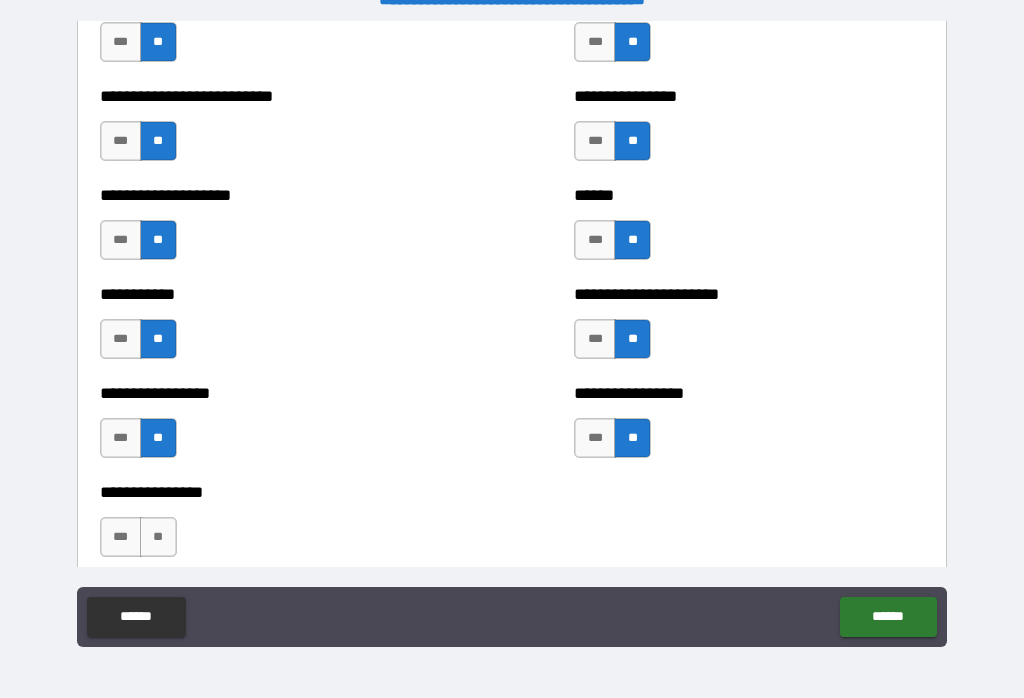 click on "**" at bounding box center [158, 537] 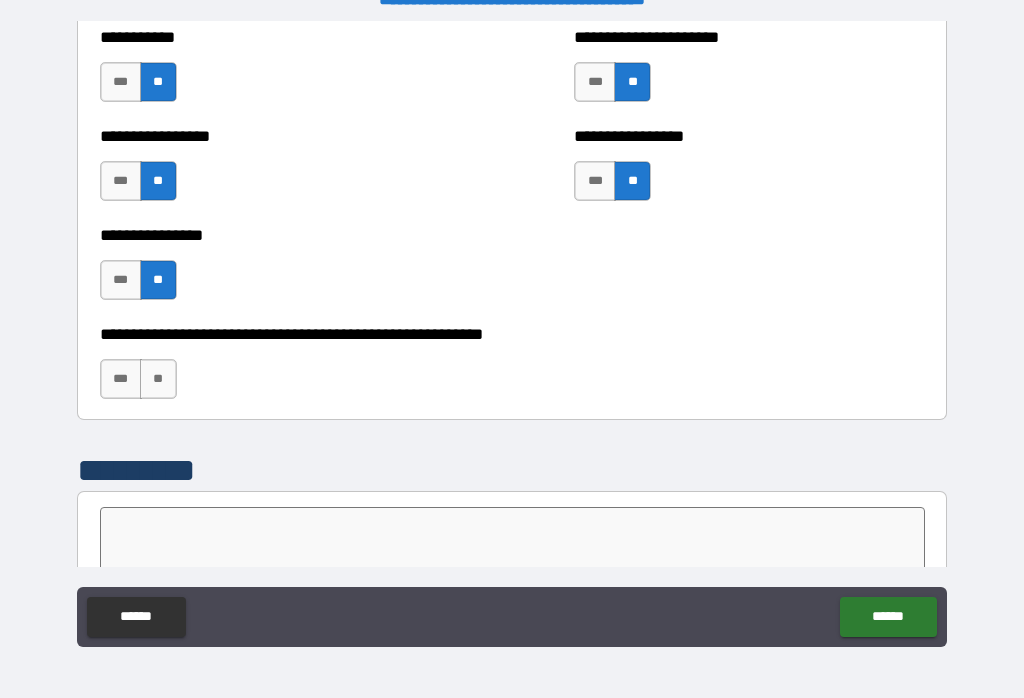 scroll, scrollTop: 6069, scrollLeft: 0, axis: vertical 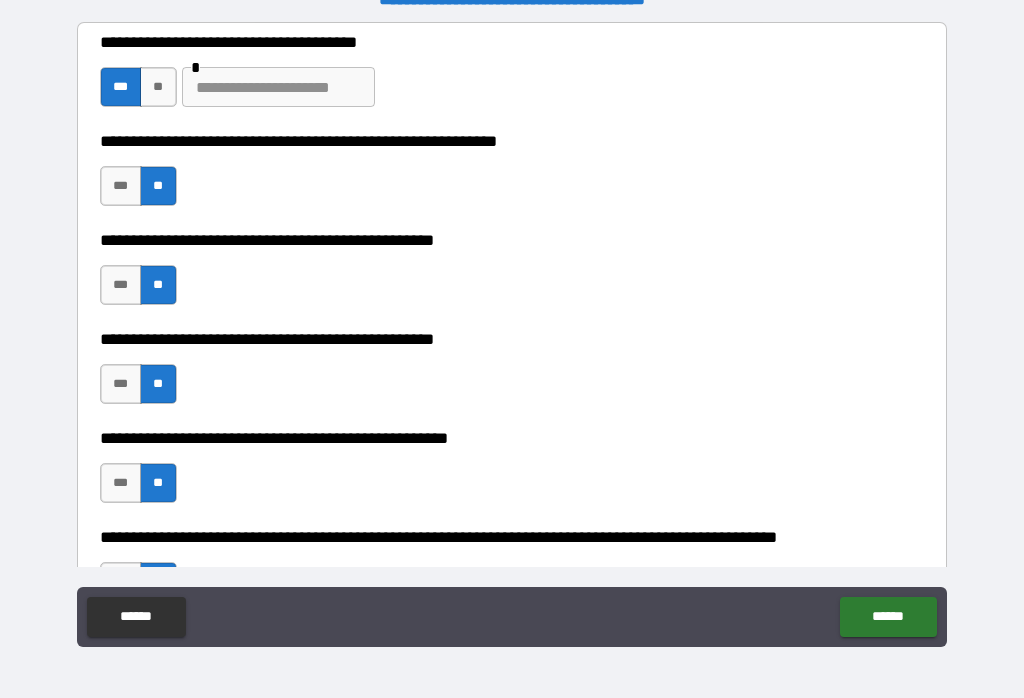 click at bounding box center [278, 87] 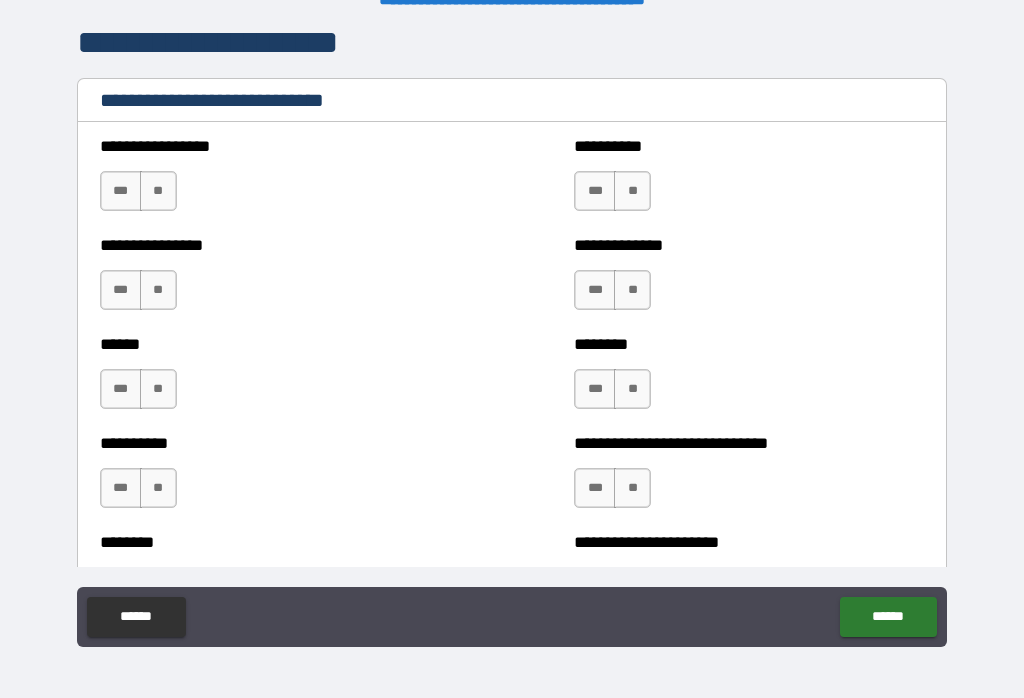 scroll, scrollTop: 6691, scrollLeft: 0, axis: vertical 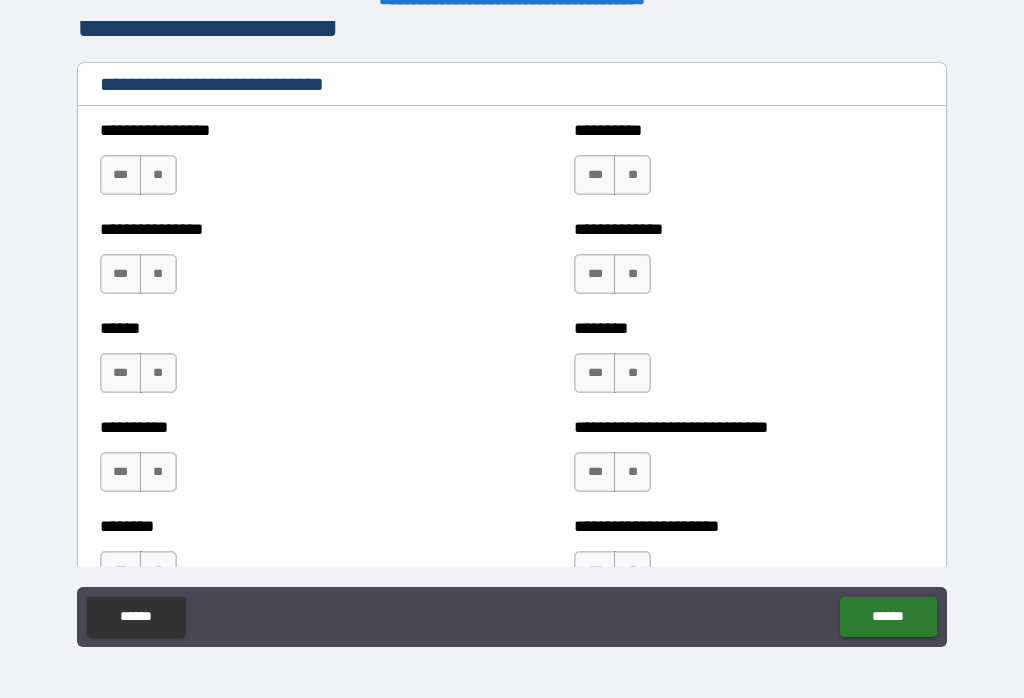 click on "**" at bounding box center [158, 175] 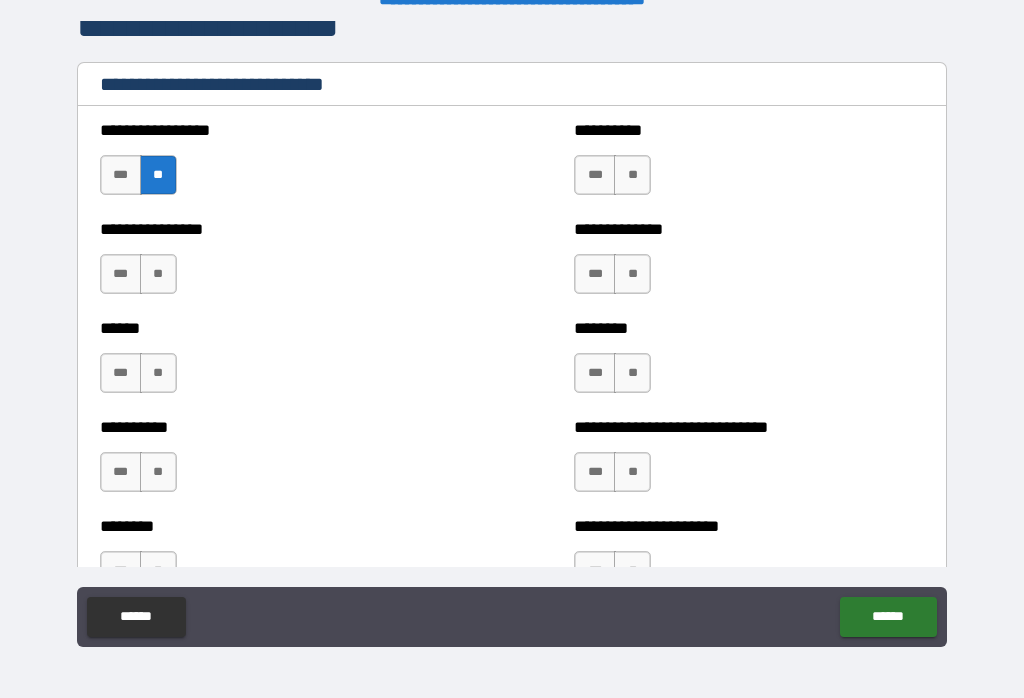 click on "**" at bounding box center [632, 175] 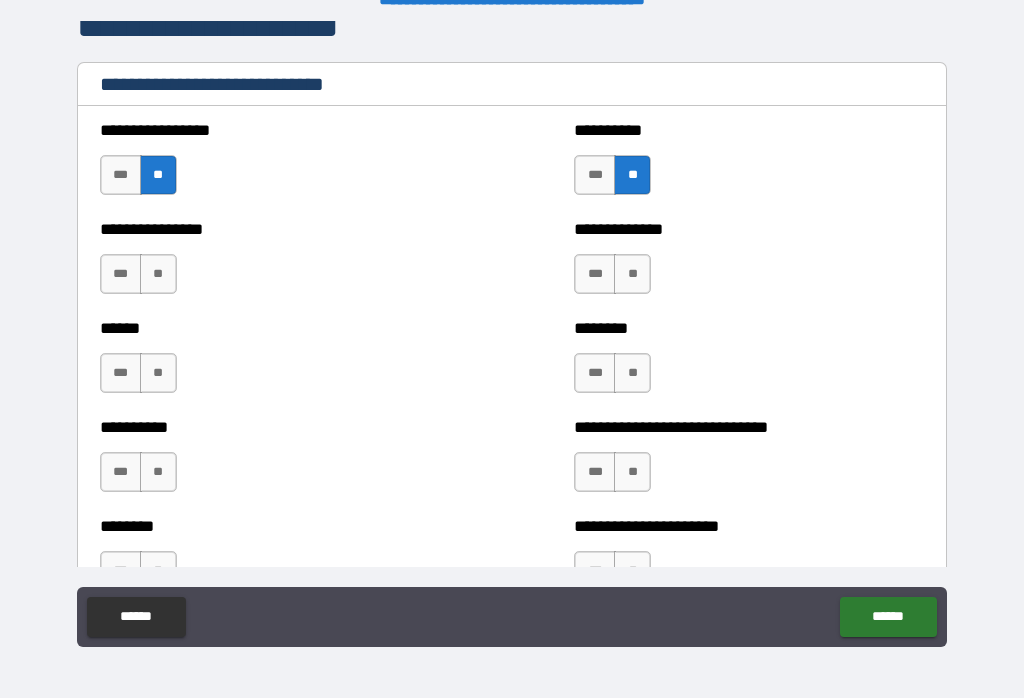 click on "**" at bounding box center (158, 274) 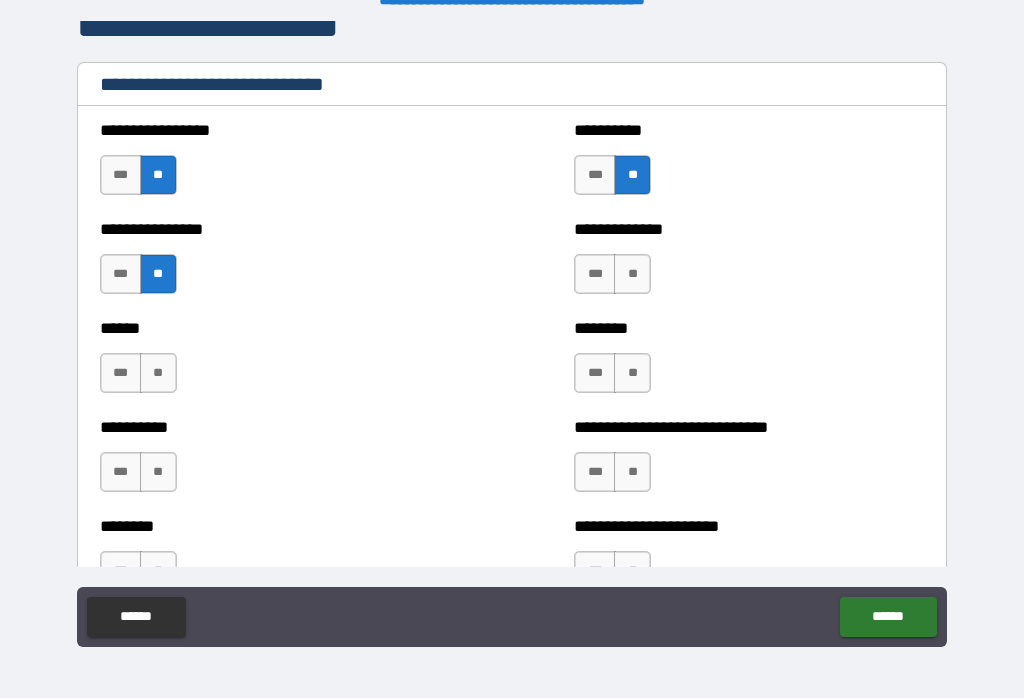 click on "**" at bounding box center (632, 274) 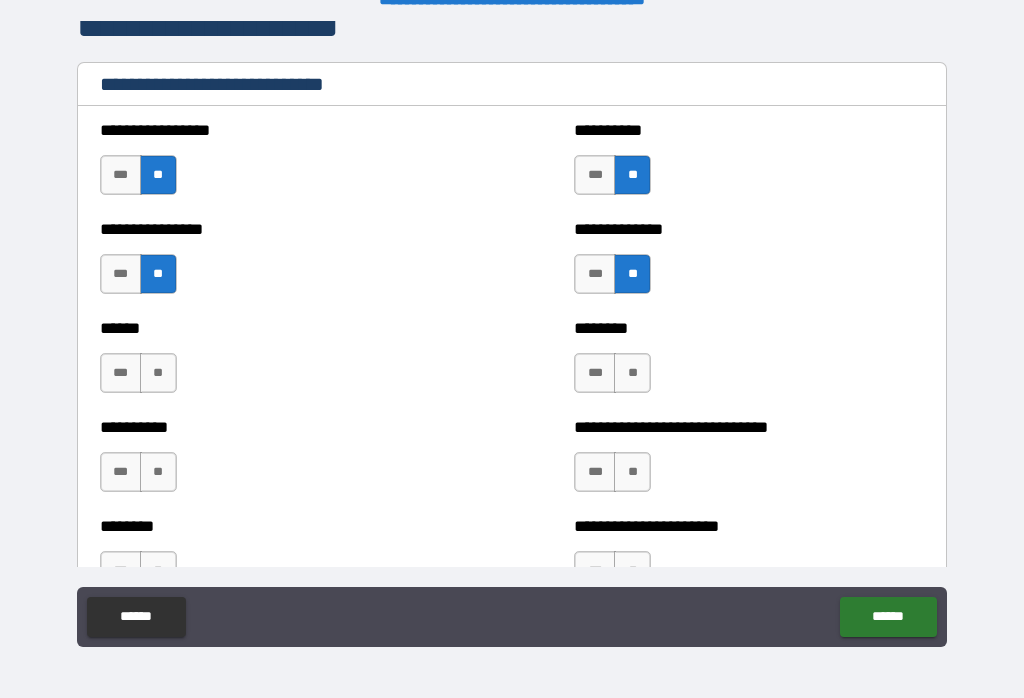 click on "**" at bounding box center (632, 373) 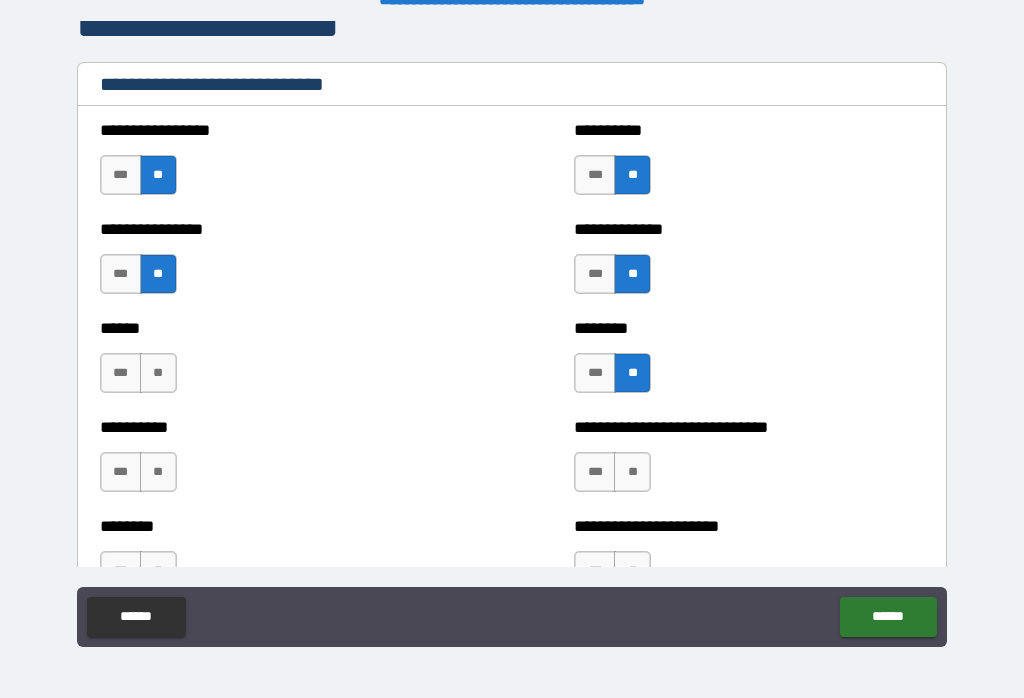 click on "**" at bounding box center (158, 373) 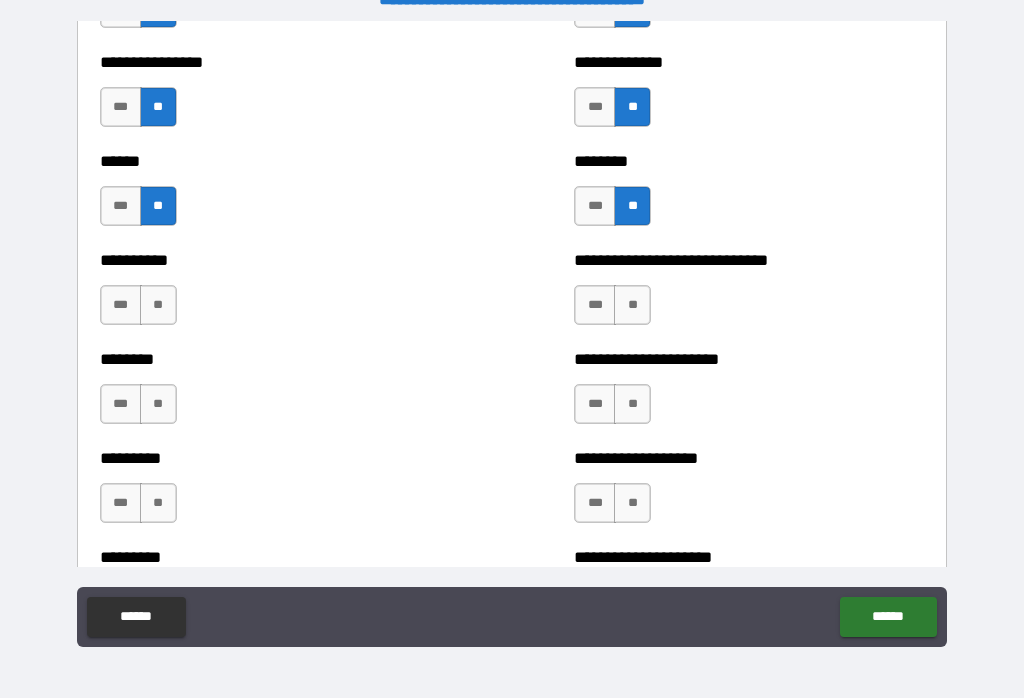 scroll, scrollTop: 6856, scrollLeft: 0, axis: vertical 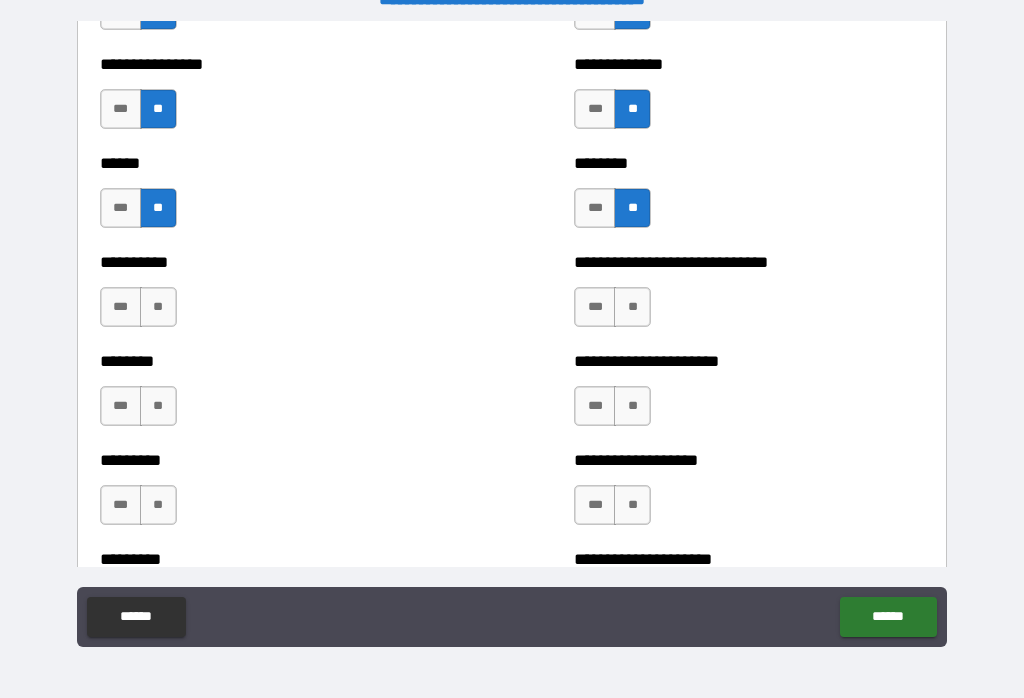 click on "**" at bounding box center [158, 307] 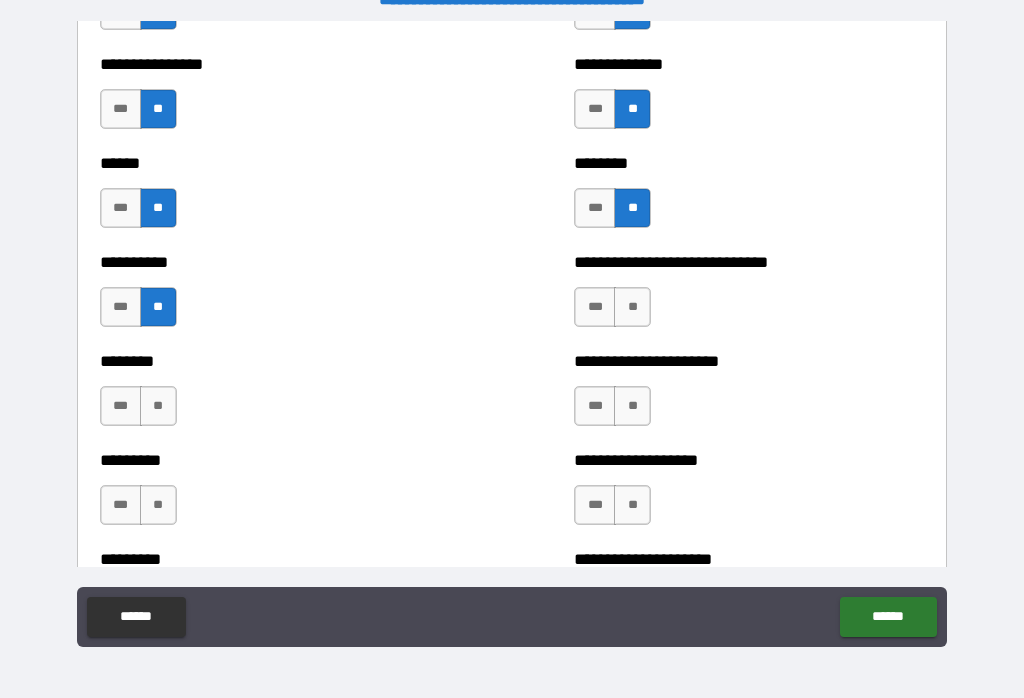 click on "**" at bounding box center [158, 406] 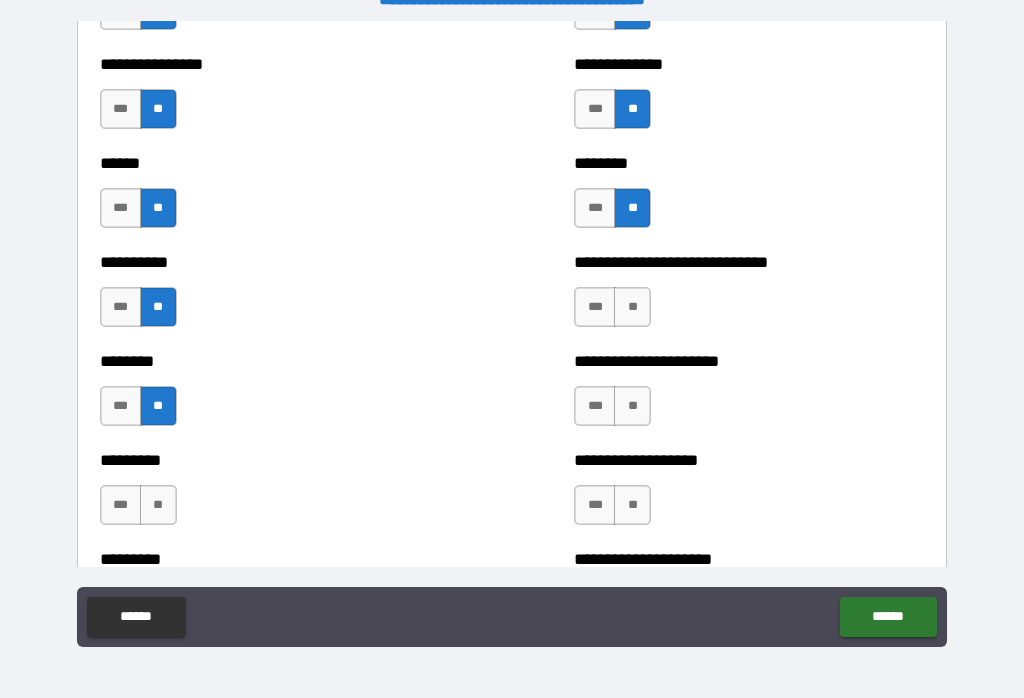 click on "**" at bounding box center (632, 406) 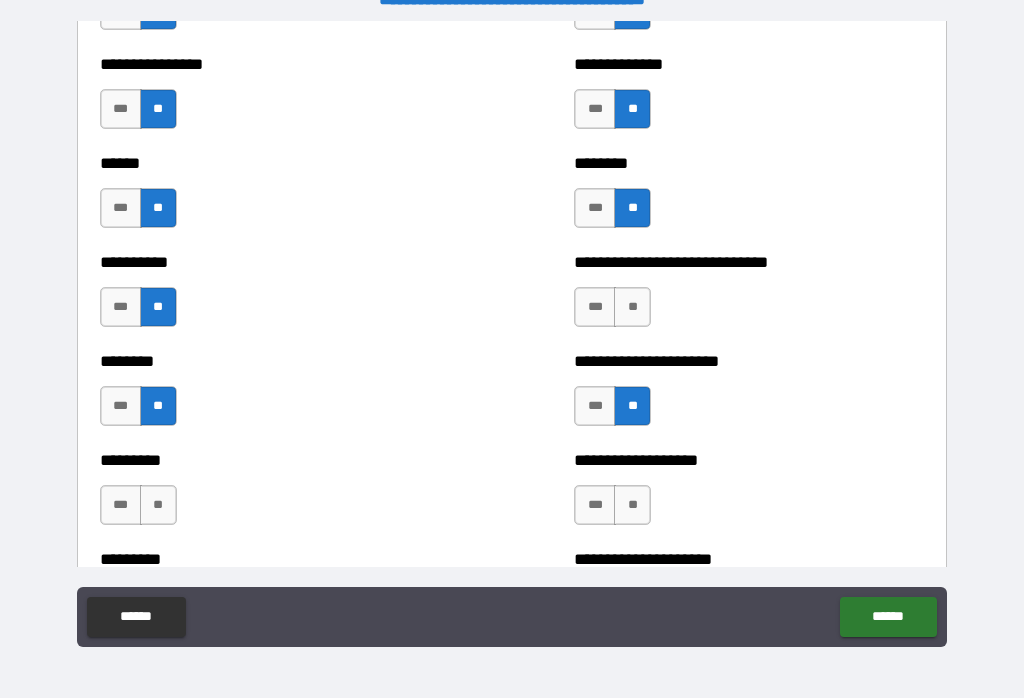 click on "**" at bounding box center (632, 307) 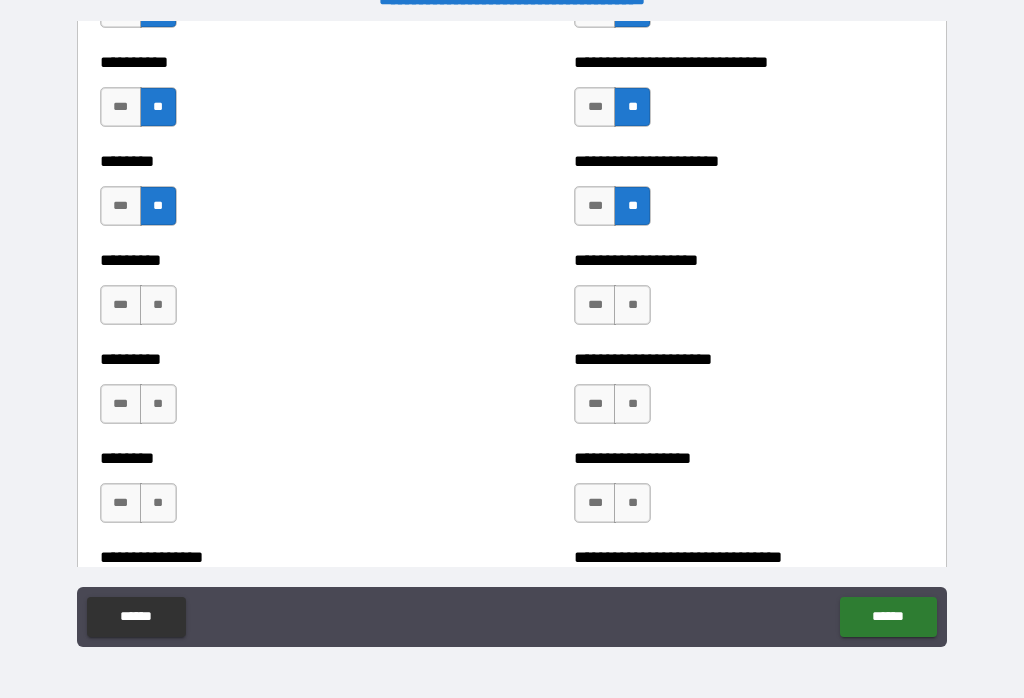 scroll, scrollTop: 7056, scrollLeft: 0, axis: vertical 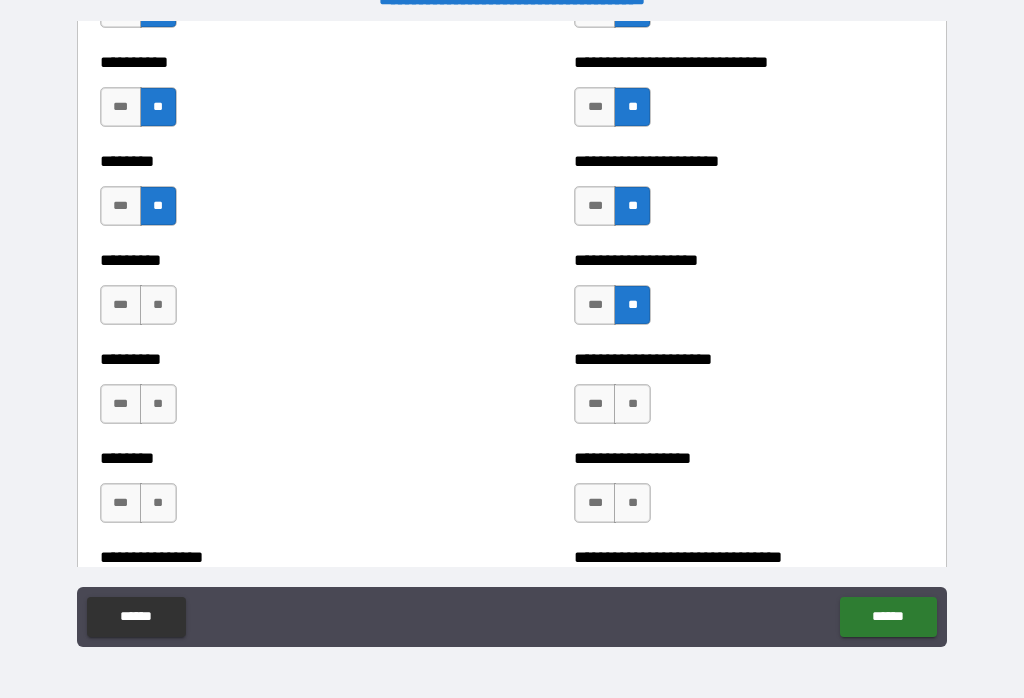 click on "**" at bounding box center (158, 305) 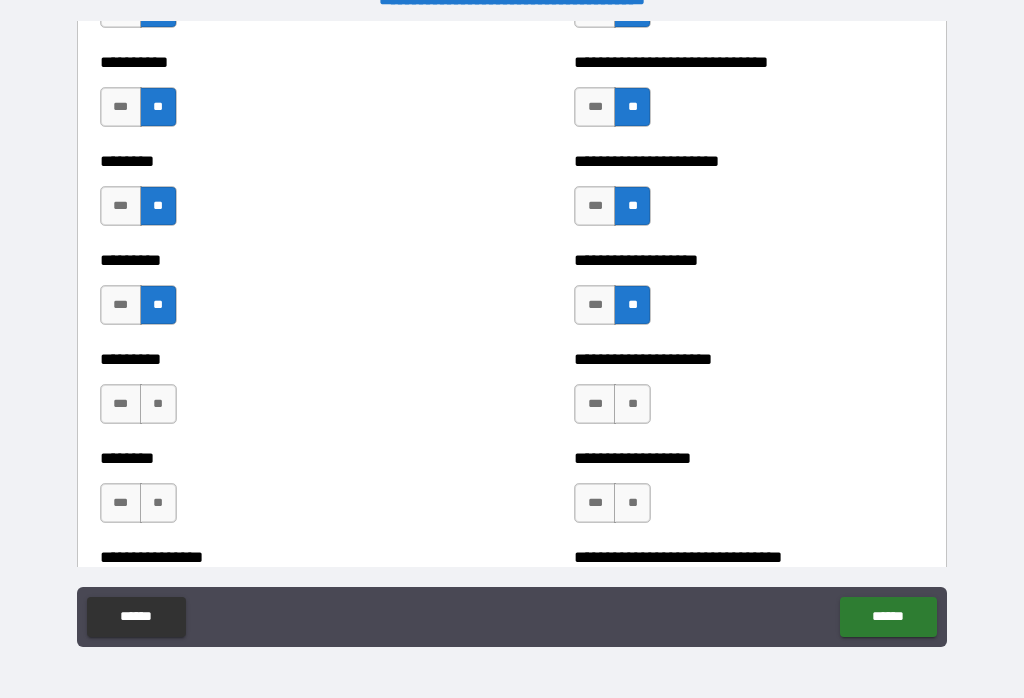 click on "**" at bounding box center (158, 404) 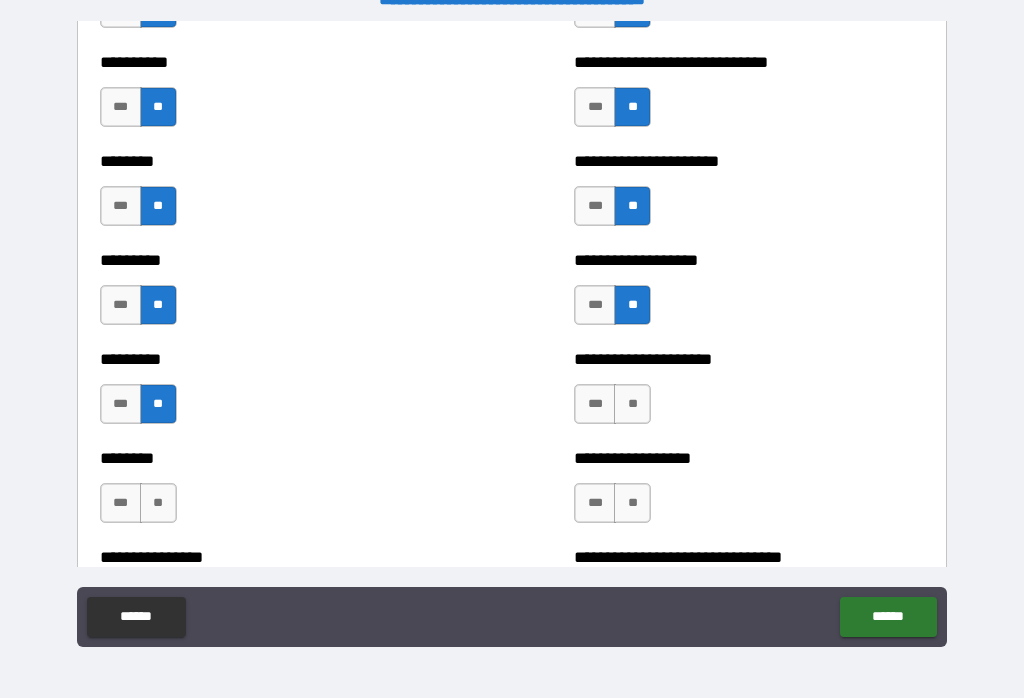 click on "**" at bounding box center [632, 404] 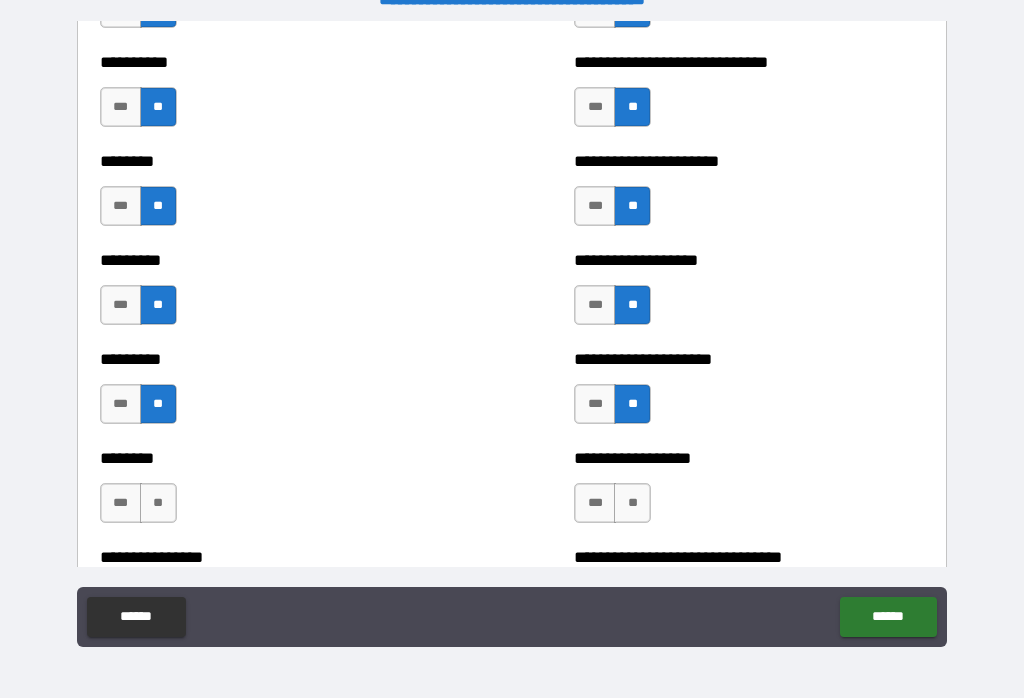 click on "**" at bounding box center (632, 503) 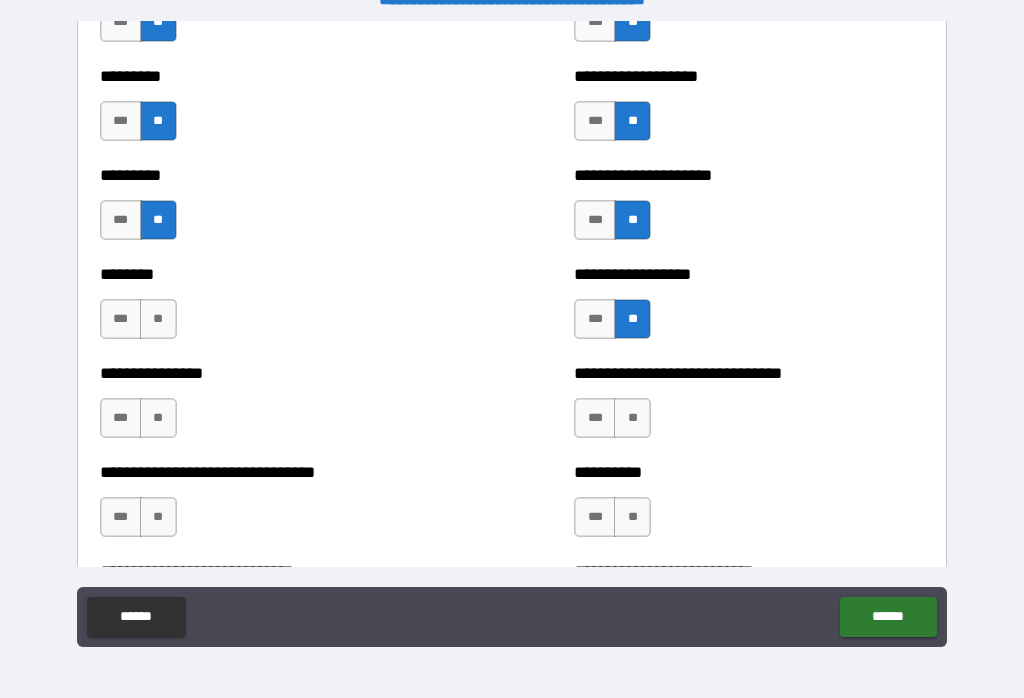 scroll, scrollTop: 7240, scrollLeft: 0, axis: vertical 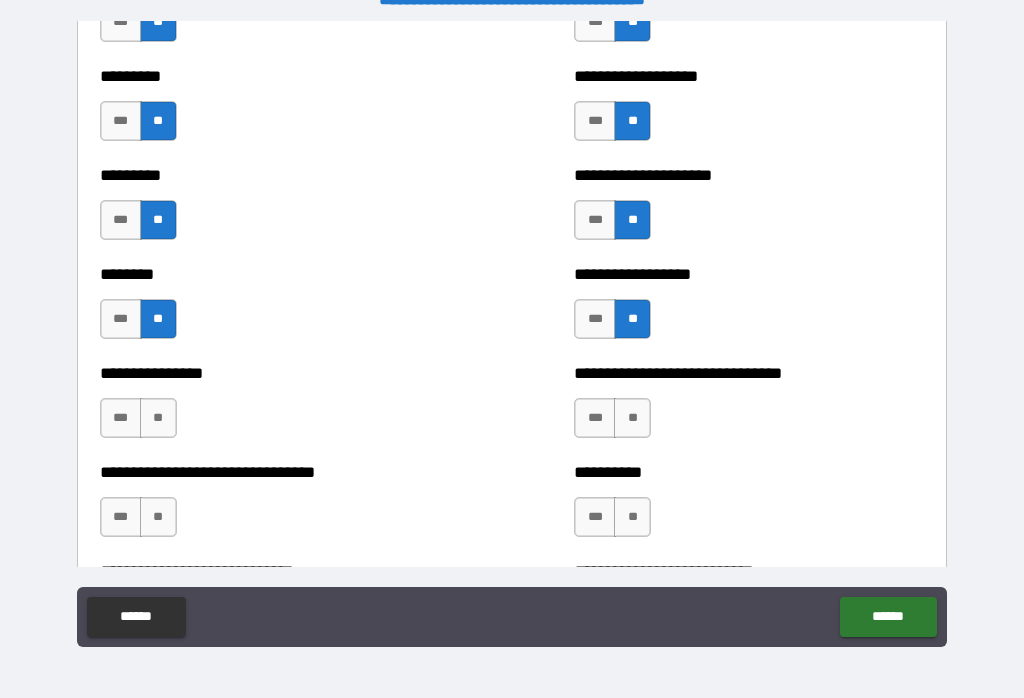 click on "**" at bounding box center [158, 418] 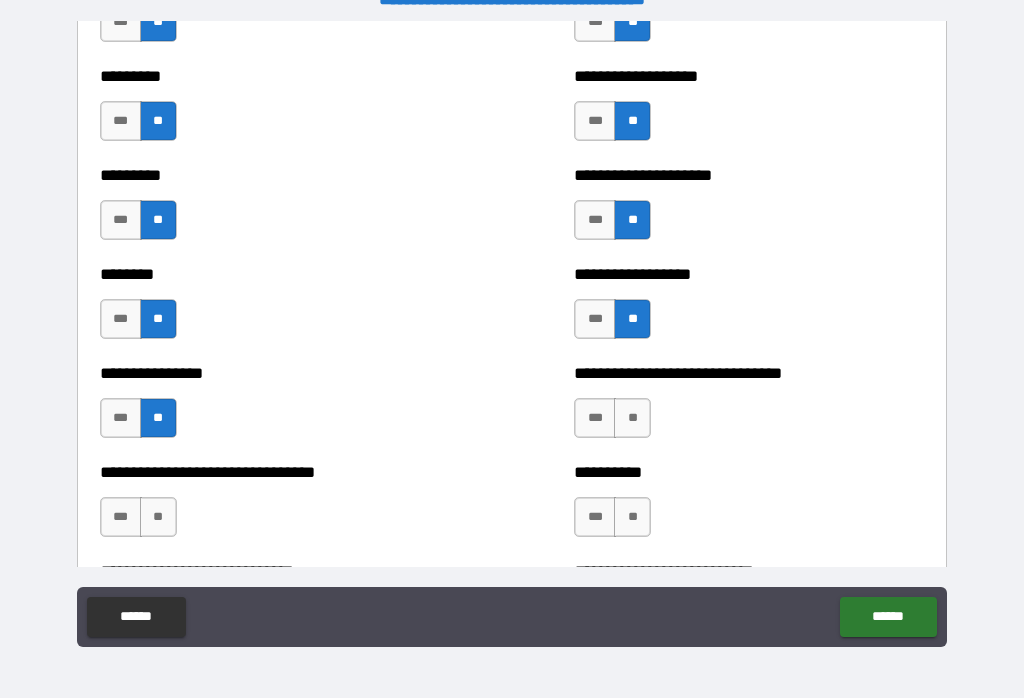click on "**" at bounding box center (632, 418) 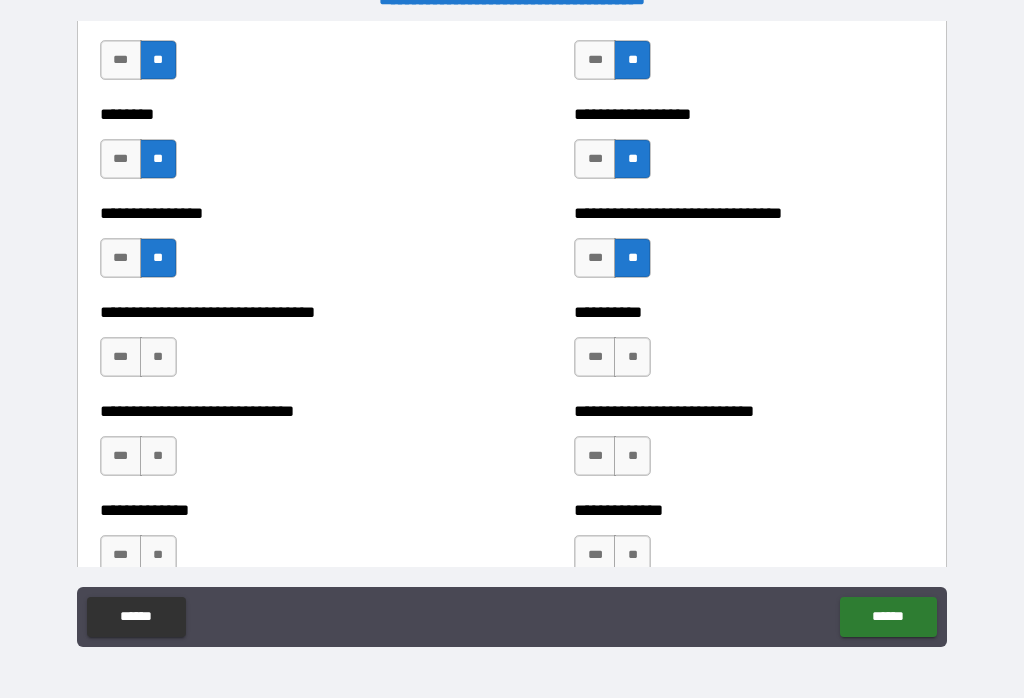 scroll, scrollTop: 7407, scrollLeft: 0, axis: vertical 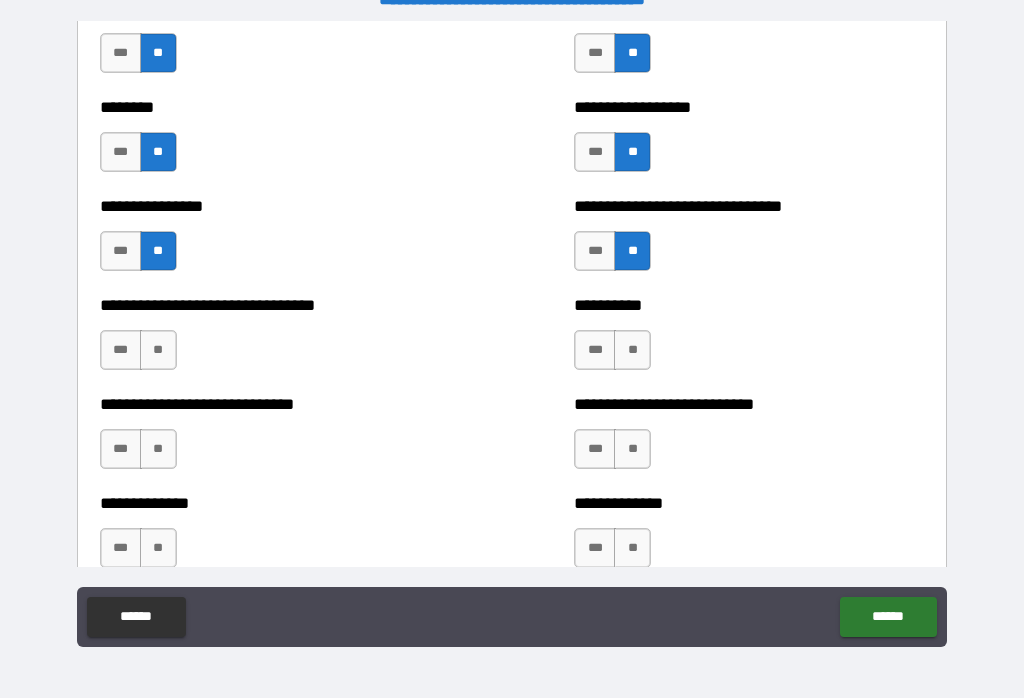 click on "**" at bounding box center [632, 350] 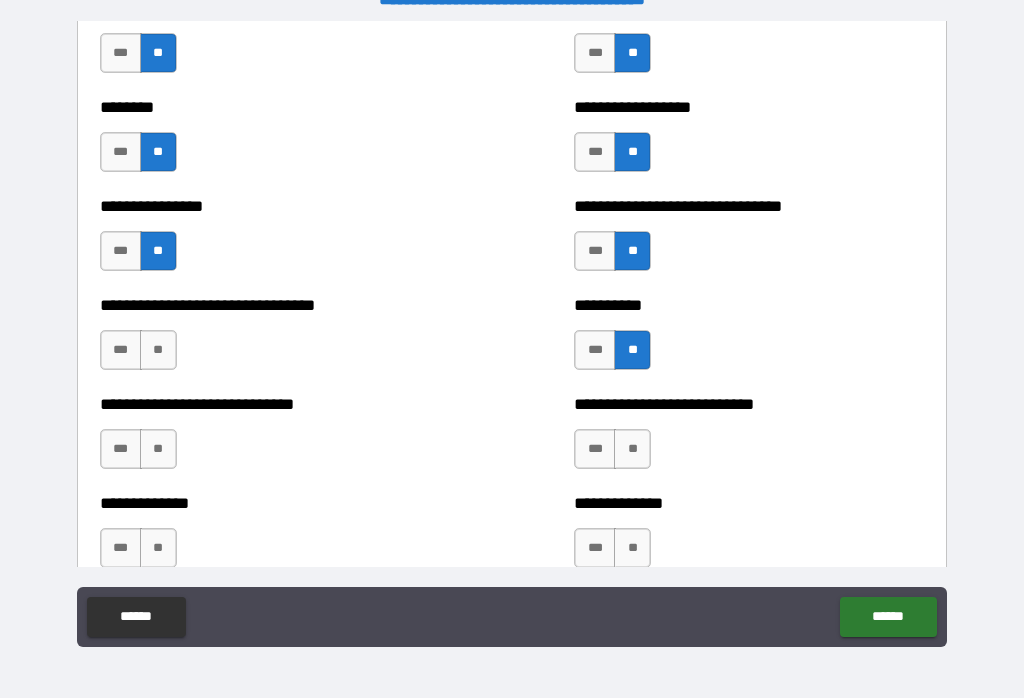 click on "**" at bounding box center [158, 350] 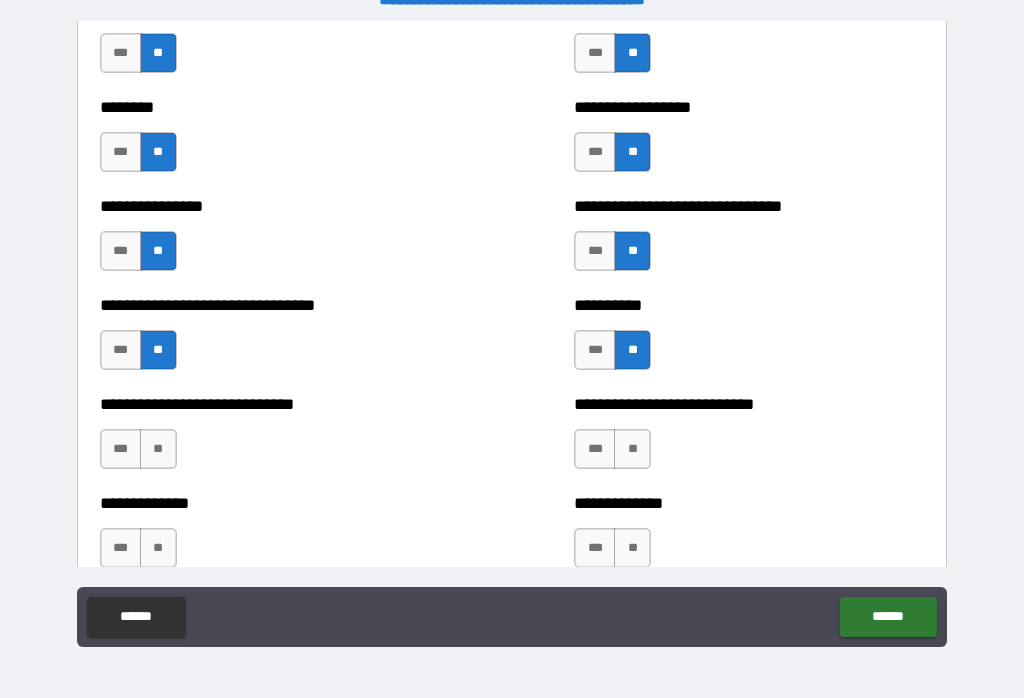 click on "**" at bounding box center [158, 449] 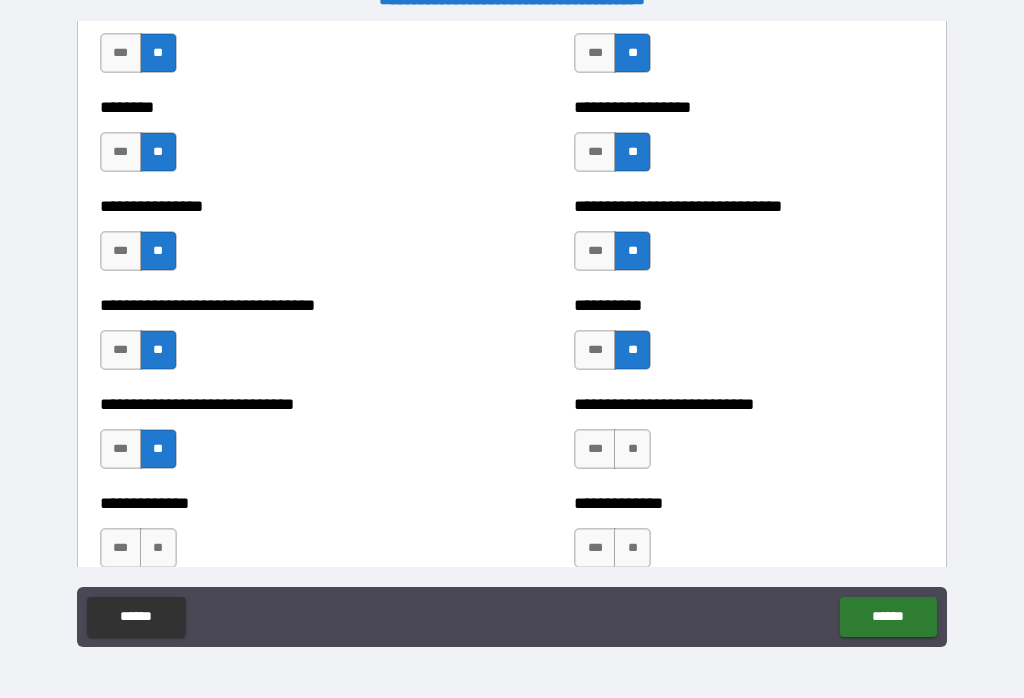 click on "**" at bounding box center (632, 449) 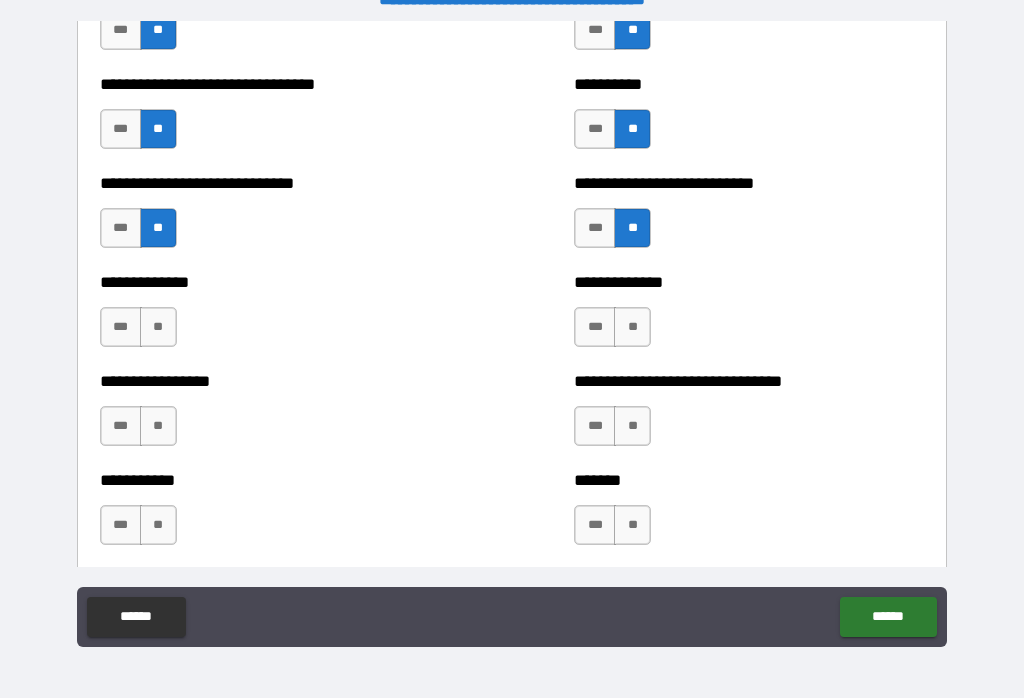 scroll, scrollTop: 7628, scrollLeft: 0, axis: vertical 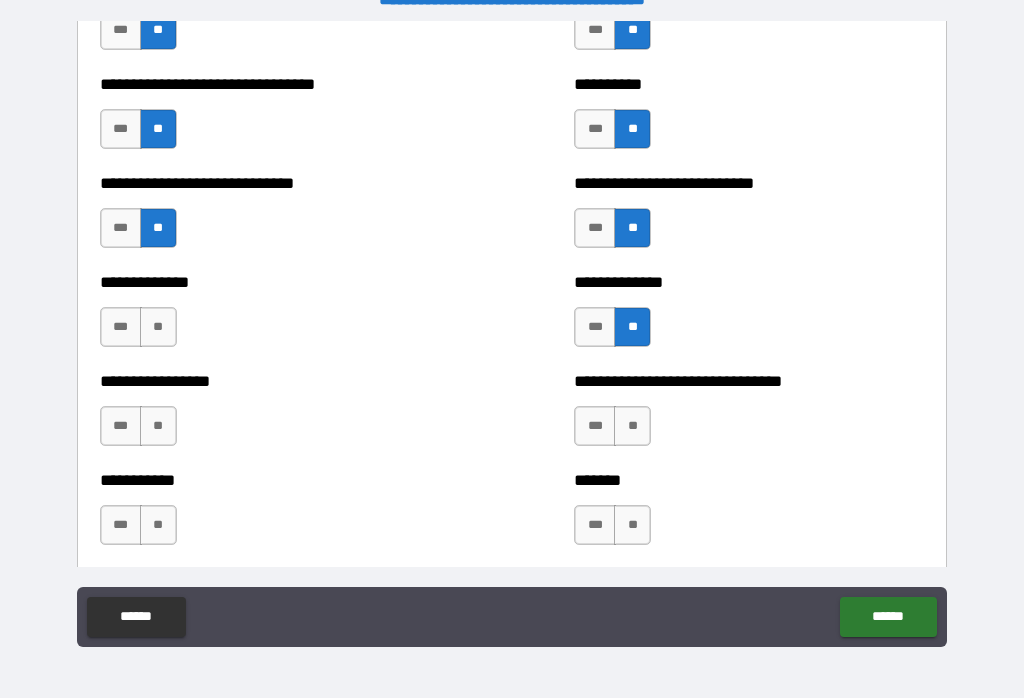 click on "**" at bounding box center [158, 327] 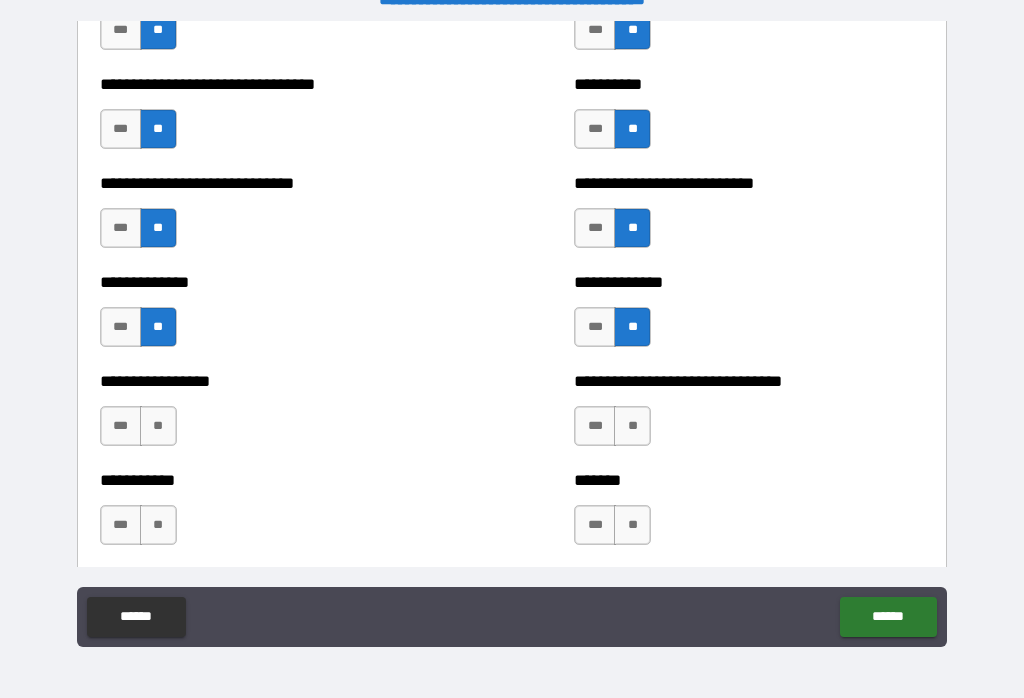 click on "**" at bounding box center [158, 426] 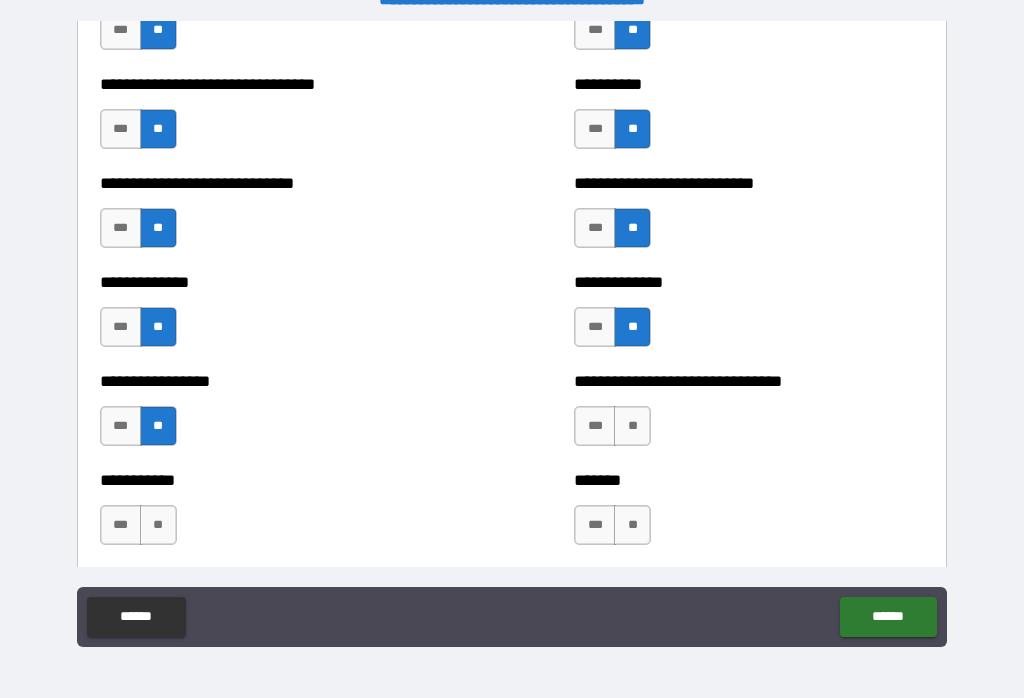 click on "**" at bounding box center [632, 426] 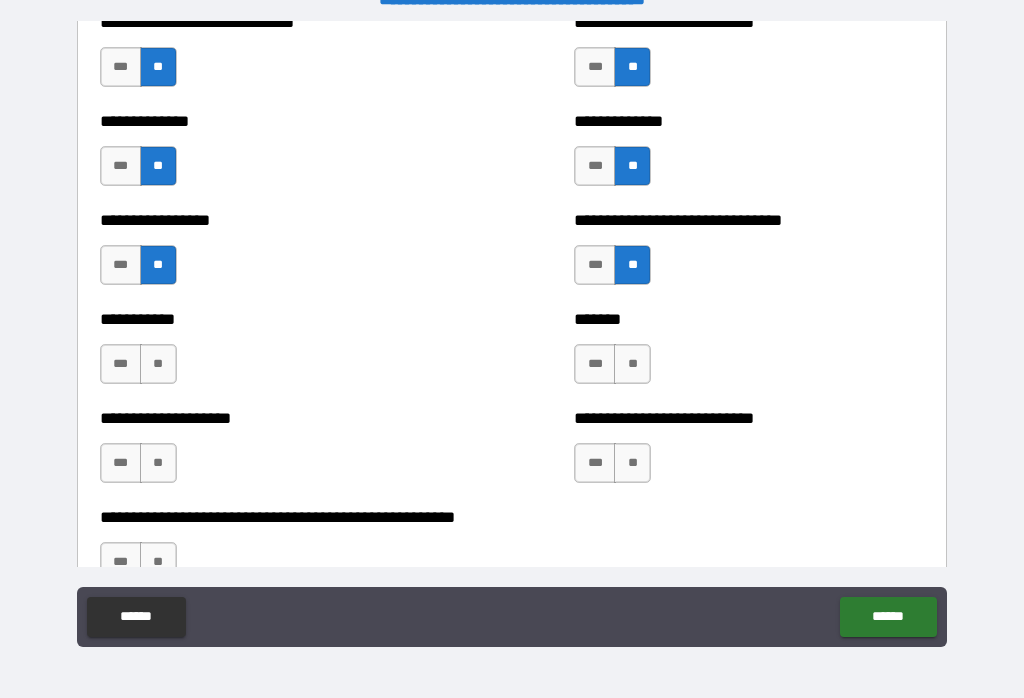 scroll, scrollTop: 7809, scrollLeft: 0, axis: vertical 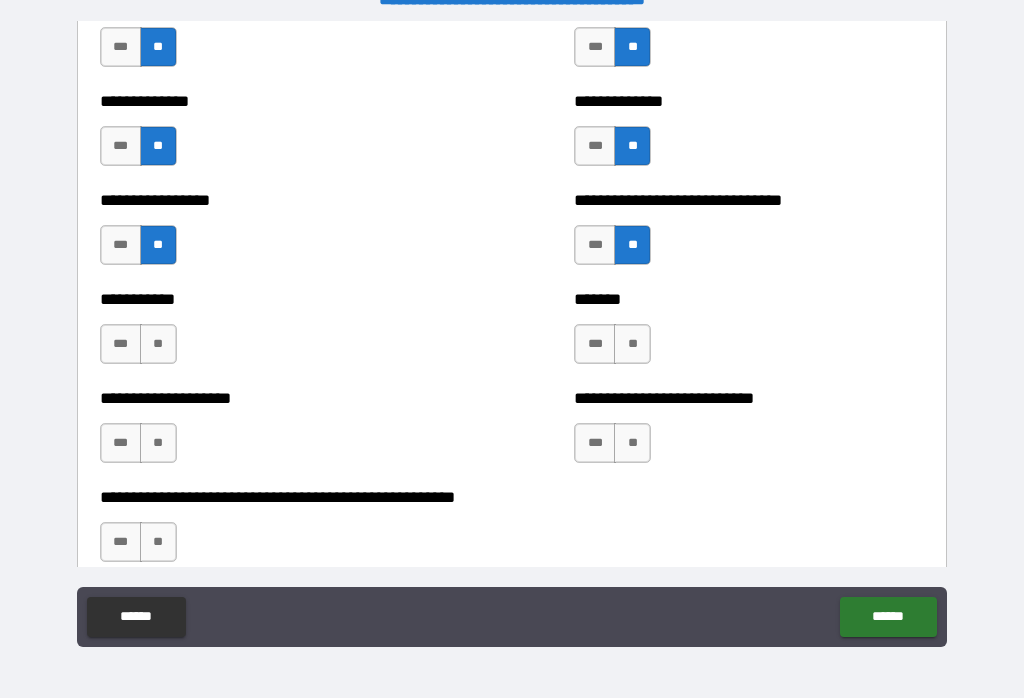 click on "**" at bounding box center [158, 344] 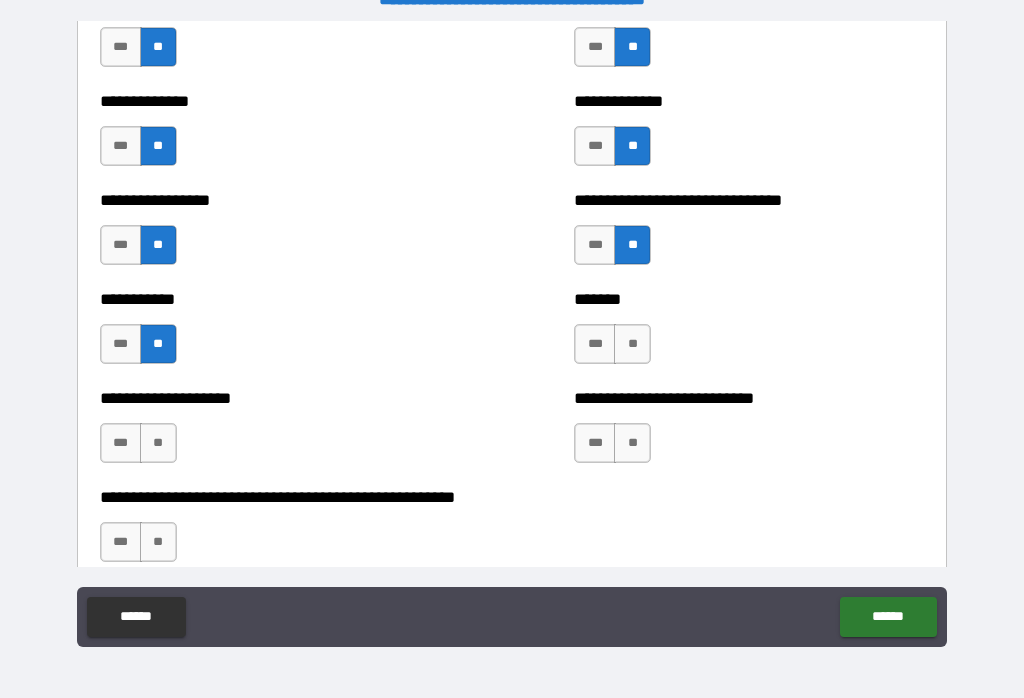 click on "**" at bounding box center (632, 344) 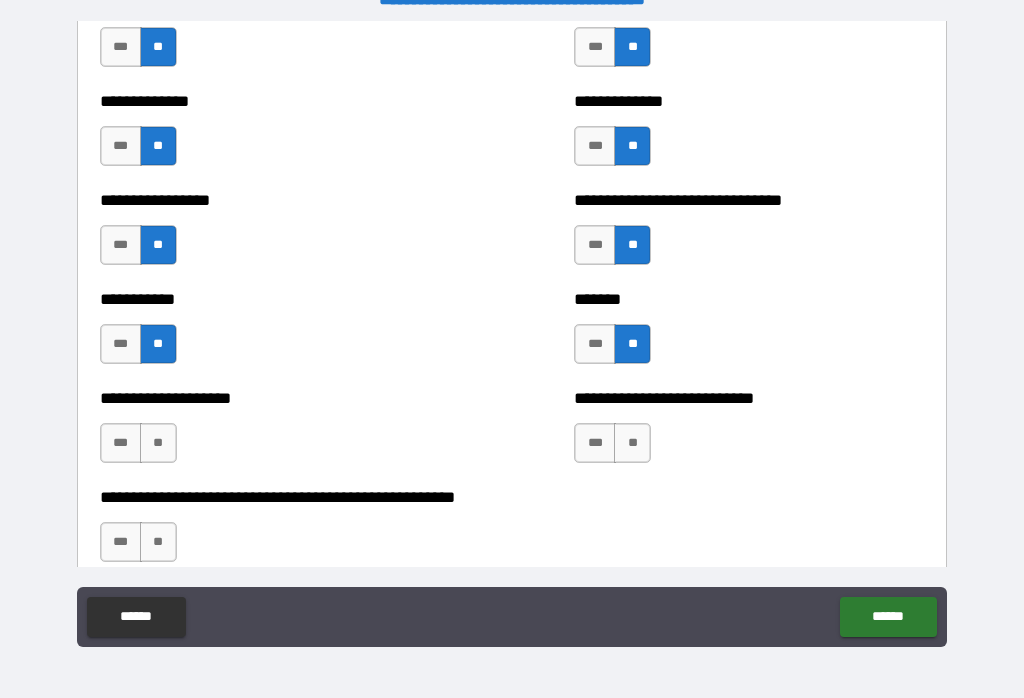 click on "**" at bounding box center (632, 443) 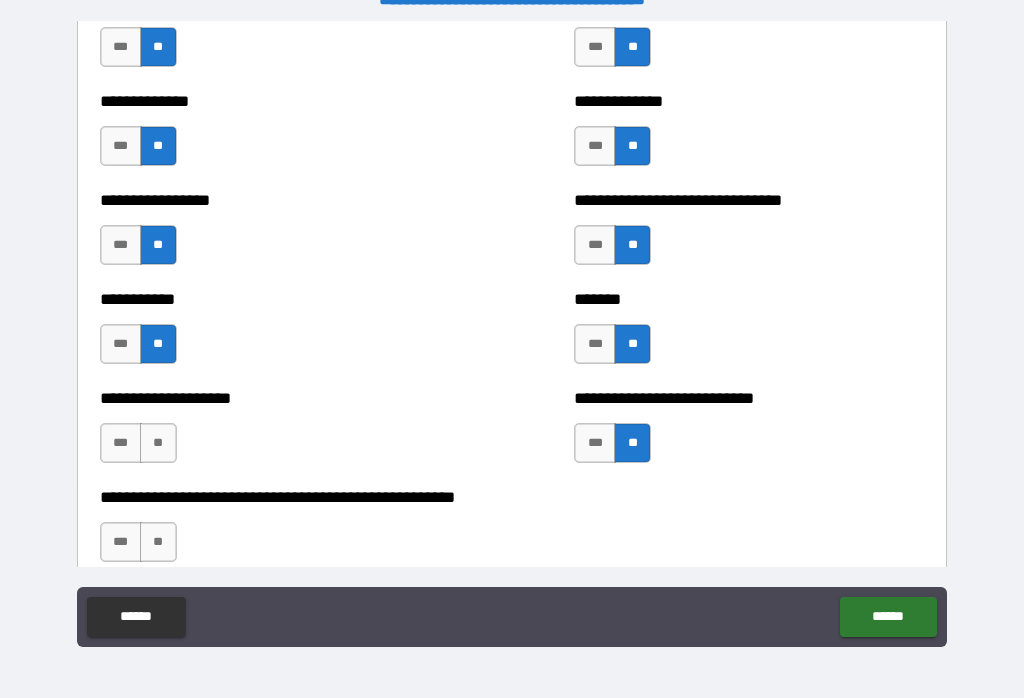 click on "**" at bounding box center (158, 443) 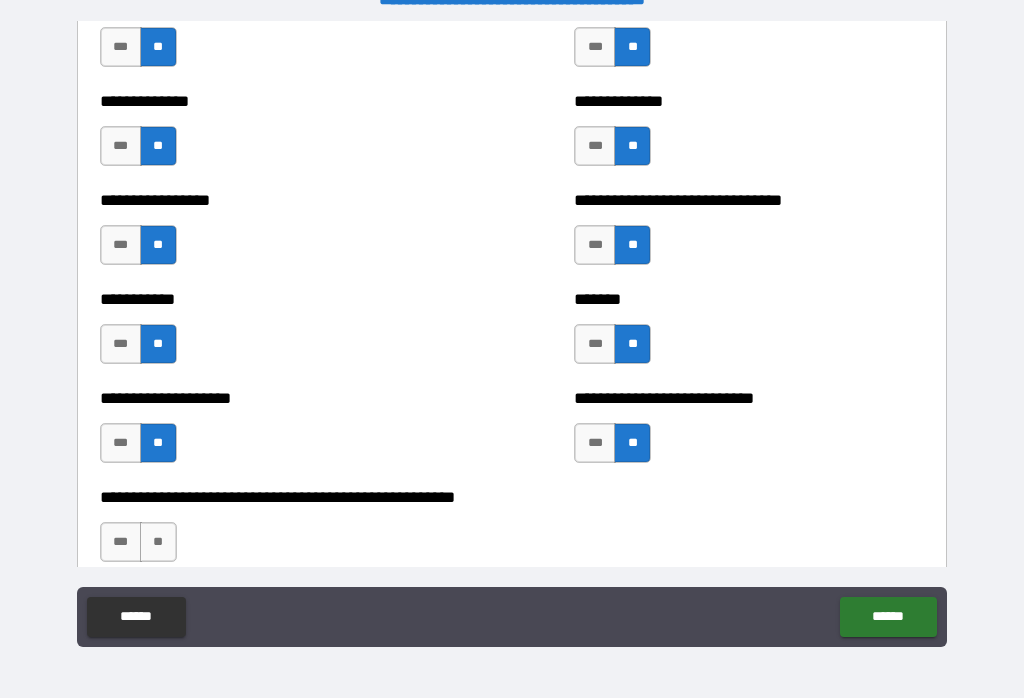 click on "**" at bounding box center (158, 542) 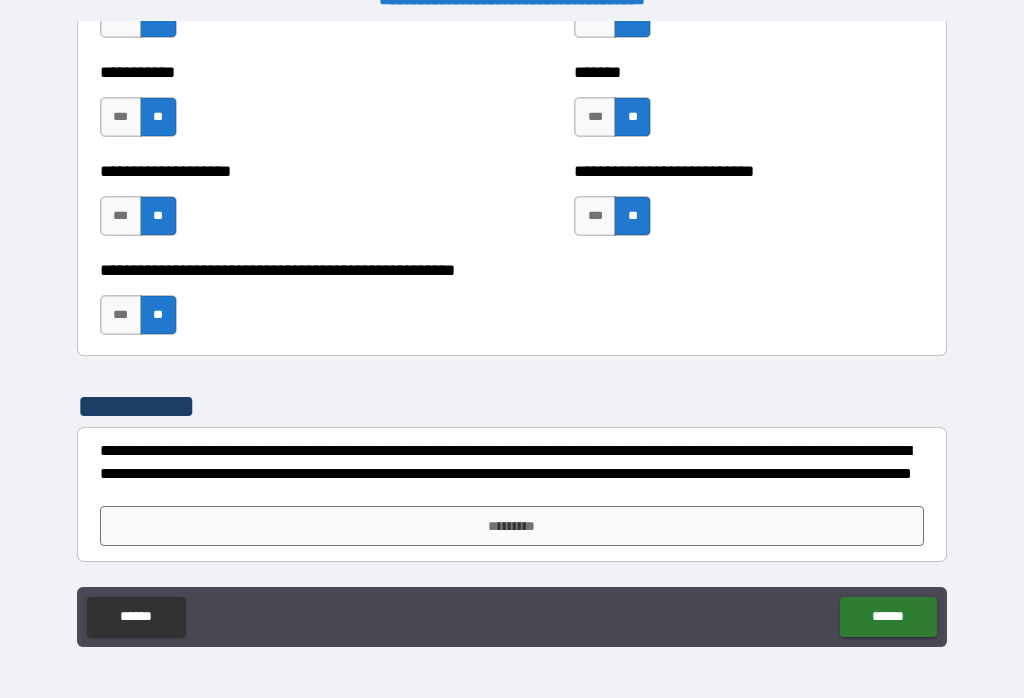 scroll, scrollTop: 8036, scrollLeft: 0, axis: vertical 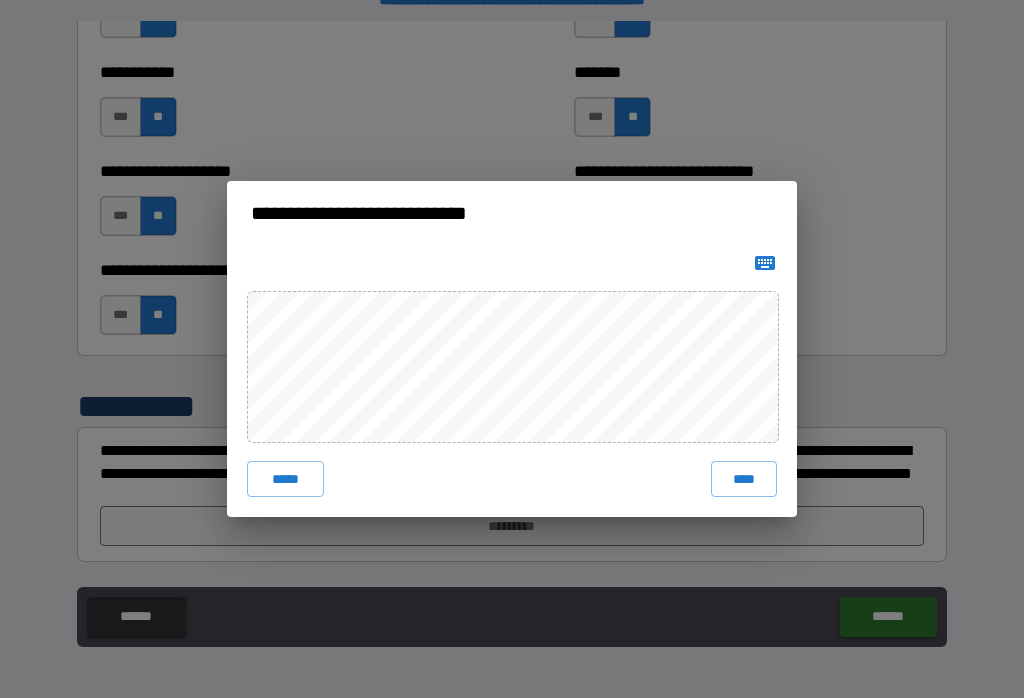 click on "****" at bounding box center [744, 479] 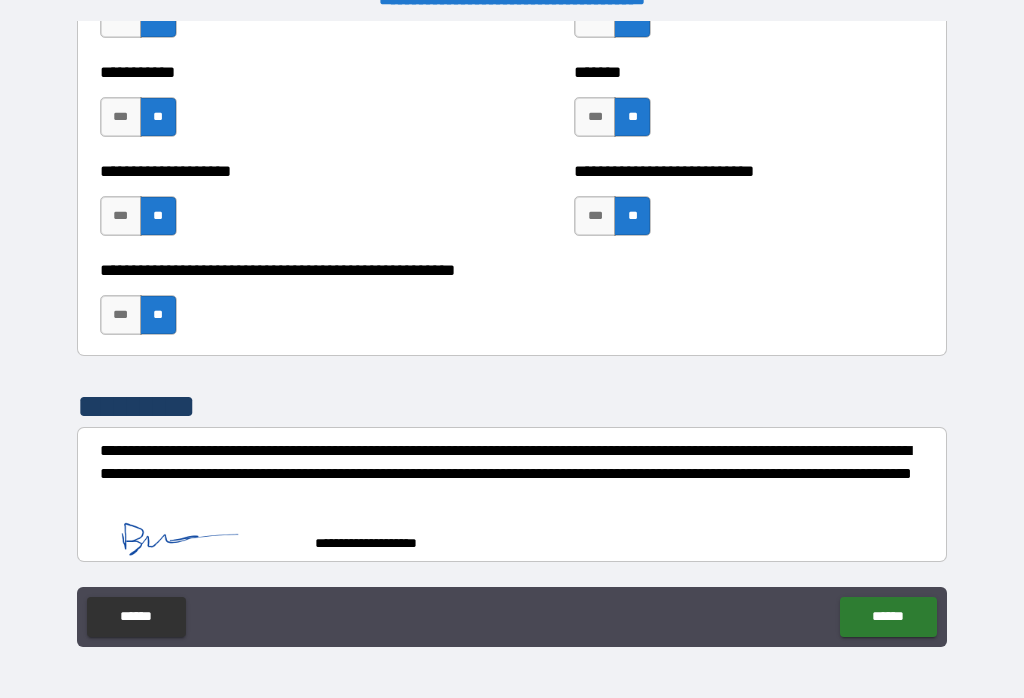 scroll, scrollTop: 8026, scrollLeft: 0, axis: vertical 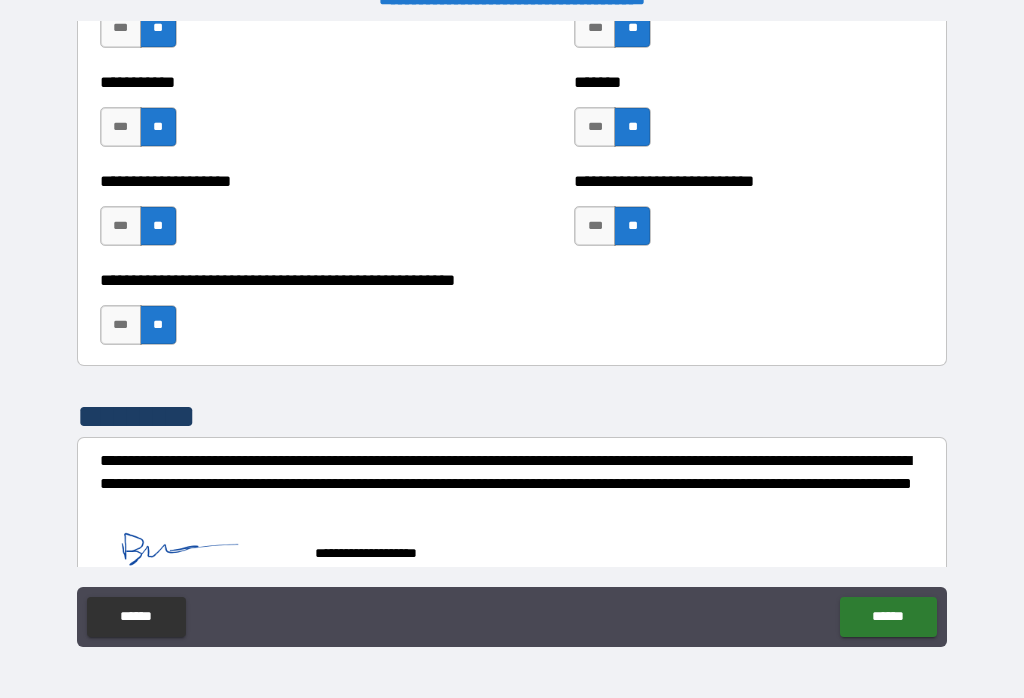 click on "******" at bounding box center (888, 617) 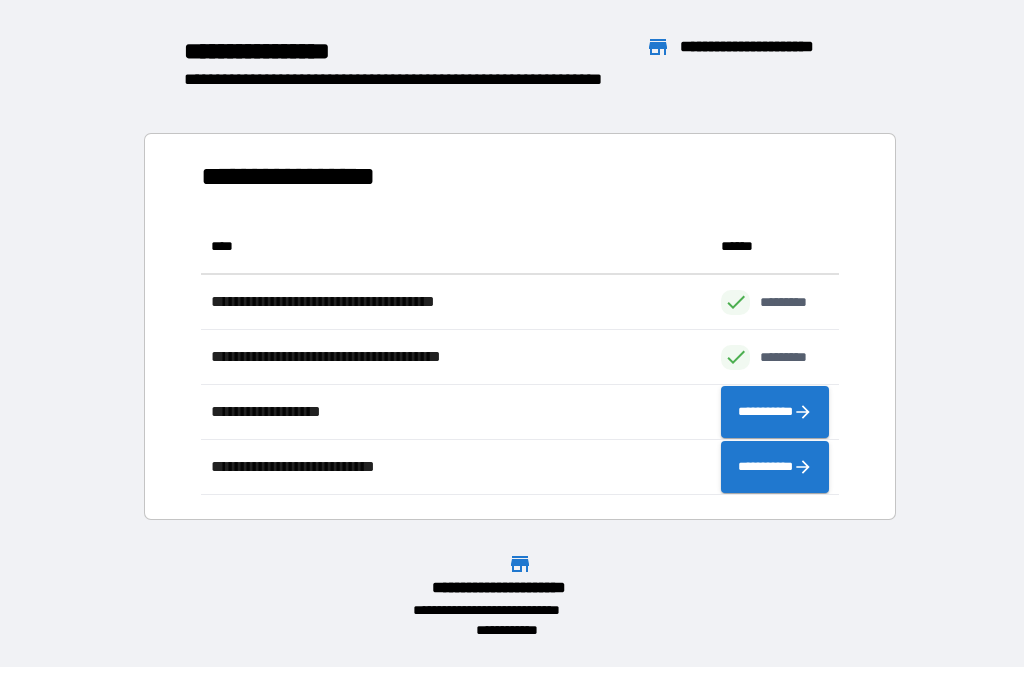 scroll, scrollTop: 276, scrollLeft: 638, axis: both 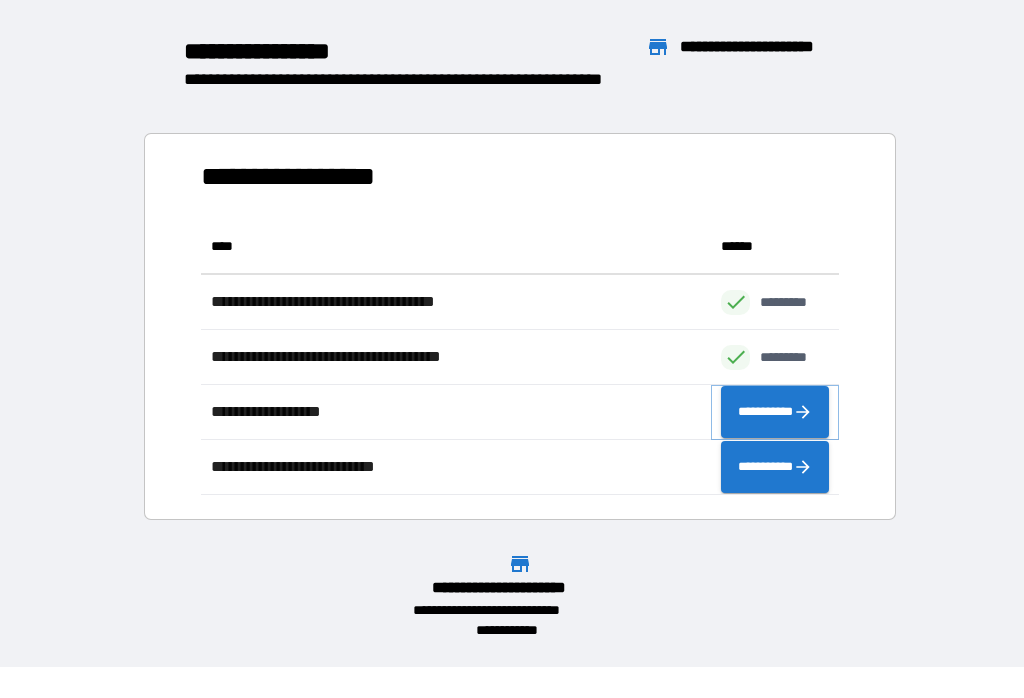 click on "**********" at bounding box center [775, 412] 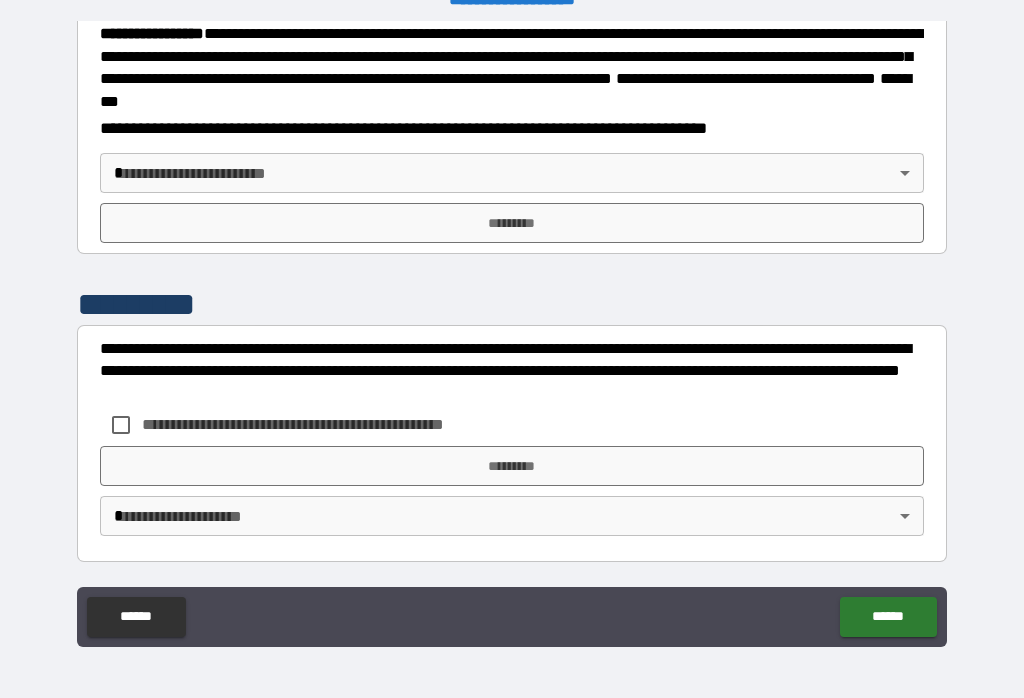 scroll, scrollTop: 2299, scrollLeft: 0, axis: vertical 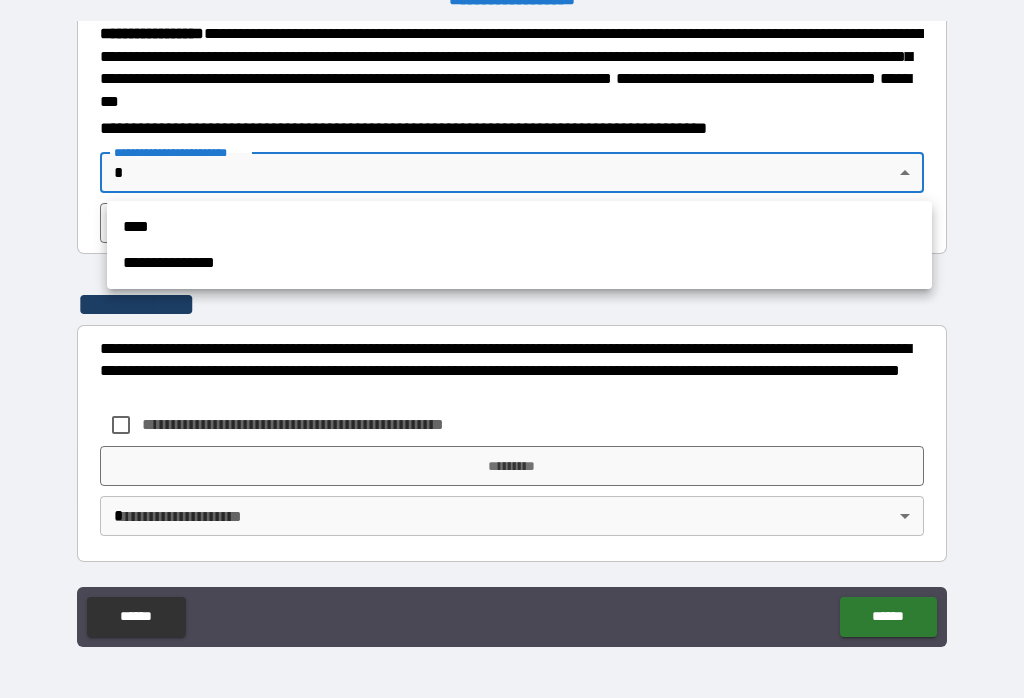 click on "**********" at bounding box center [519, 263] 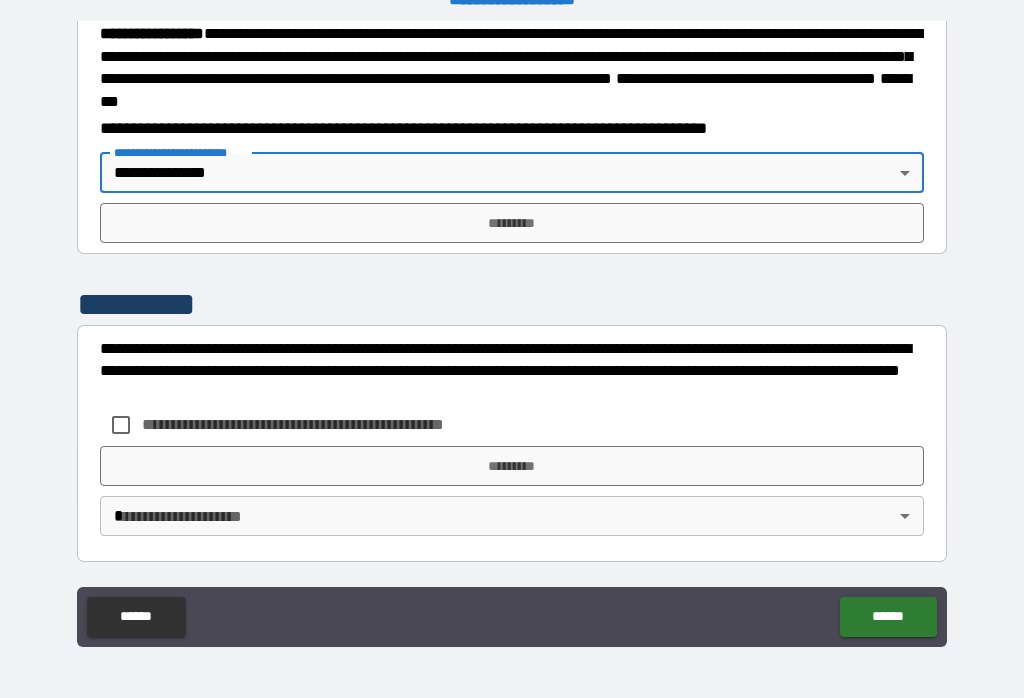 click on "*********" at bounding box center (512, 223) 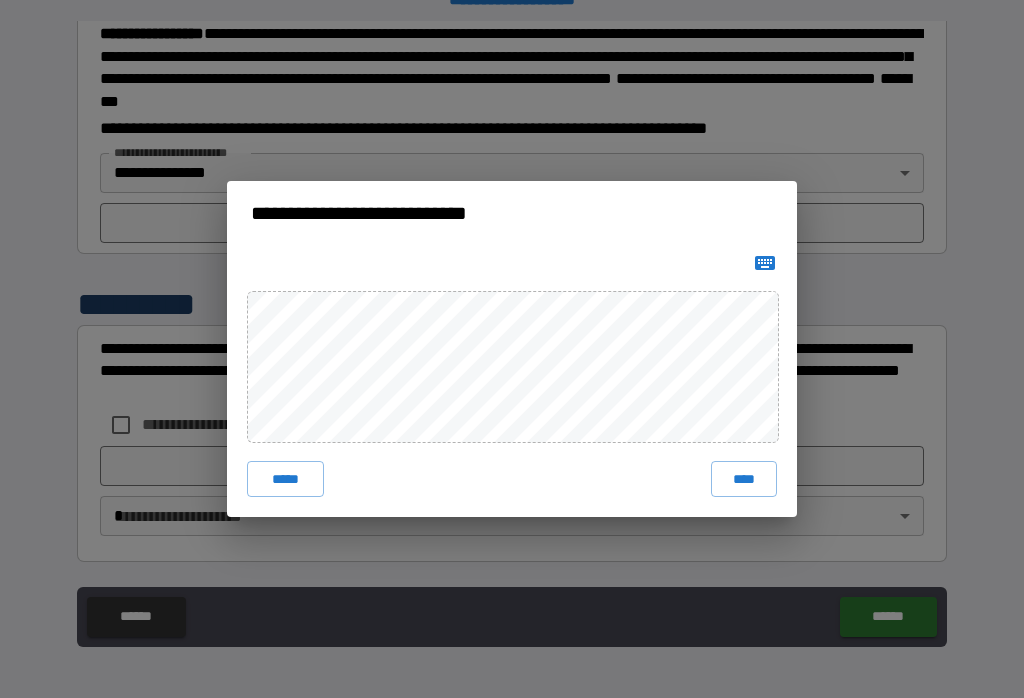 click on "****" at bounding box center [744, 479] 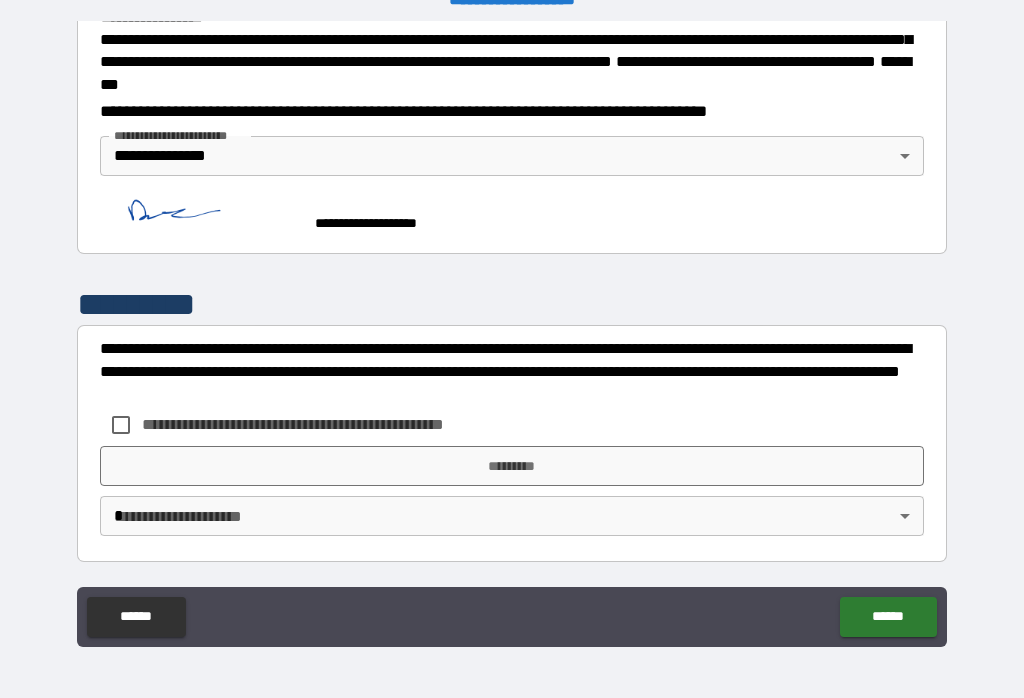 scroll, scrollTop: 2316, scrollLeft: 0, axis: vertical 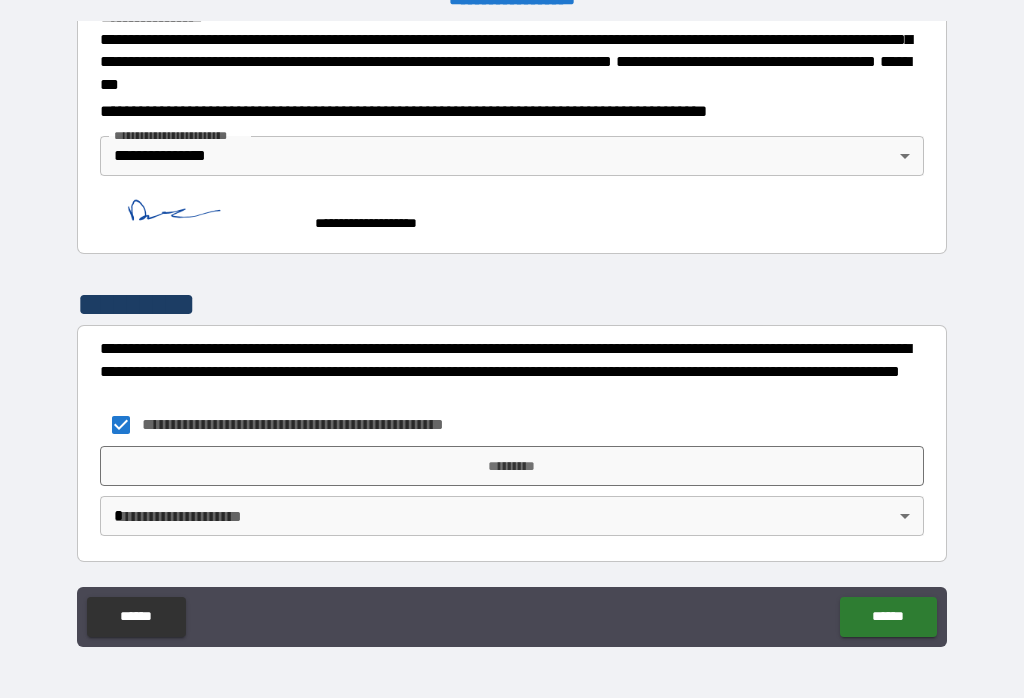 click on "*********" at bounding box center (512, 466) 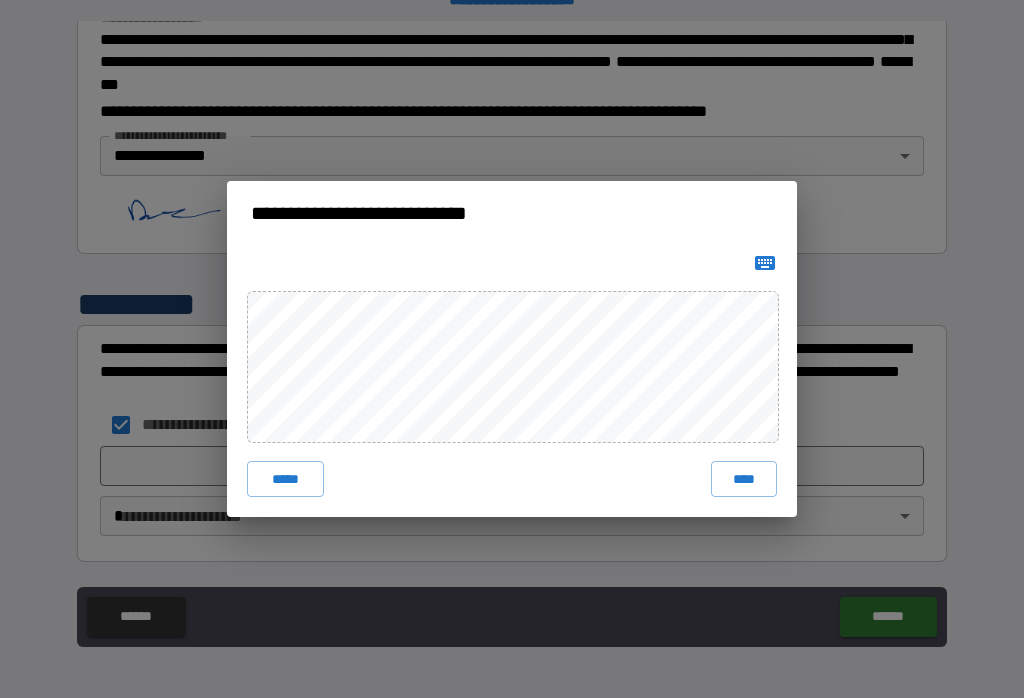 click on "****" at bounding box center (744, 479) 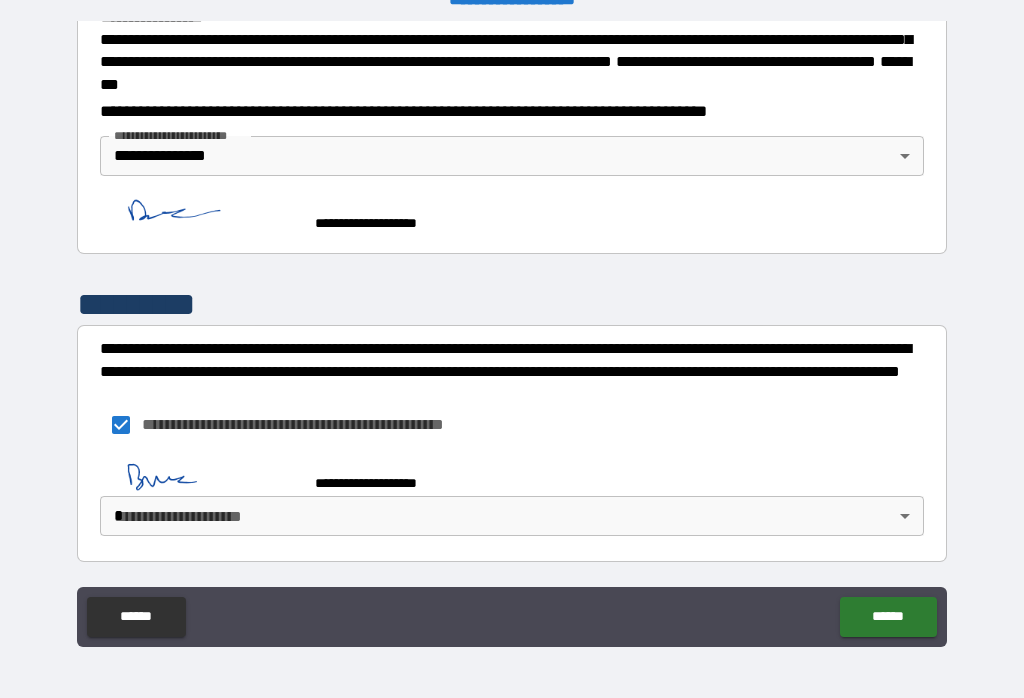 scroll, scrollTop: 2306, scrollLeft: 0, axis: vertical 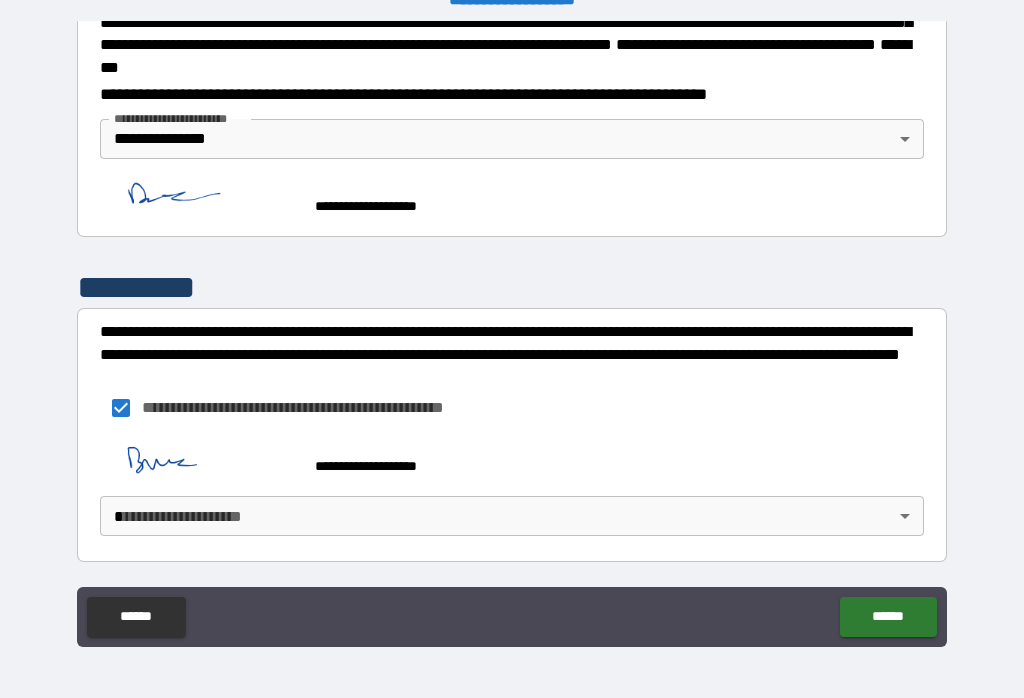 click on "******" at bounding box center (888, 617) 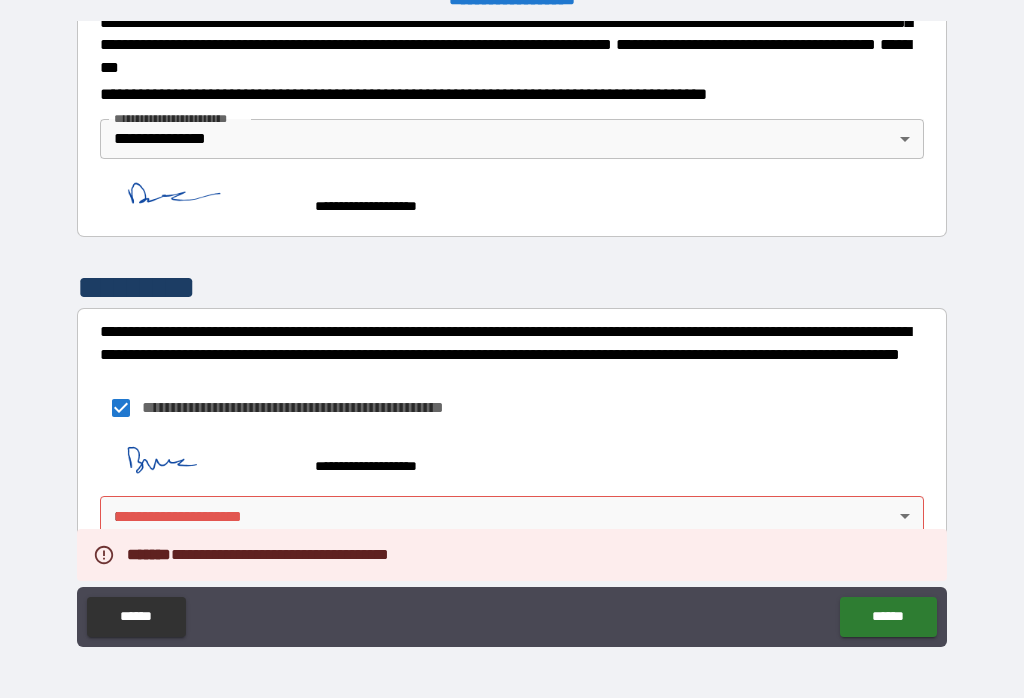 scroll, scrollTop: 2333, scrollLeft: 0, axis: vertical 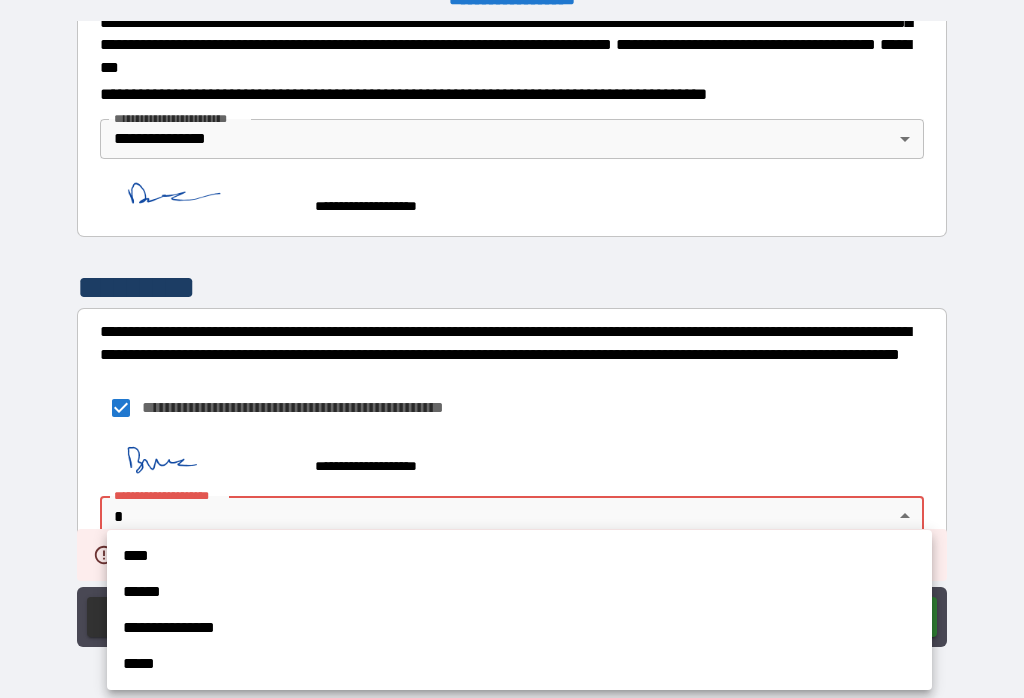 click on "**********" at bounding box center [519, 628] 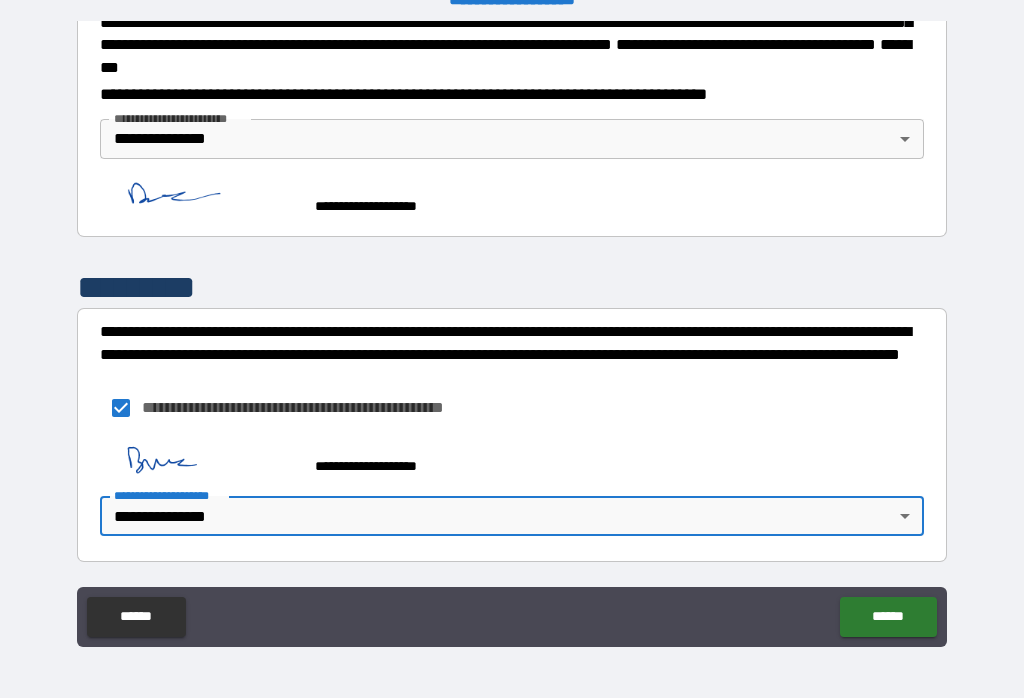 click on "******" at bounding box center (888, 617) 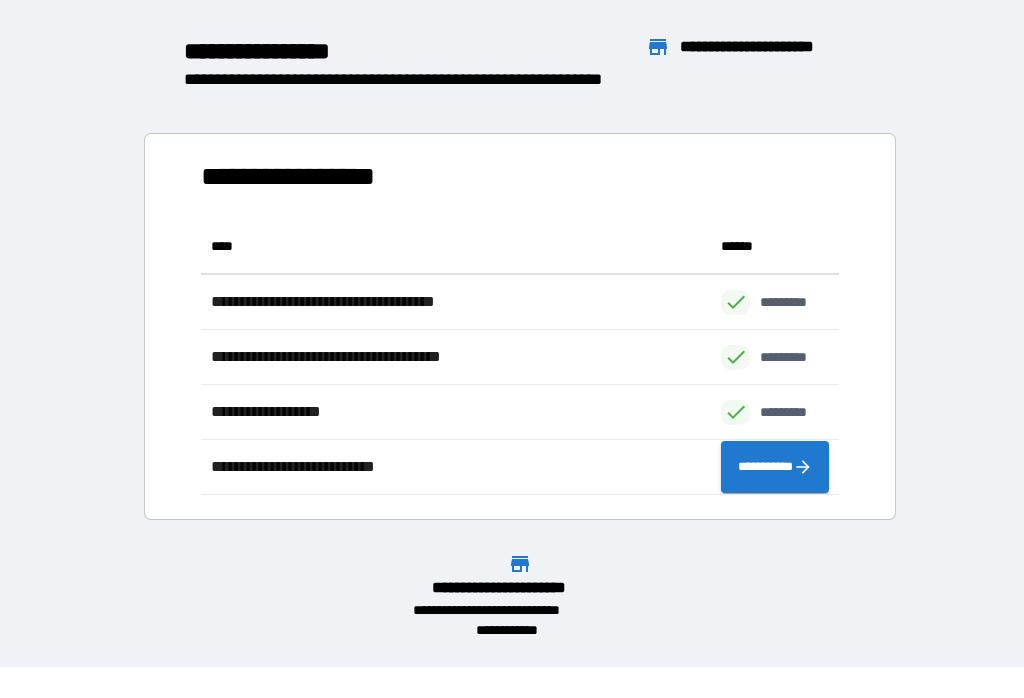 scroll, scrollTop: 1, scrollLeft: 1, axis: both 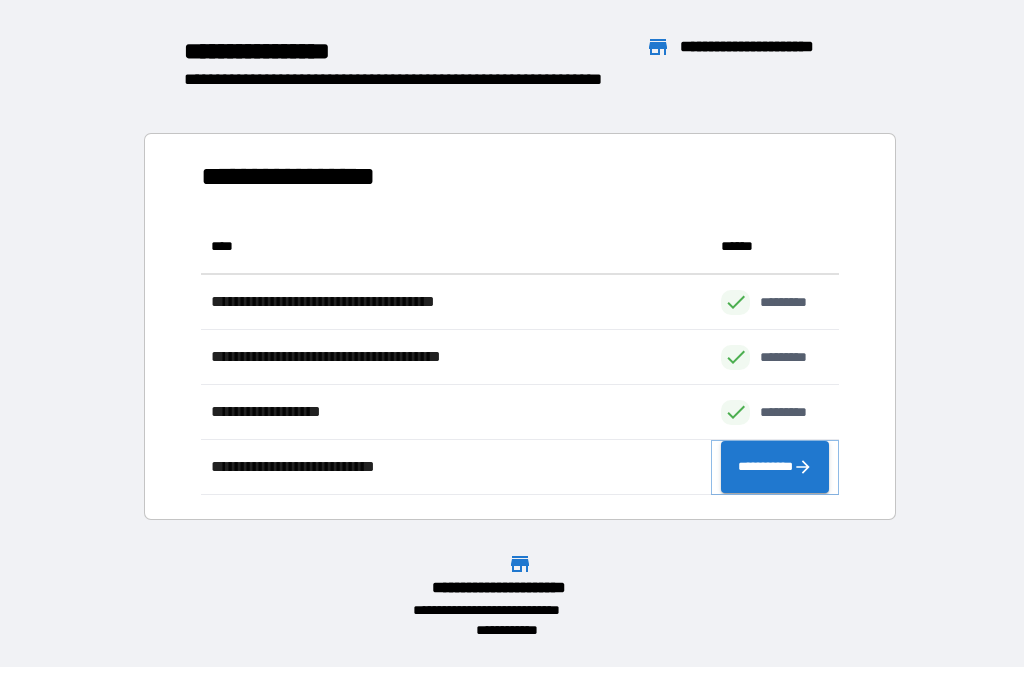 click on "**********" at bounding box center (775, 467) 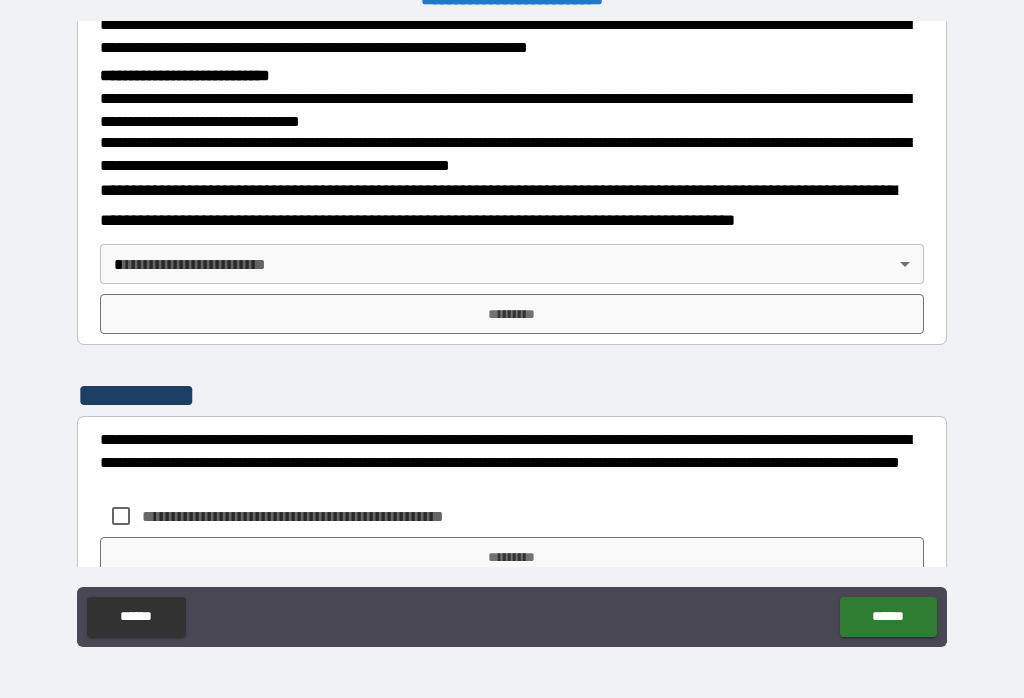 scroll, scrollTop: 638, scrollLeft: 0, axis: vertical 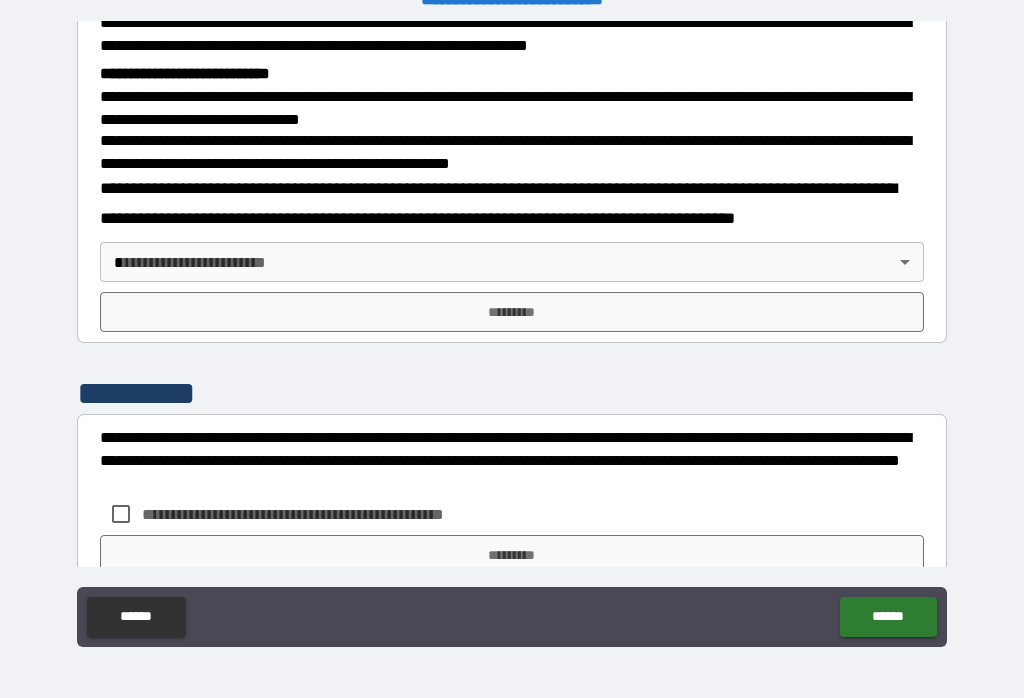 click on "**********" at bounding box center [512, 333] 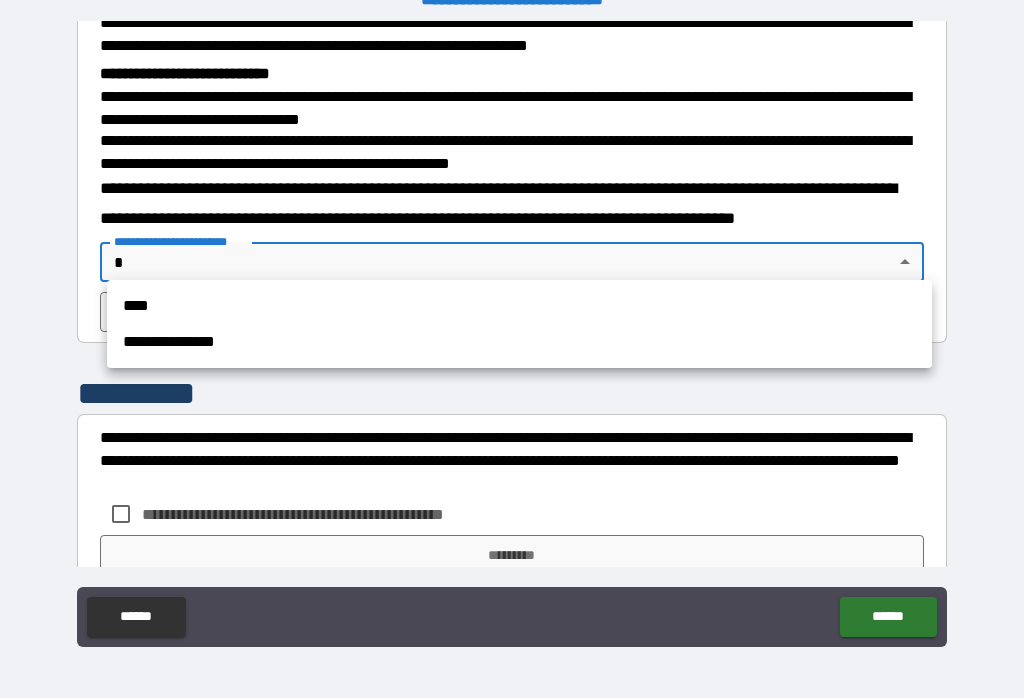 click on "**********" at bounding box center (519, 342) 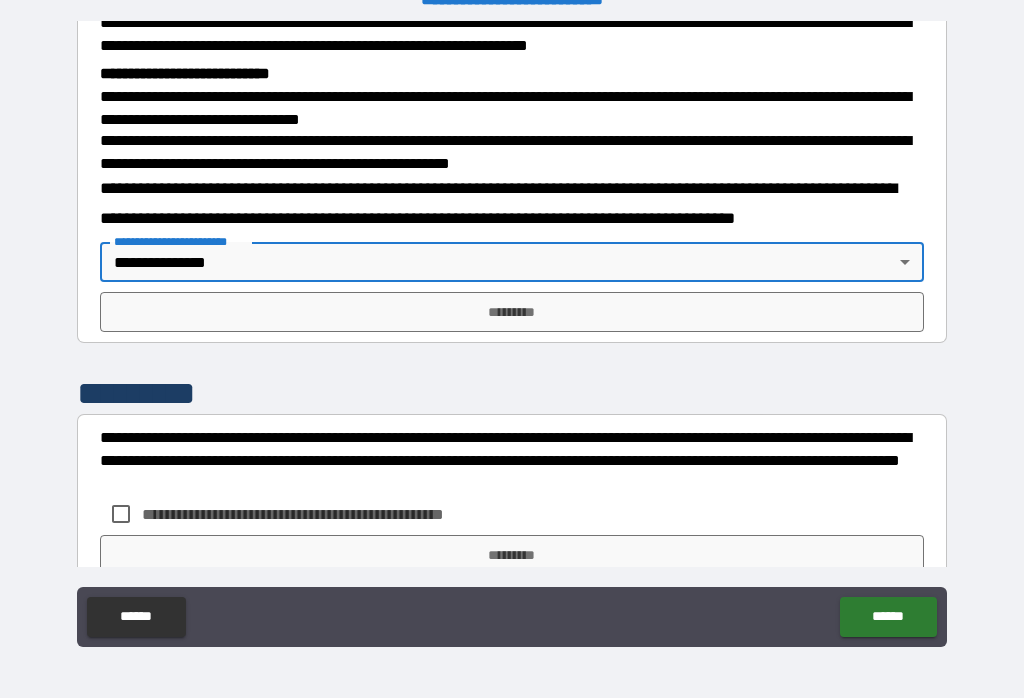 click on "*********" at bounding box center [512, 312] 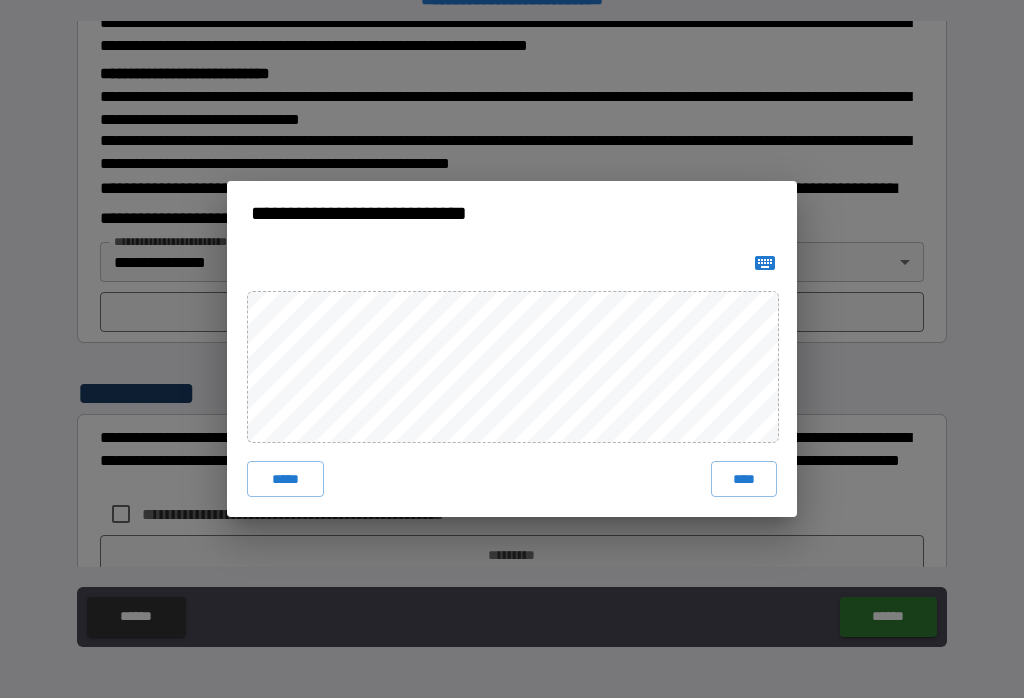 click on "****" at bounding box center (744, 479) 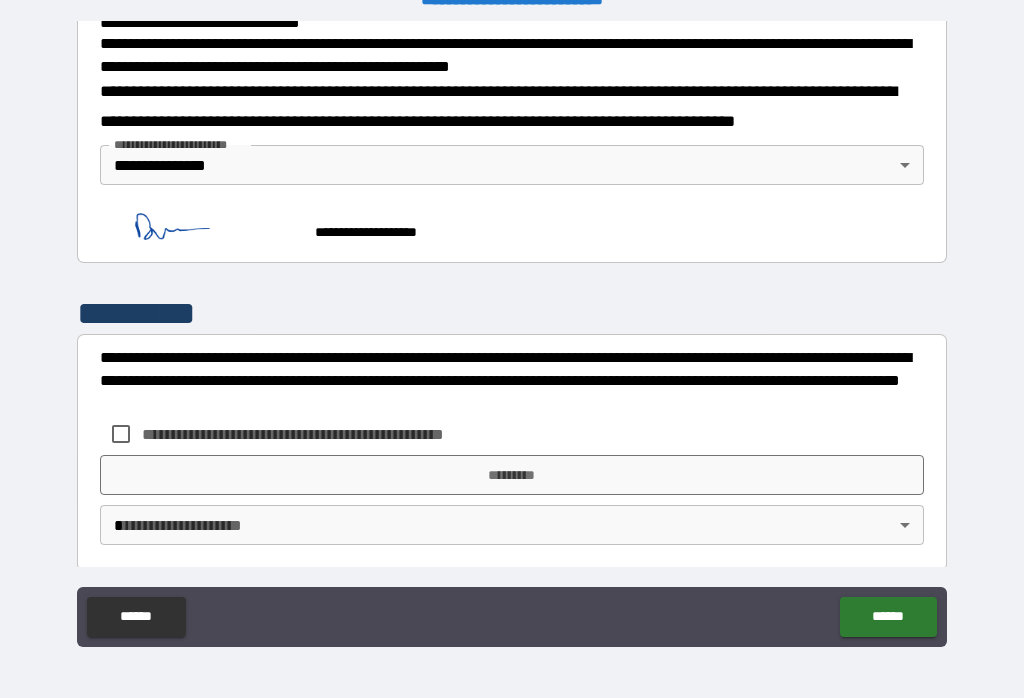 scroll, scrollTop: 734, scrollLeft: 0, axis: vertical 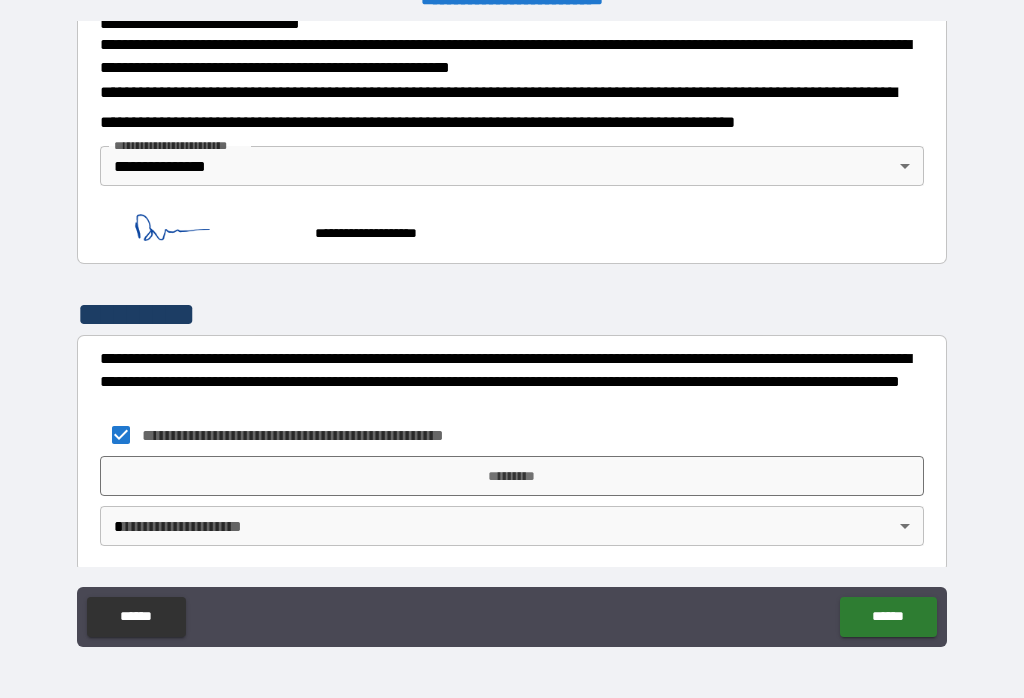 click on "*********" at bounding box center [512, 476] 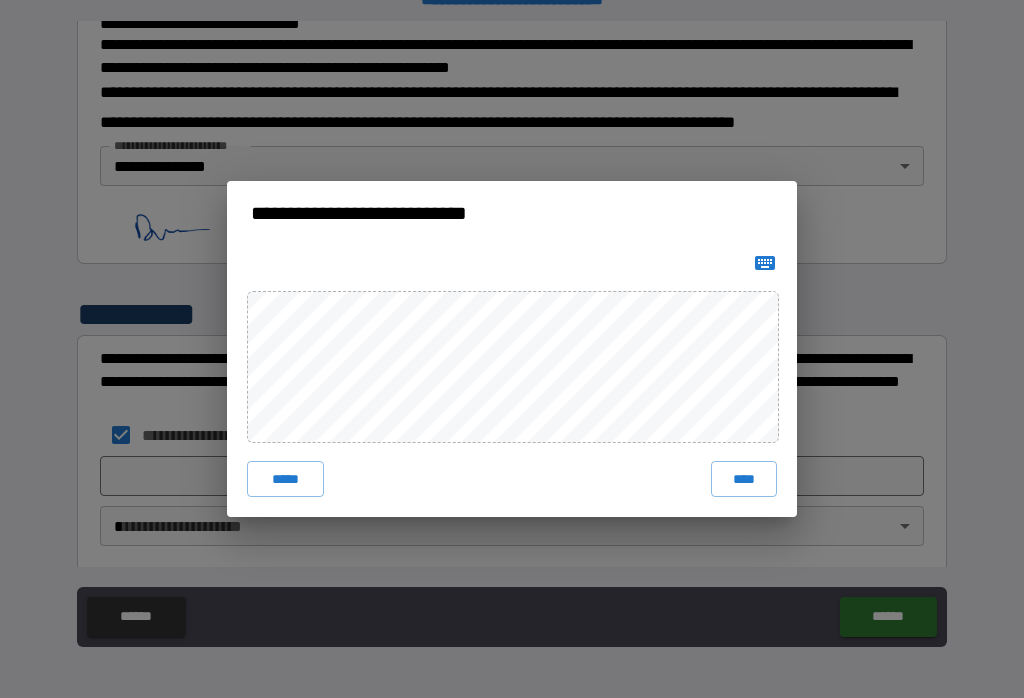 click on "****" at bounding box center [744, 479] 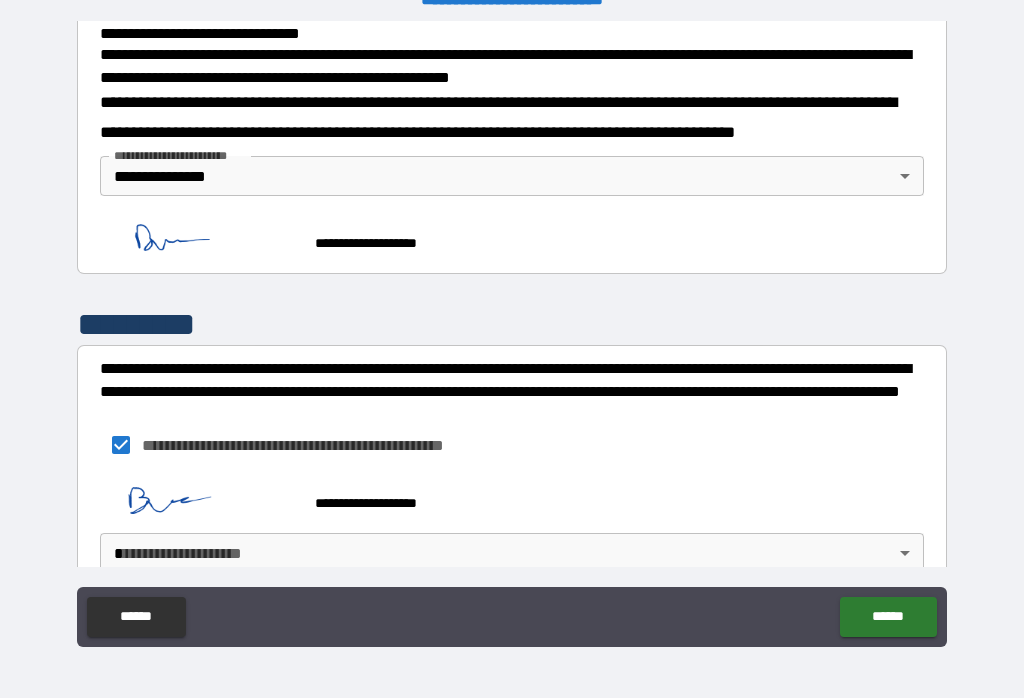 click on "**********" at bounding box center [512, 333] 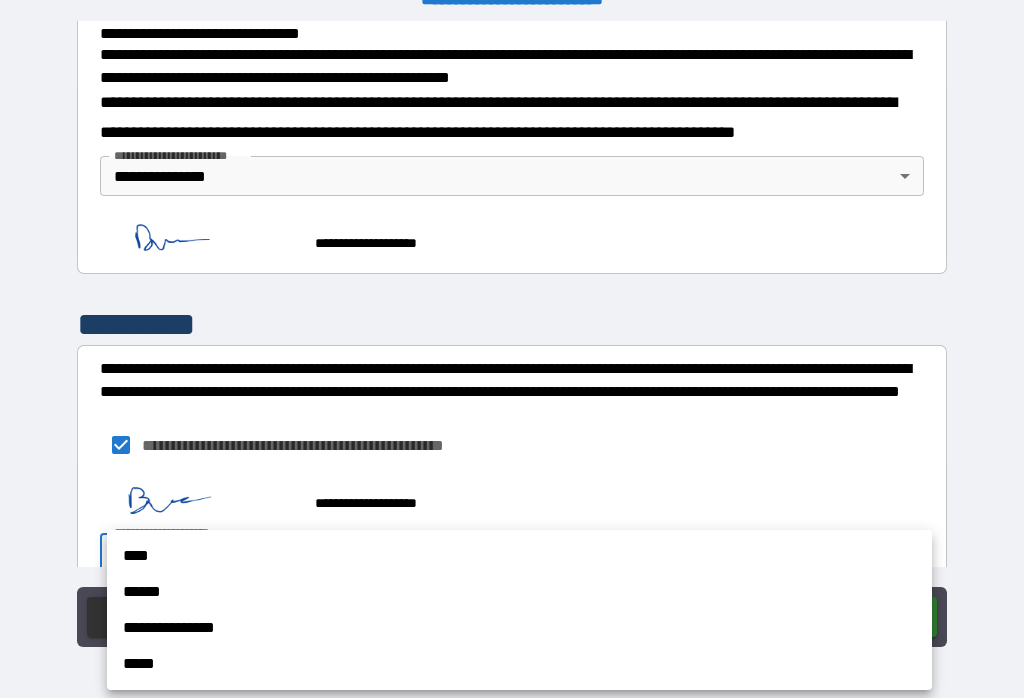 click on "**********" at bounding box center [519, 628] 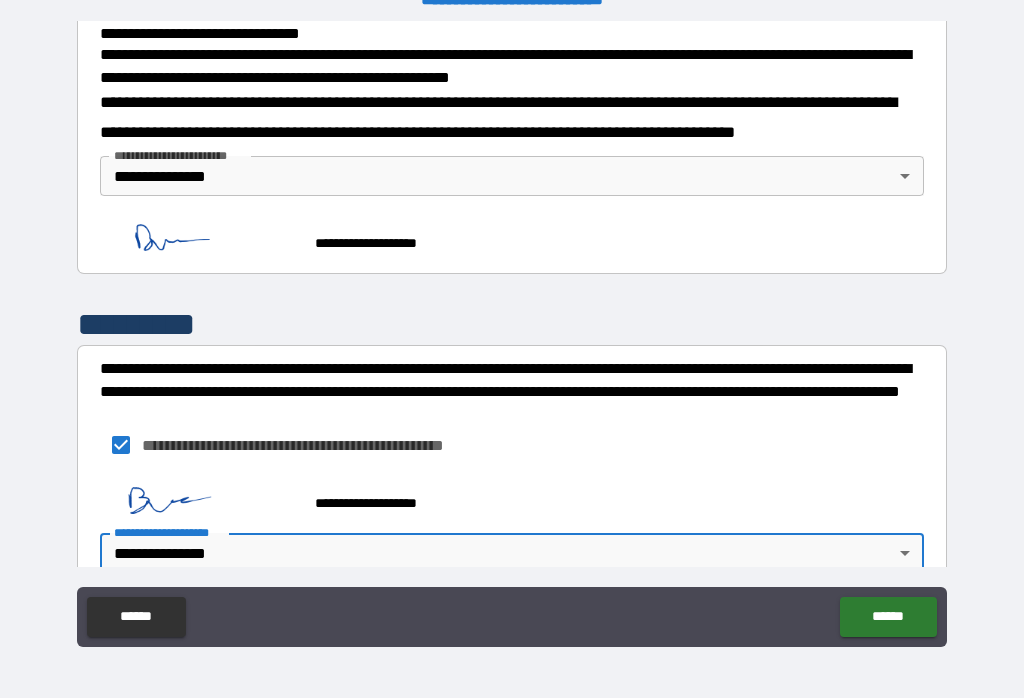 click on "******" at bounding box center [888, 617] 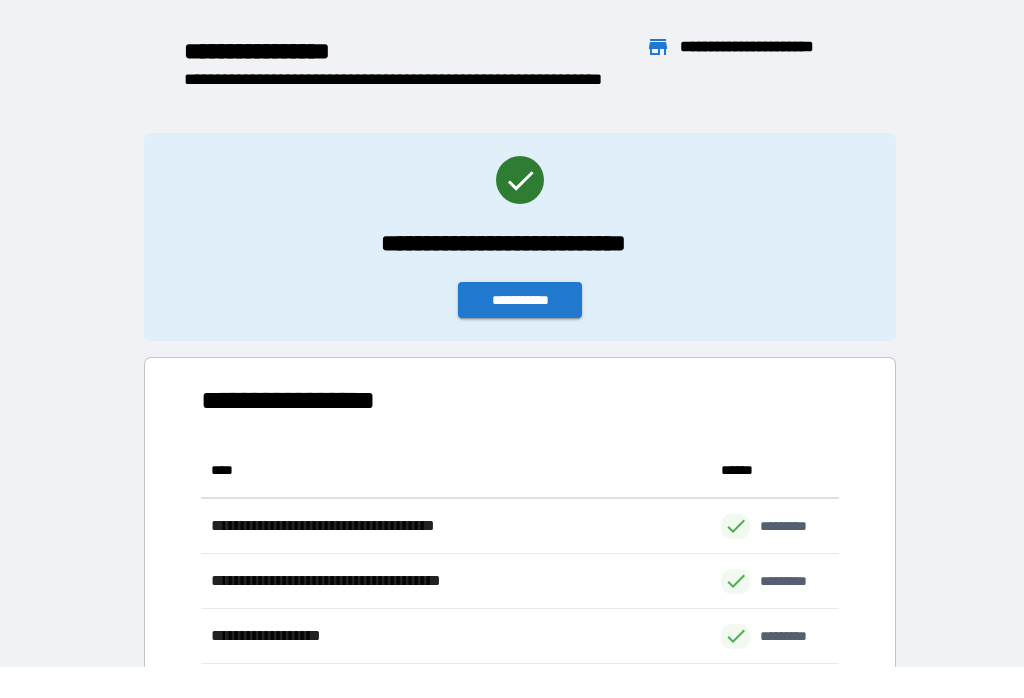 scroll, scrollTop: 1, scrollLeft: 1, axis: both 